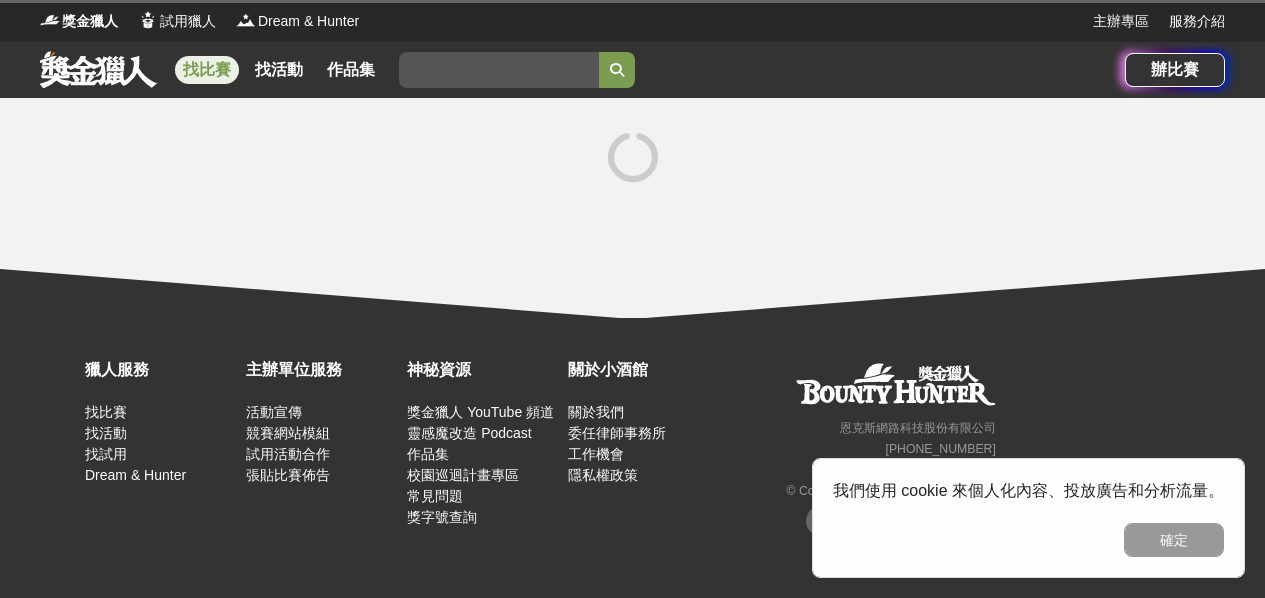 scroll, scrollTop: 0, scrollLeft: 0, axis: both 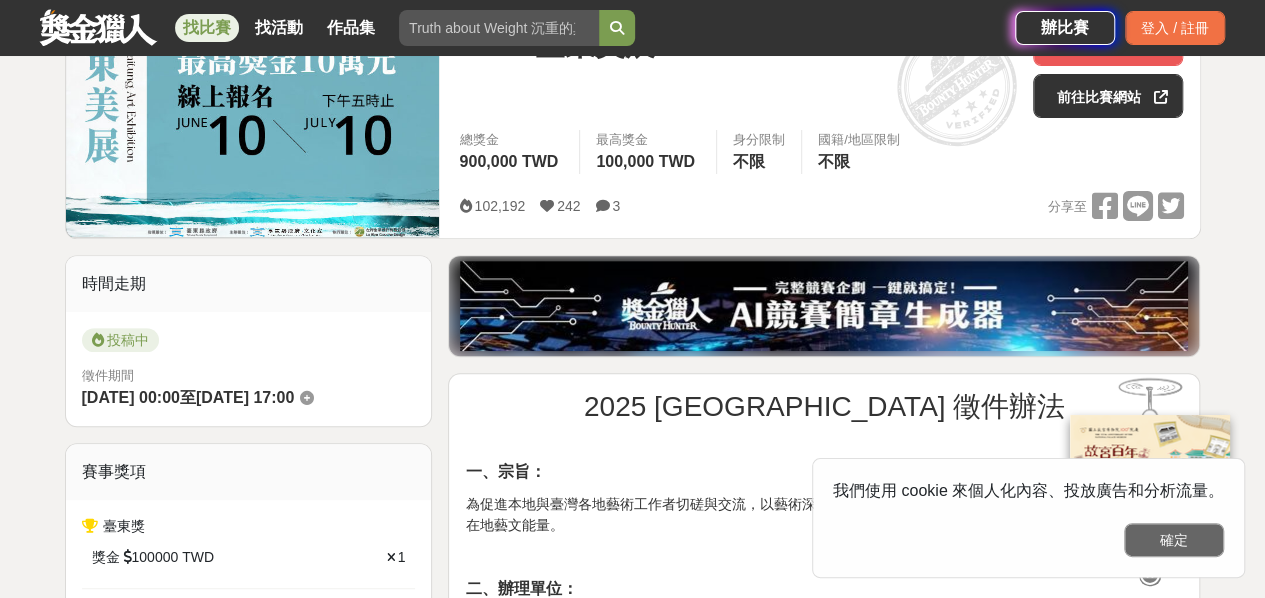 click on "確定" at bounding box center (1174, 540) 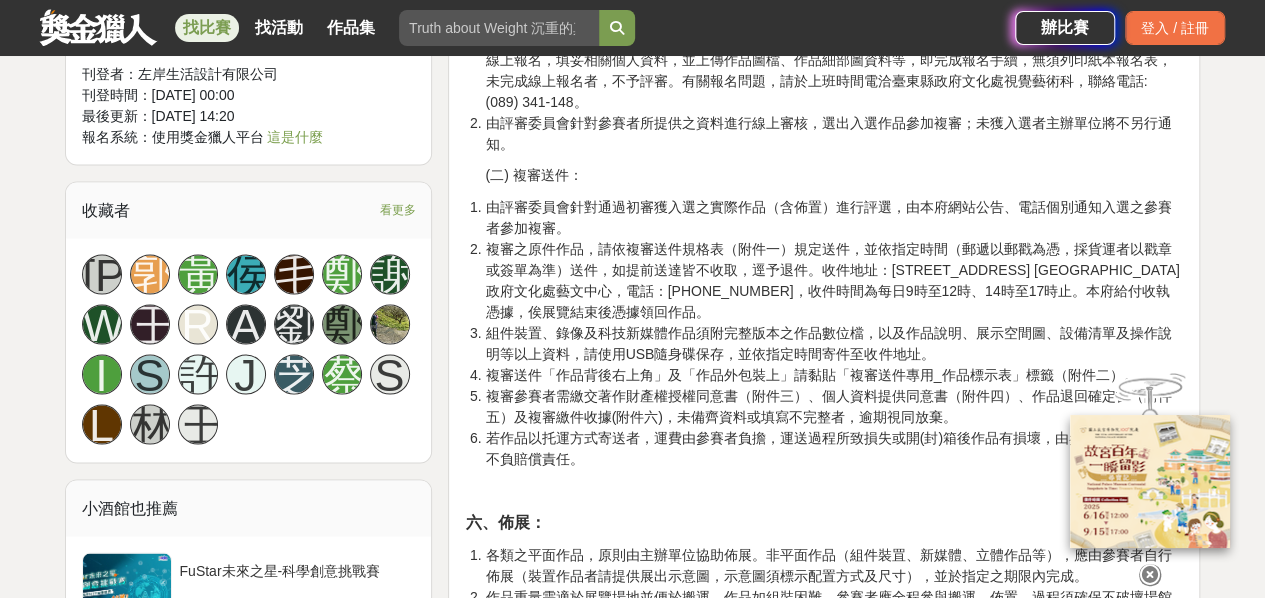 scroll, scrollTop: 1400, scrollLeft: 0, axis: vertical 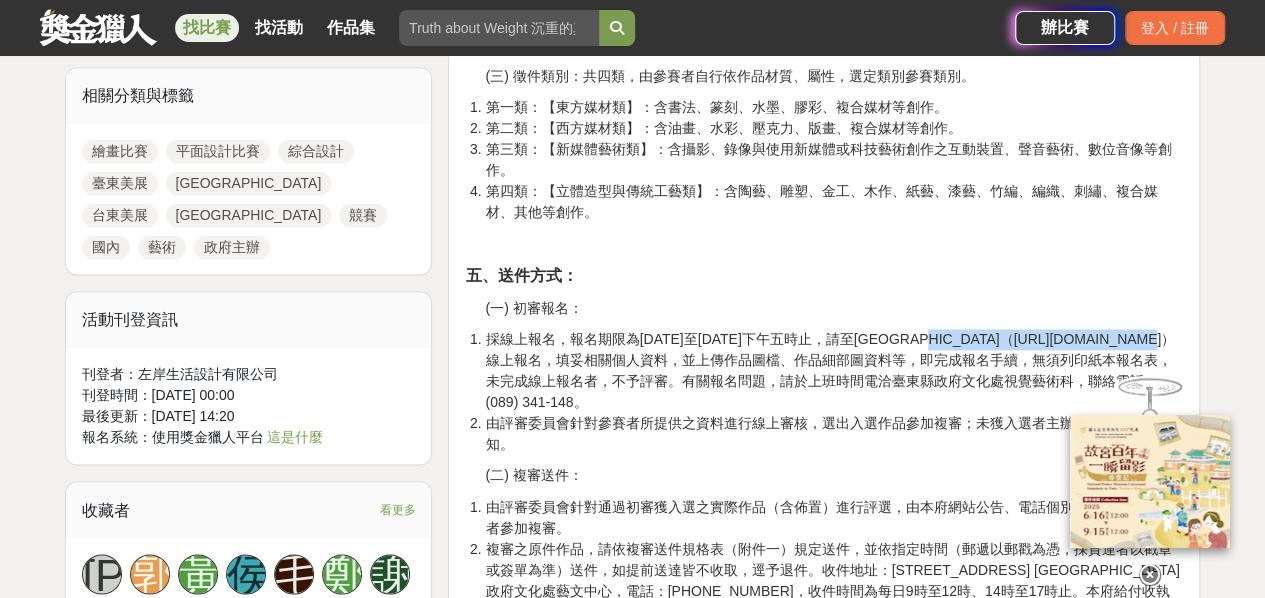 drag, startPoint x: 989, startPoint y: 338, endPoint x: 1158, endPoint y: 341, distance: 169.02663 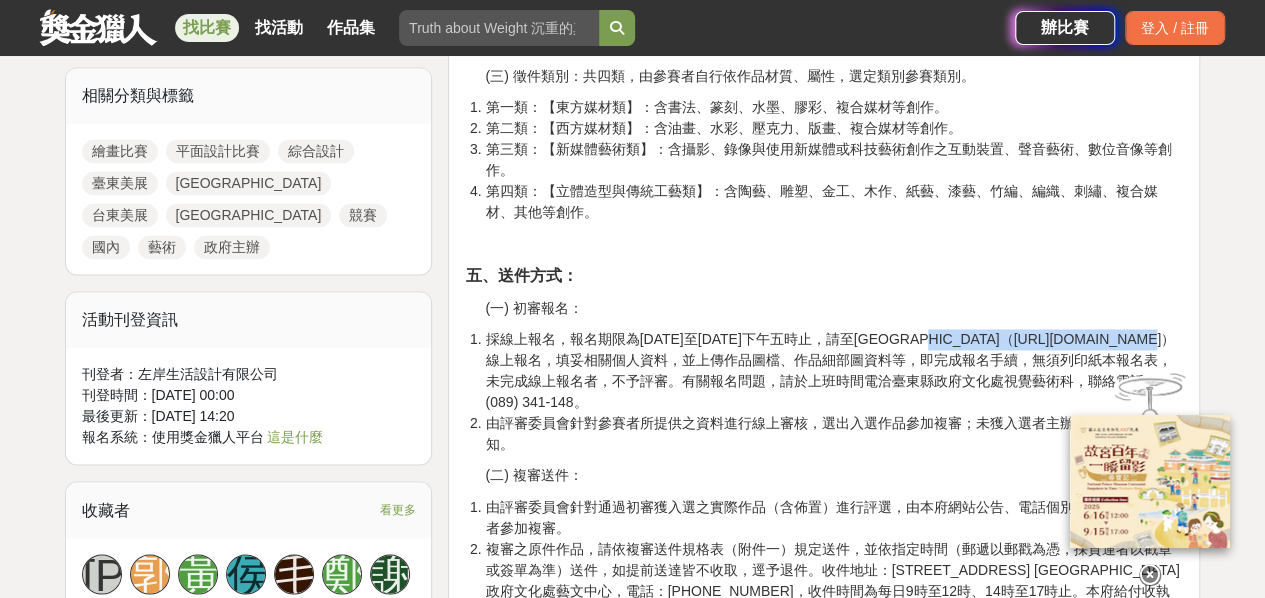 copy on "[URL][DOMAIN_NAME]" 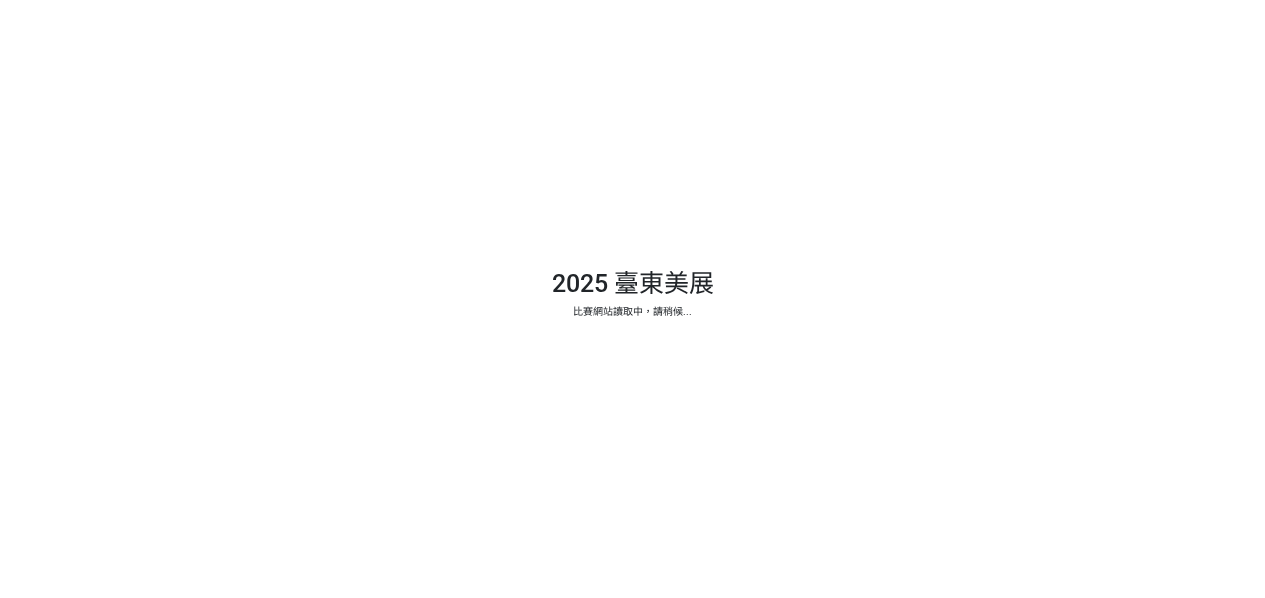 scroll, scrollTop: 0, scrollLeft: 0, axis: both 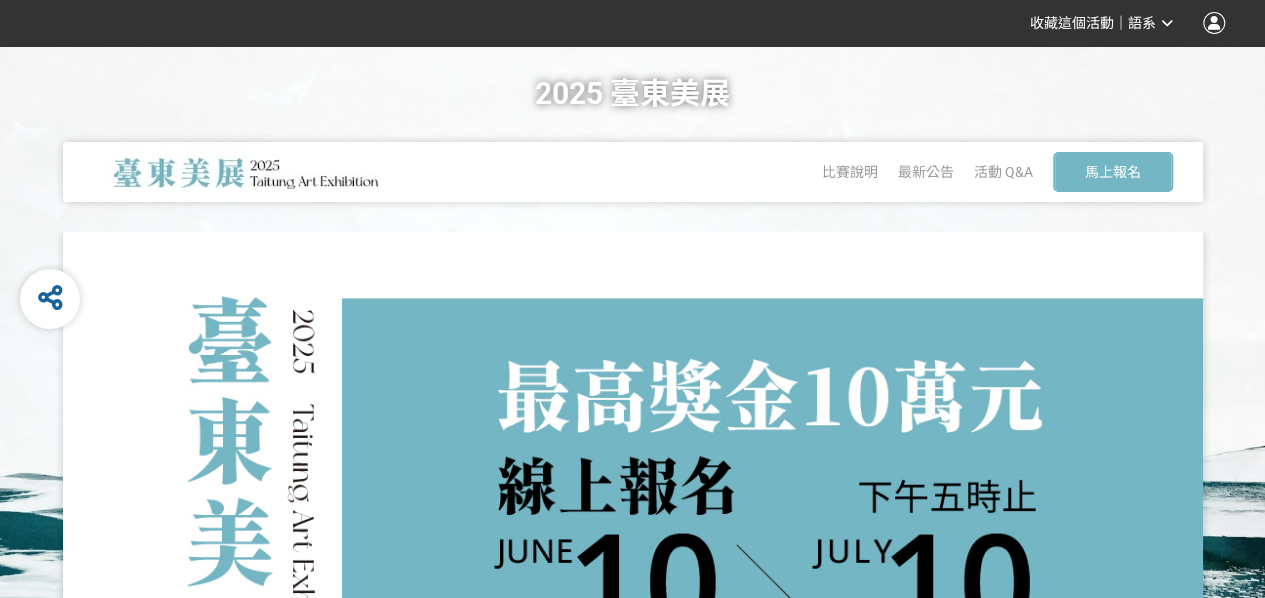 click at bounding box center (1214, 23) 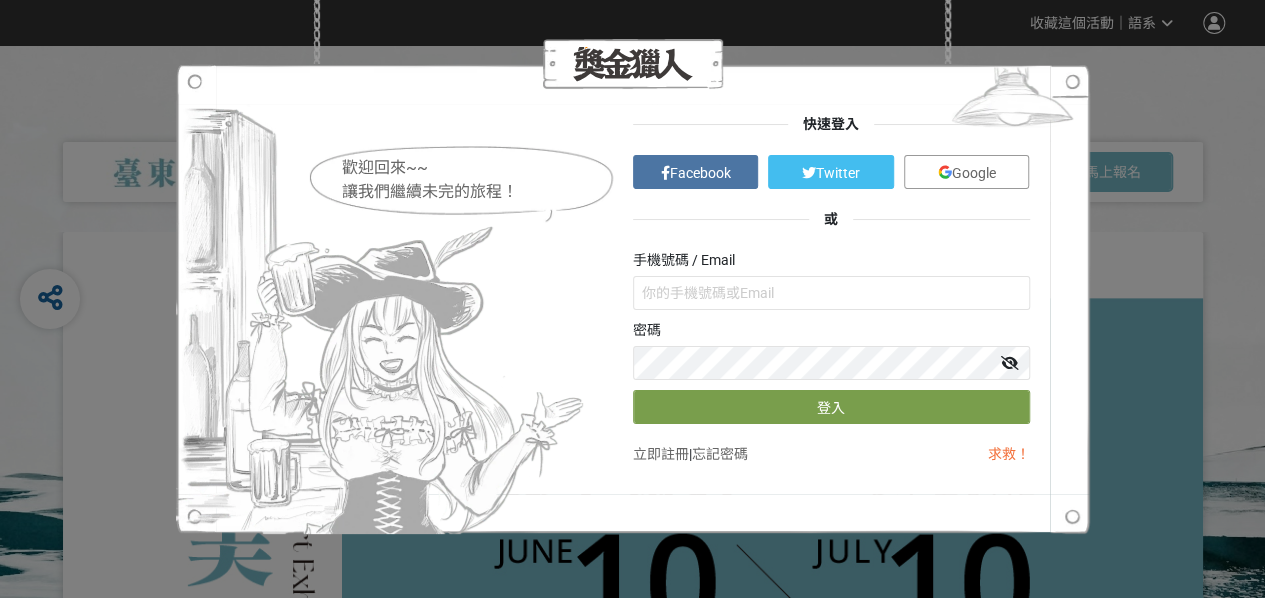 click on "Google" at bounding box center (974, 173) 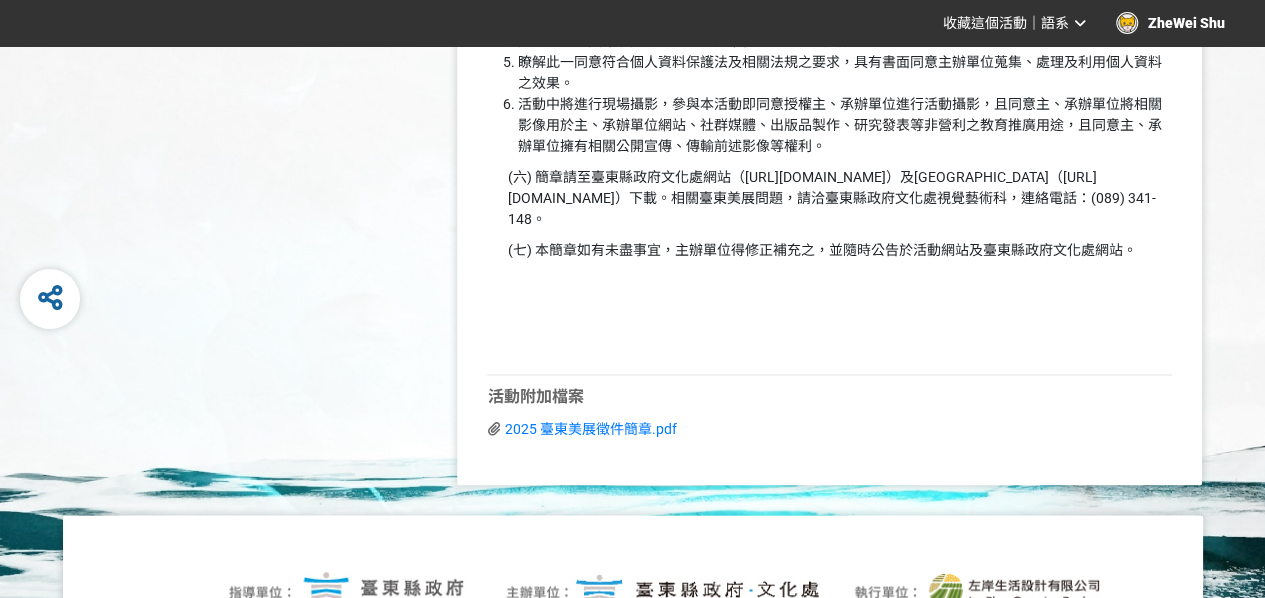 scroll, scrollTop: 5242, scrollLeft: 0, axis: vertical 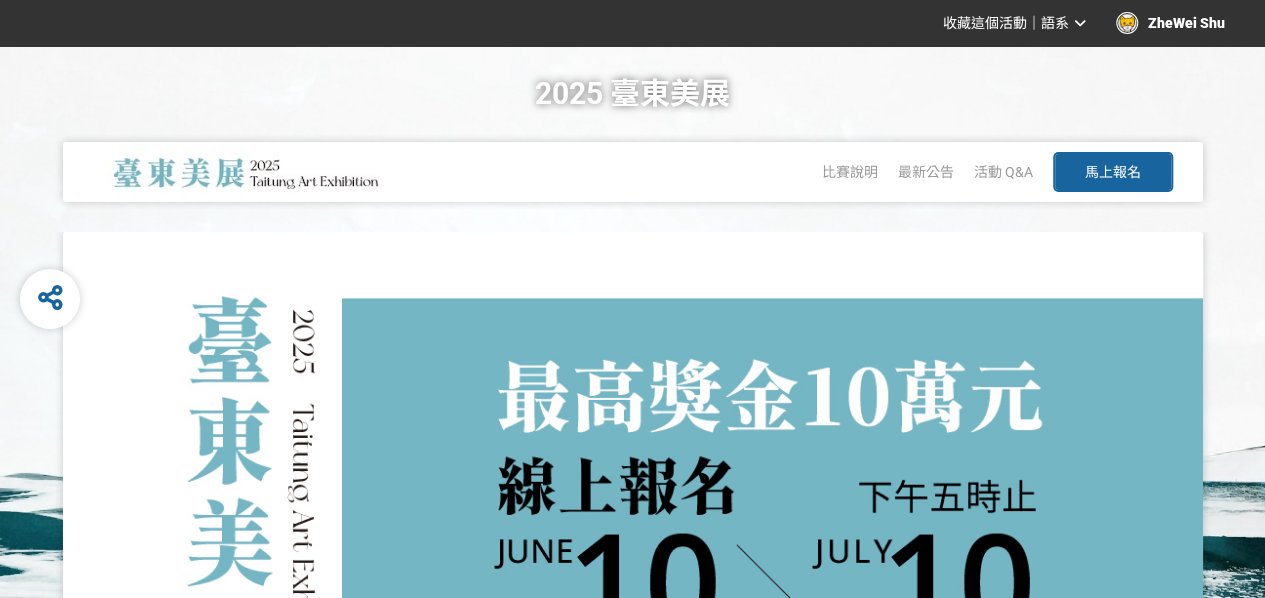 click on "馬上報名" at bounding box center (1113, 172) 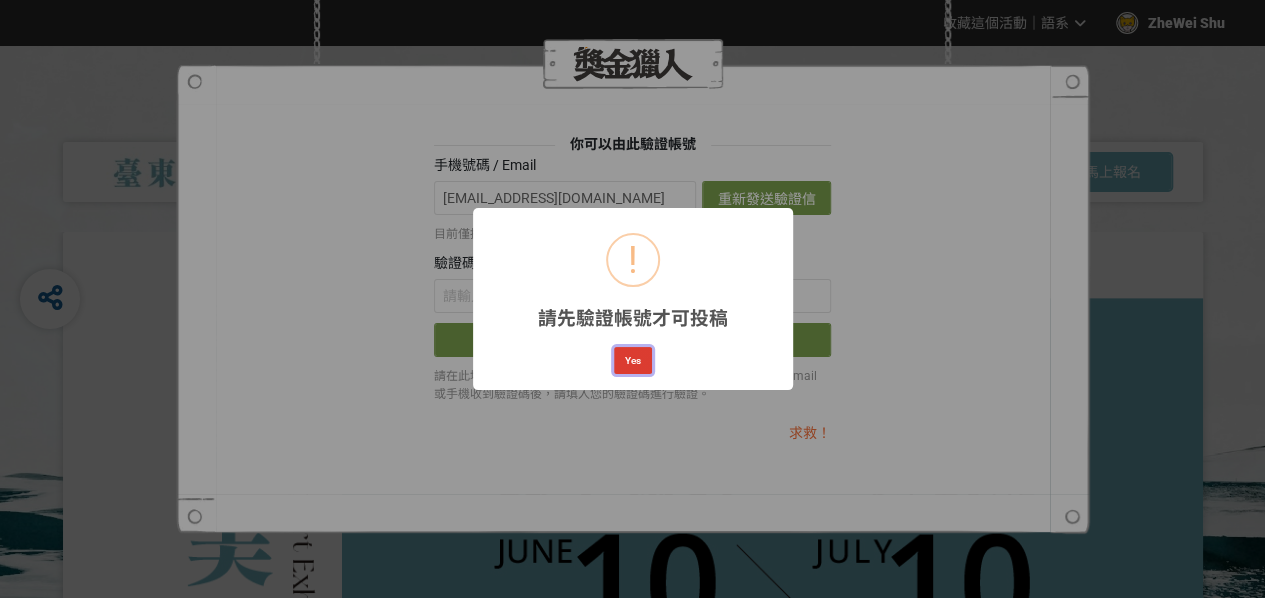 click on "Yes" at bounding box center [633, 361] 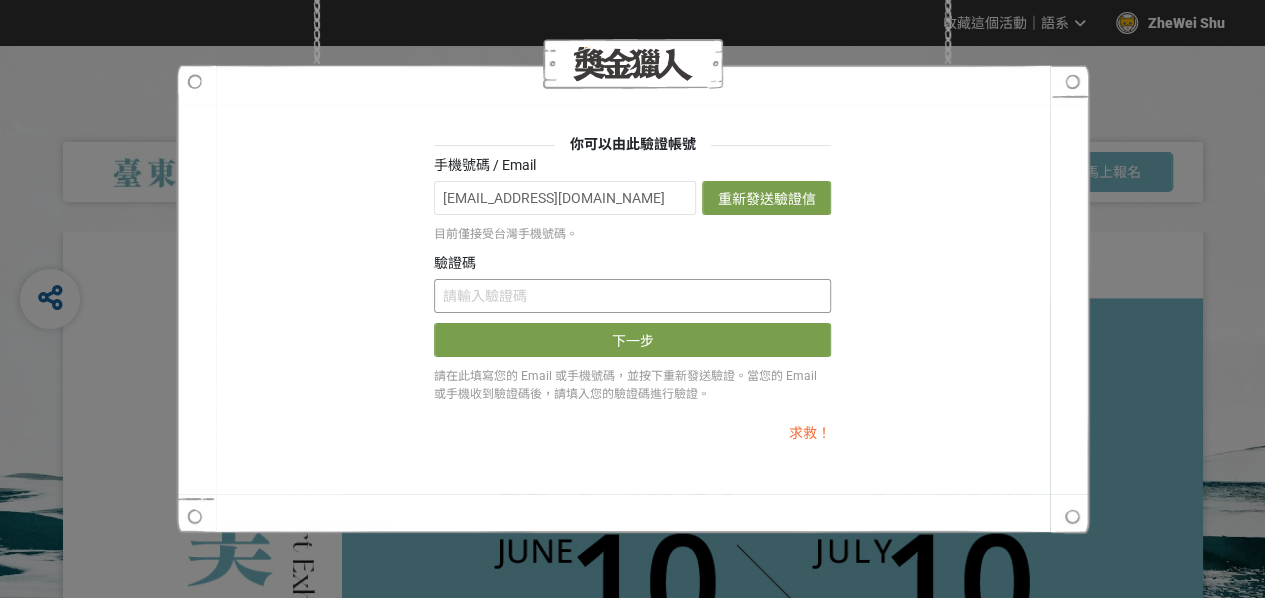 click at bounding box center [632, 296] 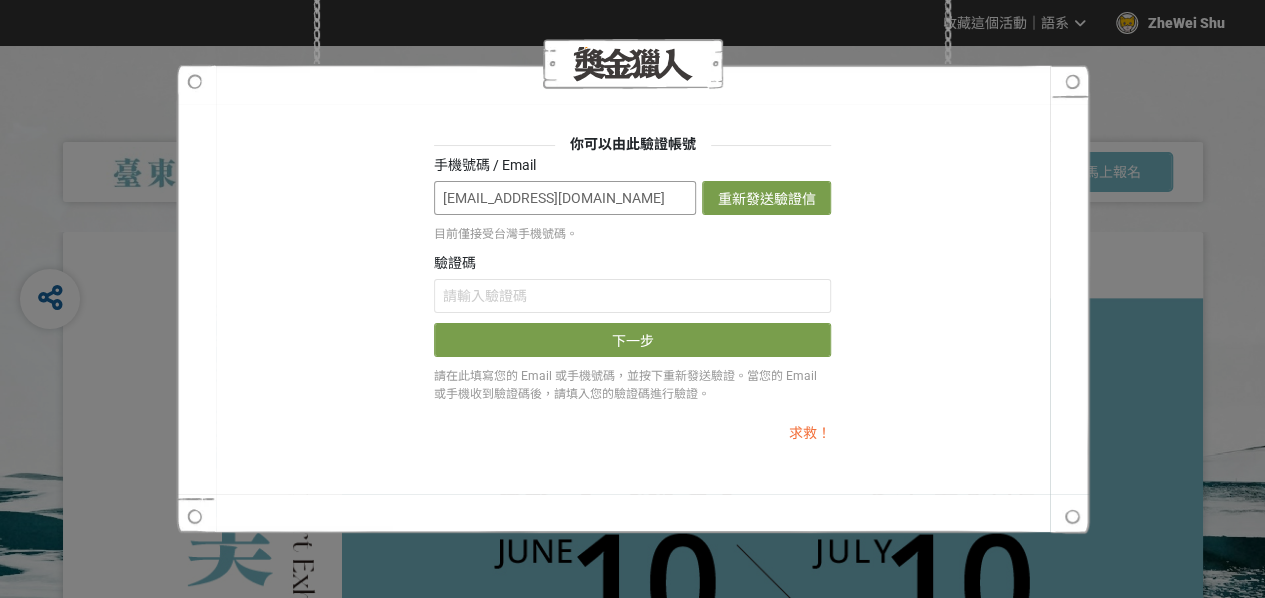 click on "[EMAIL_ADDRESS][DOMAIN_NAME]" at bounding box center (565, 198) 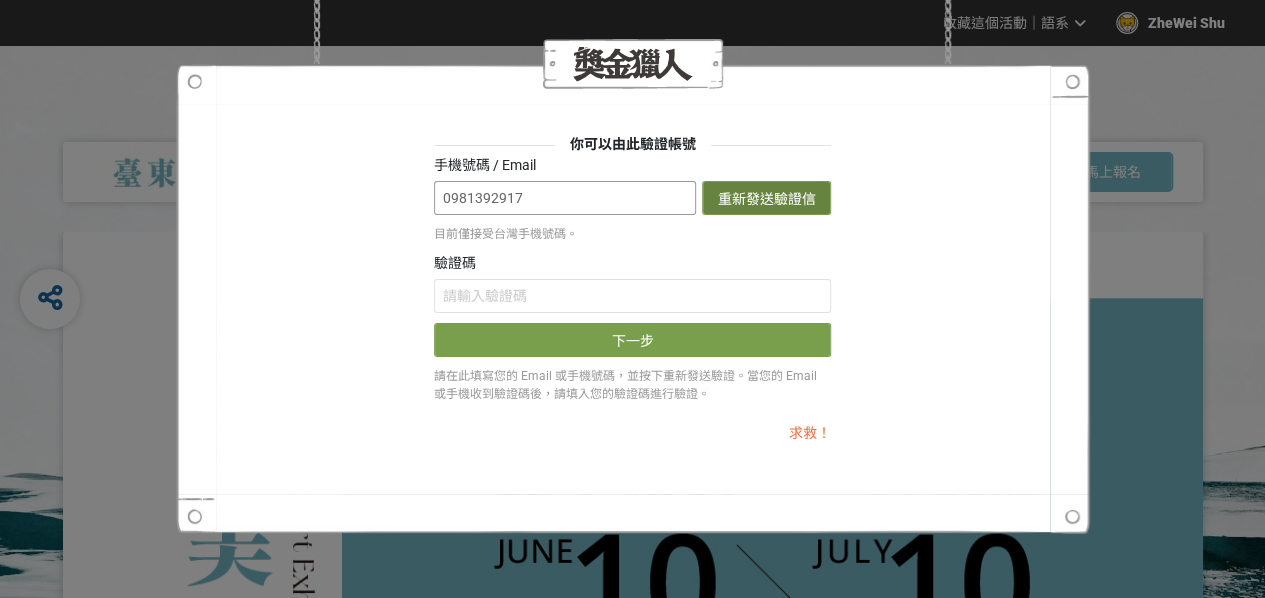 type on "0981392917" 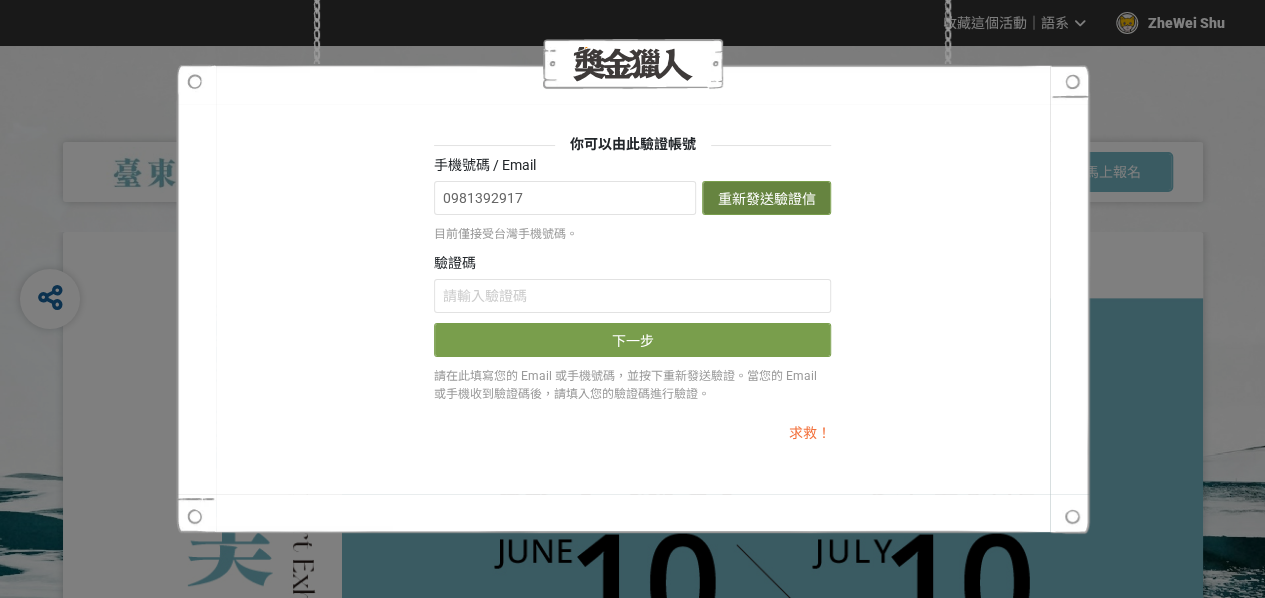 click on "重新發送驗證信" at bounding box center (766, 198) 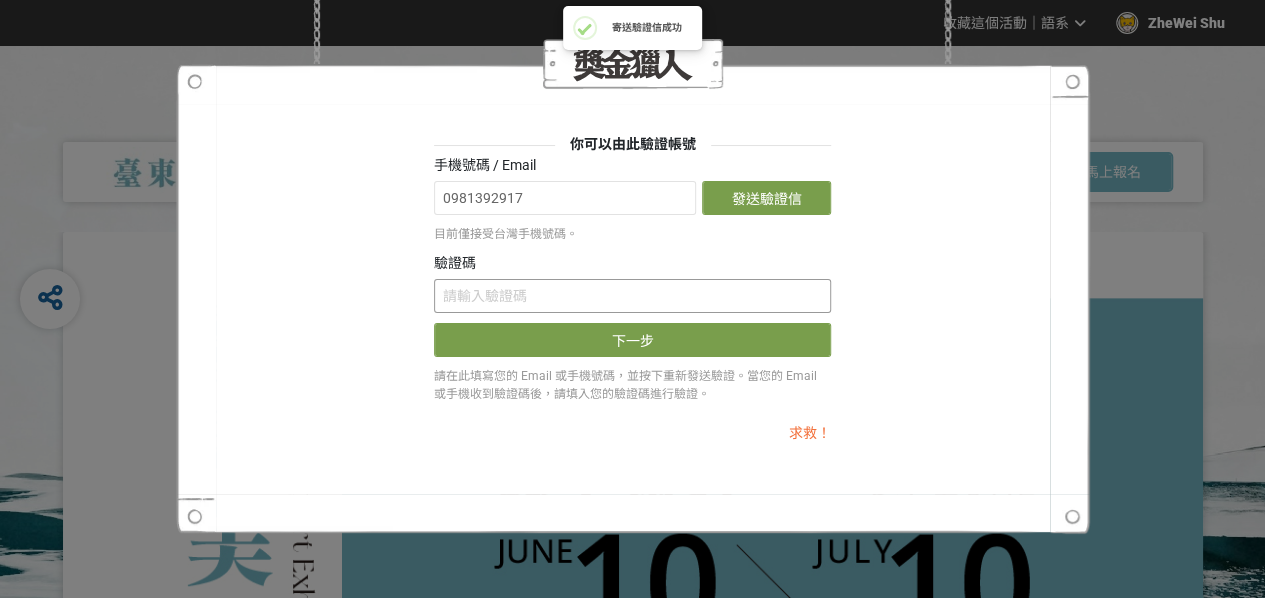 click at bounding box center (632, 296) 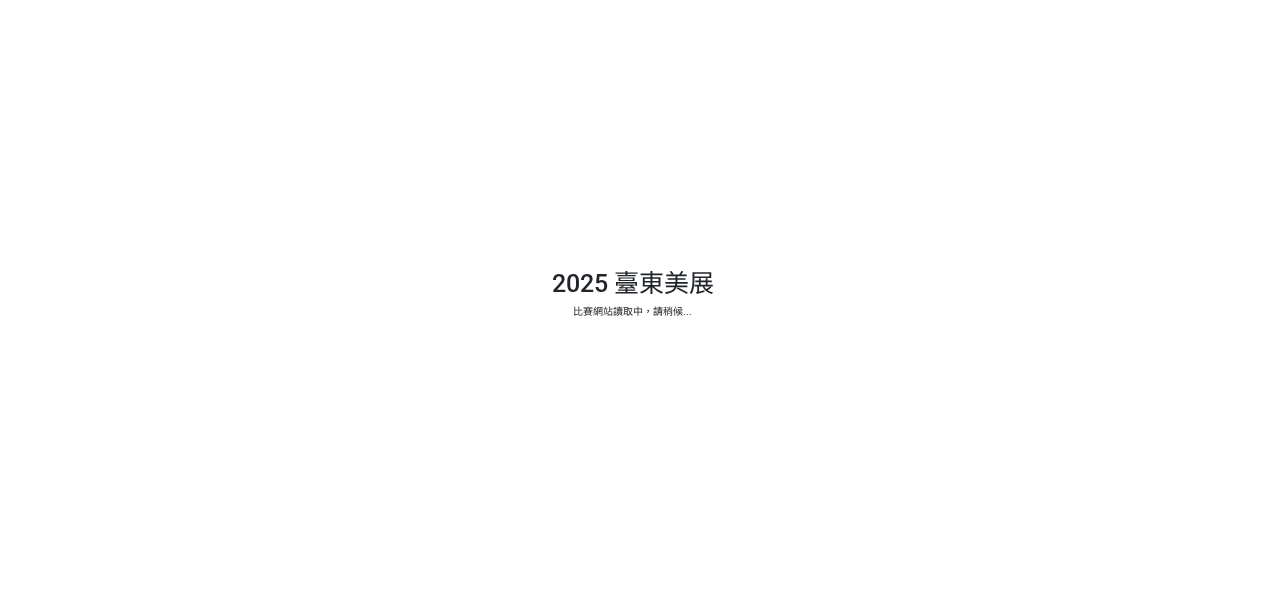 scroll, scrollTop: 0, scrollLeft: 0, axis: both 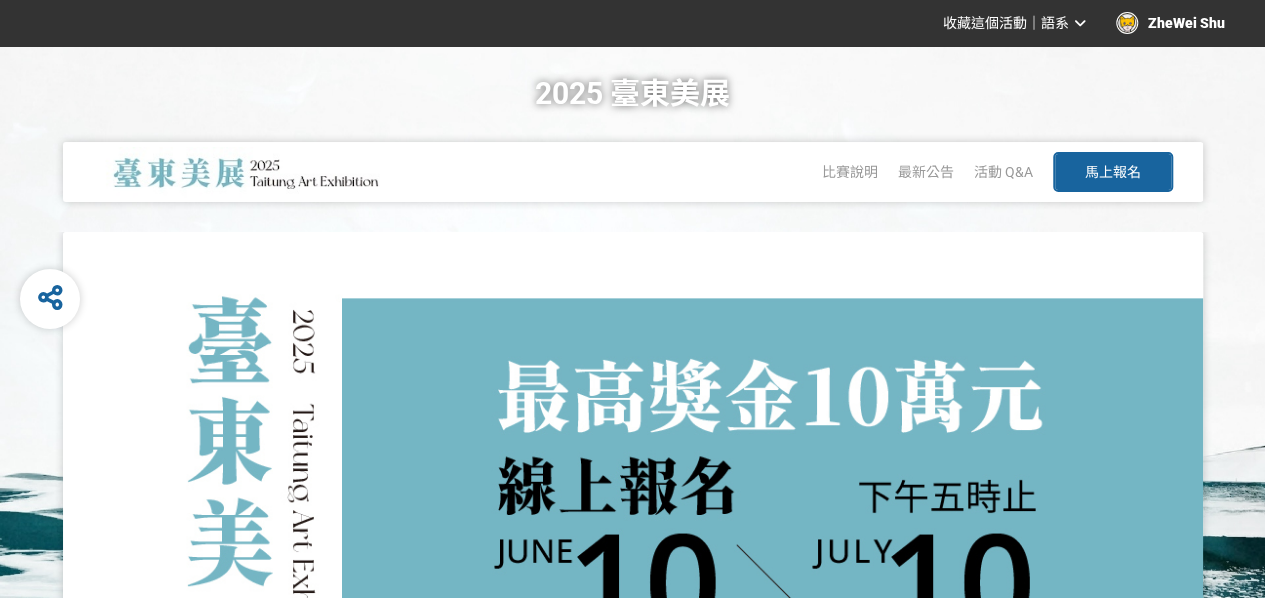 click on "馬上報名" at bounding box center (1113, 172) 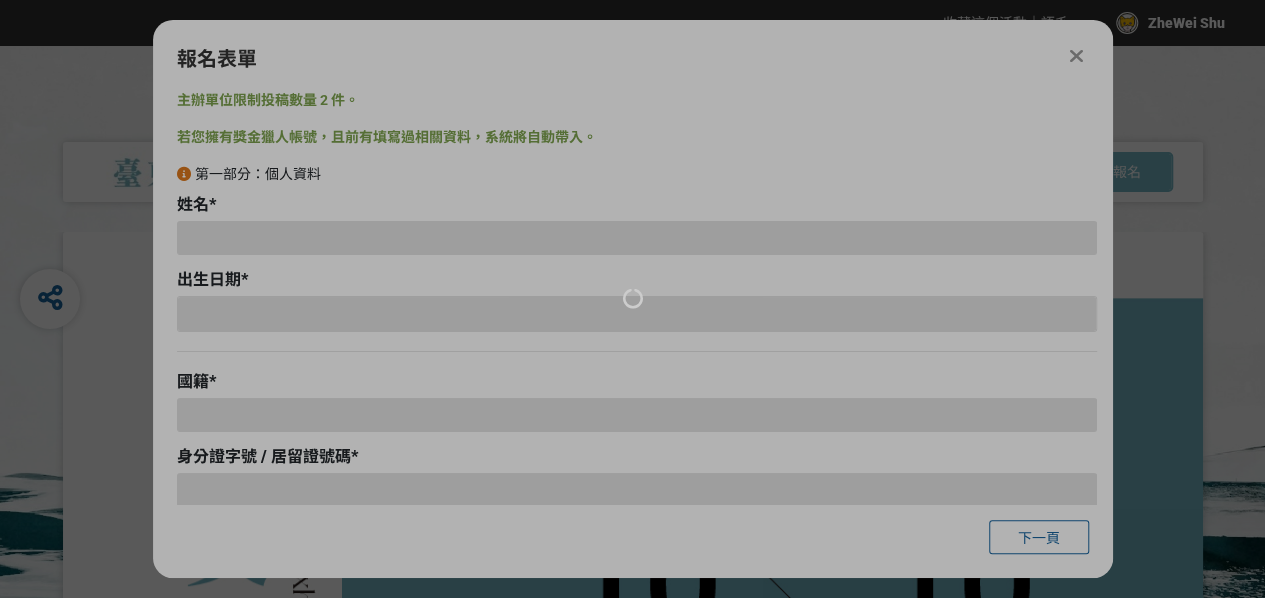 type on "[EMAIL_ADDRESS][DOMAIN_NAME]" 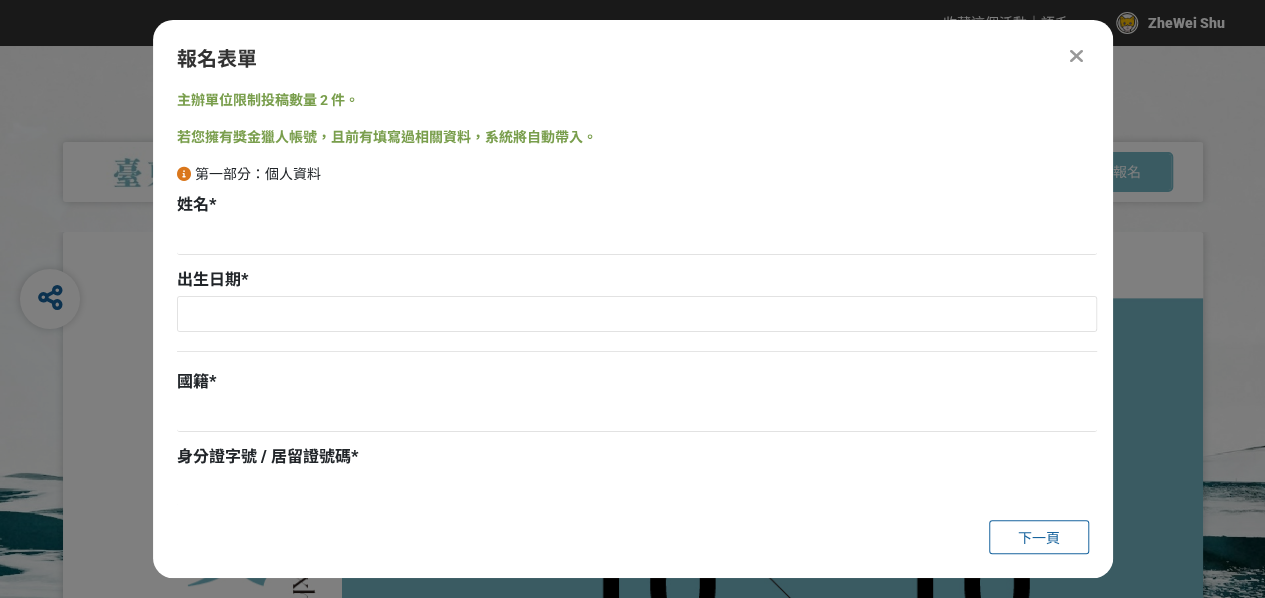 click on "第一部分：個人資料 姓名 * 出生日期 * 國籍 * 身分證字號 / 居留證號碼 * 聯絡電話（手機） * 文字格式：數字 聯絡電話（住家） 電子郵件信箱 * [EMAIL_ADDRESS][DOMAIN_NAME] 文字格式：電子郵件 通訊地址 * 學歷 / 藝術背景 0 個字元 職業 你在哪裡看到這個比賽？ * 請選擇... 獎金獵人網站 Facebook / Instagram 校園講座 / 老師系上推薦 電子郵件 海報 其他" at bounding box center [637, 725] 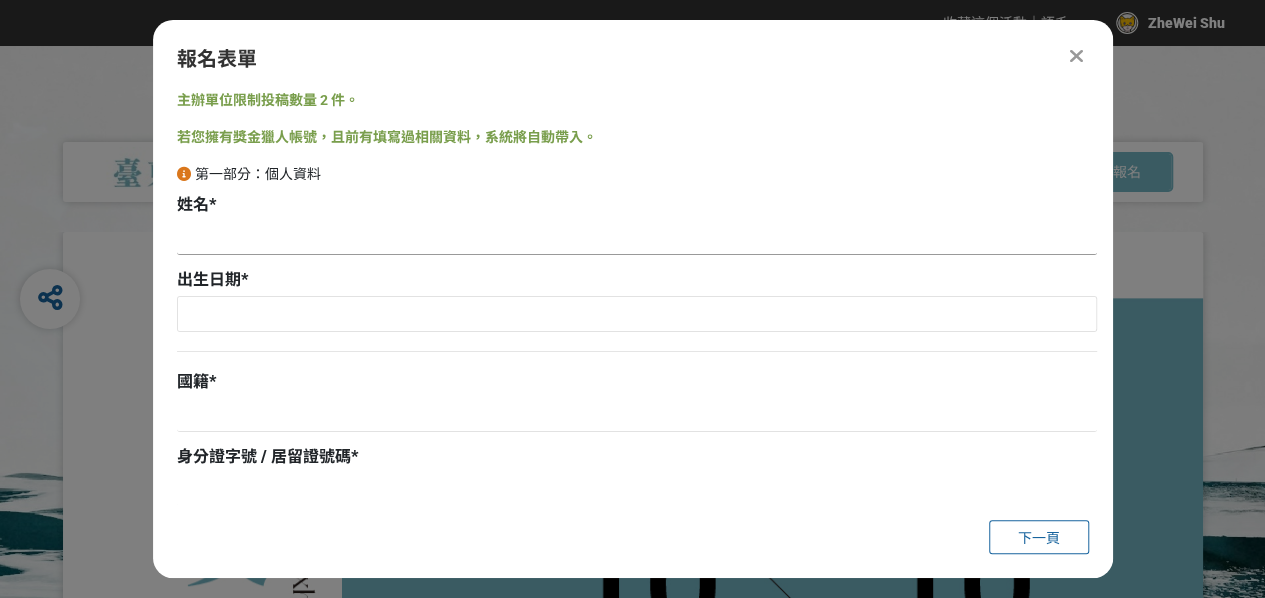 click at bounding box center (637, 238) 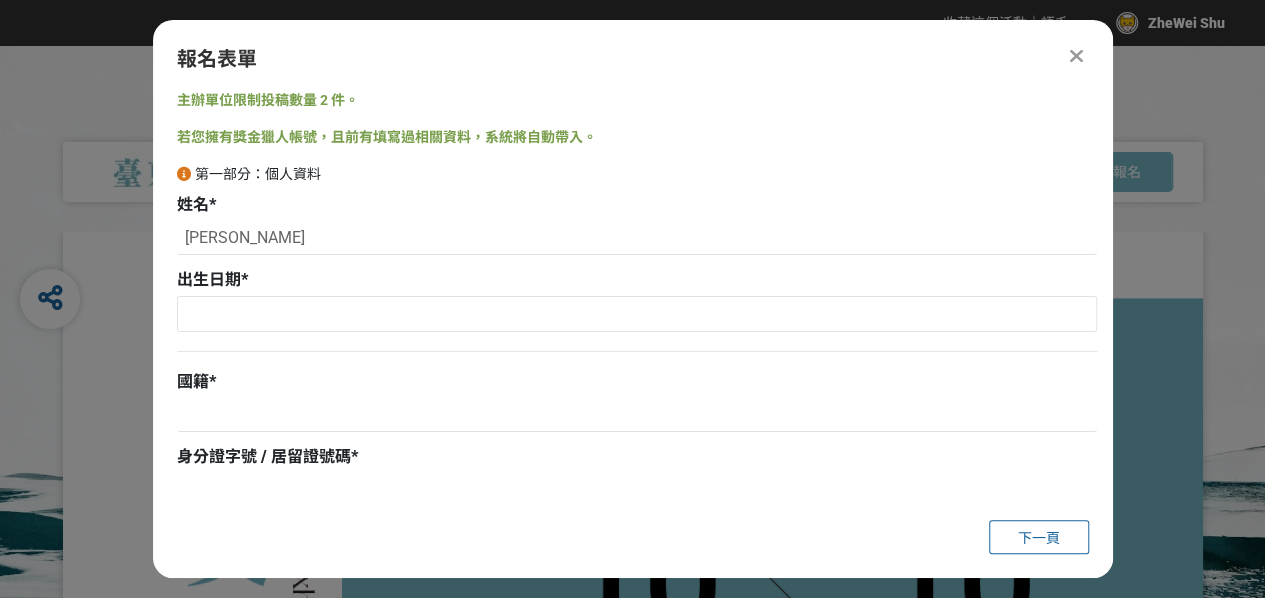 type on "0981392917" 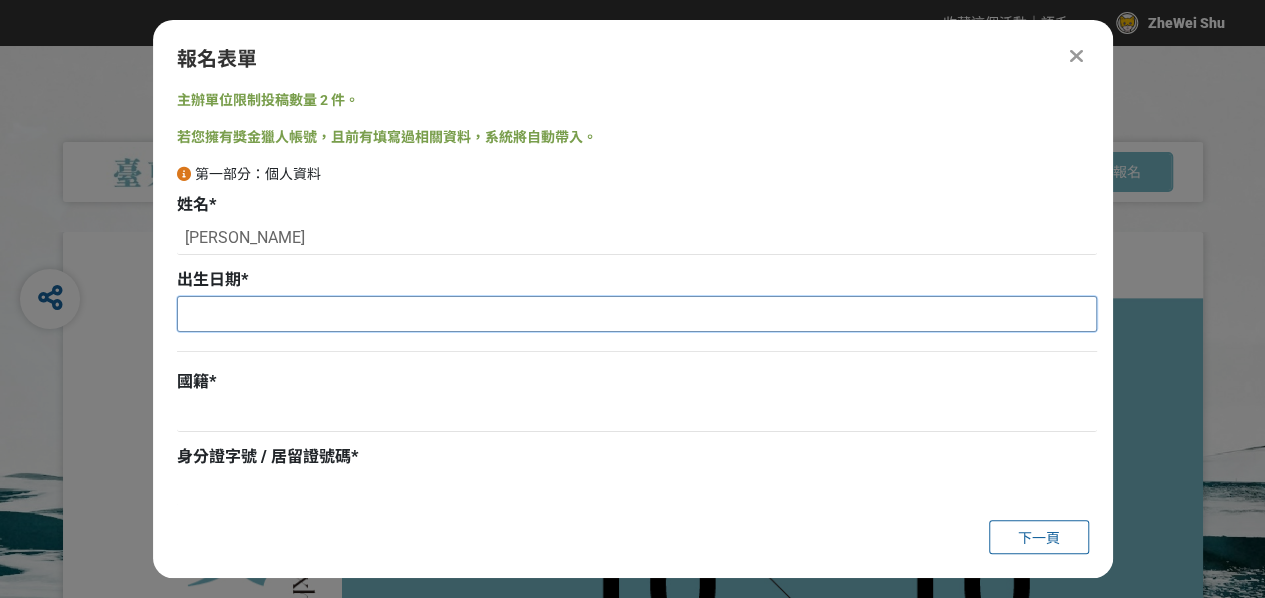 click at bounding box center (637, 314) 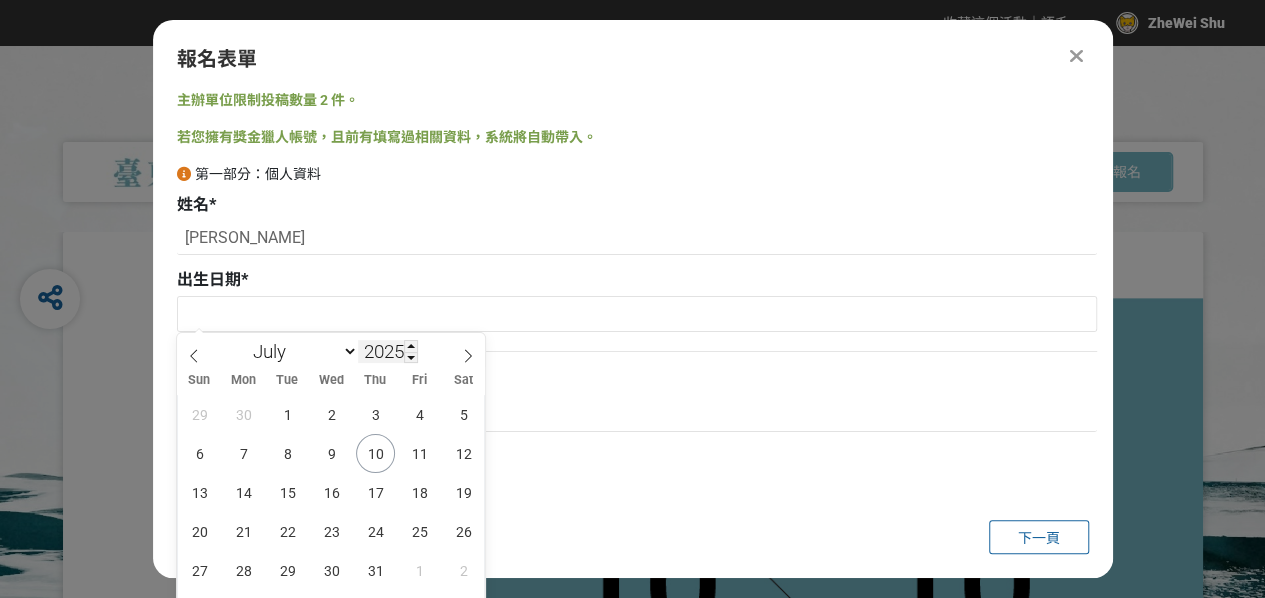 click on "2025" at bounding box center (388, 351) 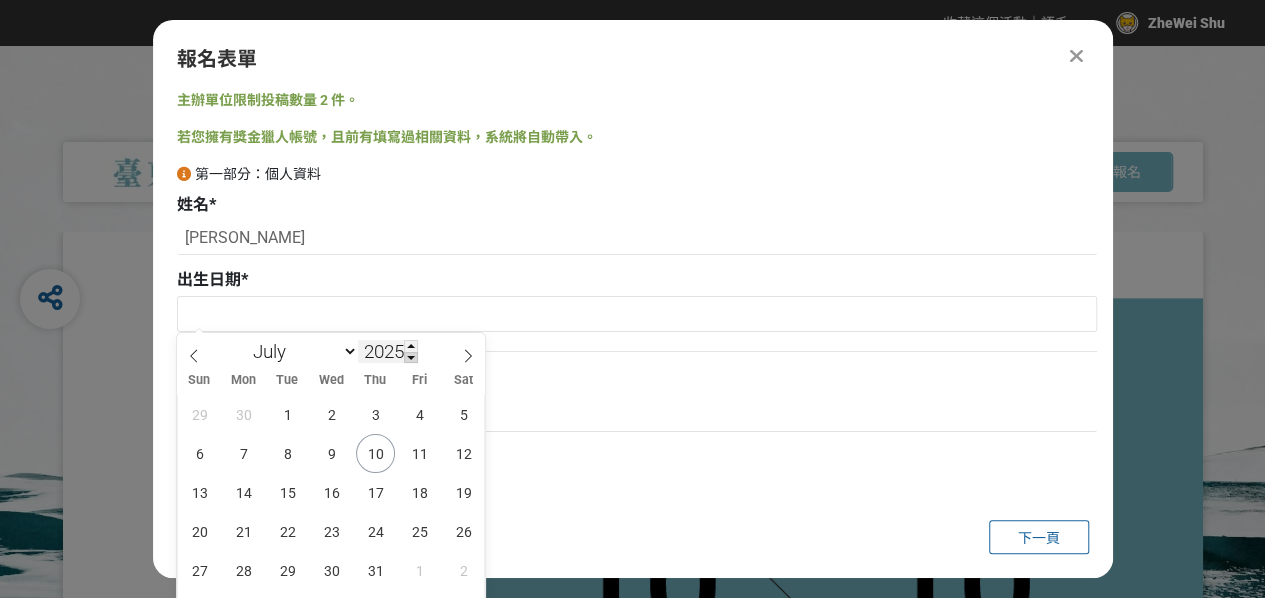 click at bounding box center (411, 358) 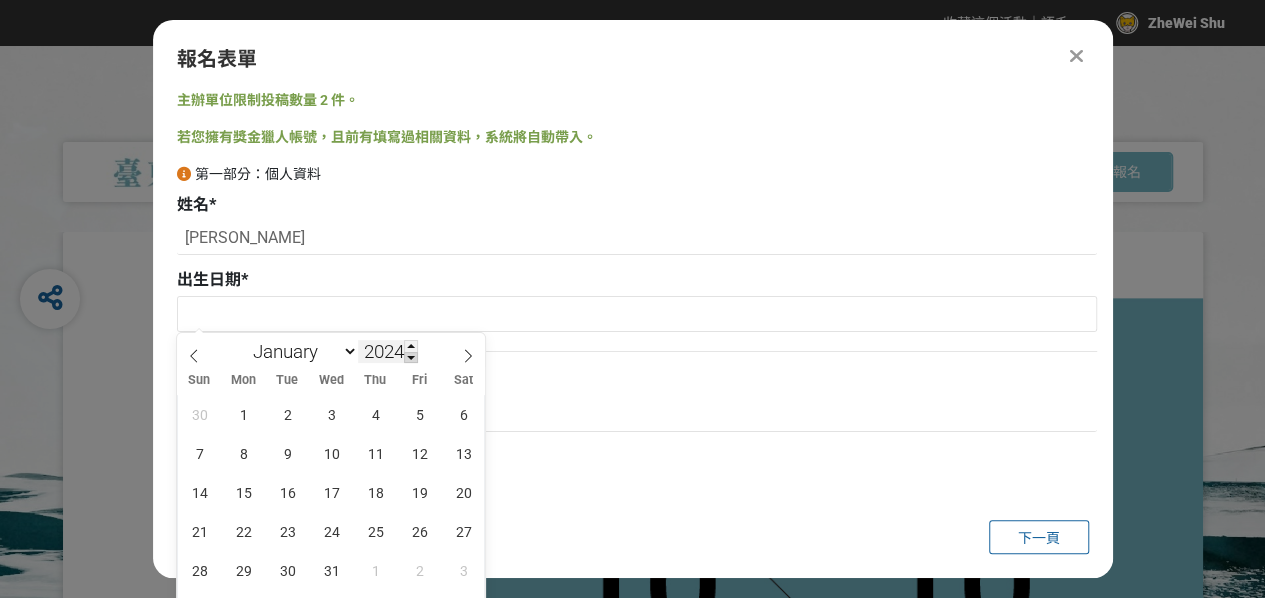 click at bounding box center [411, 358] 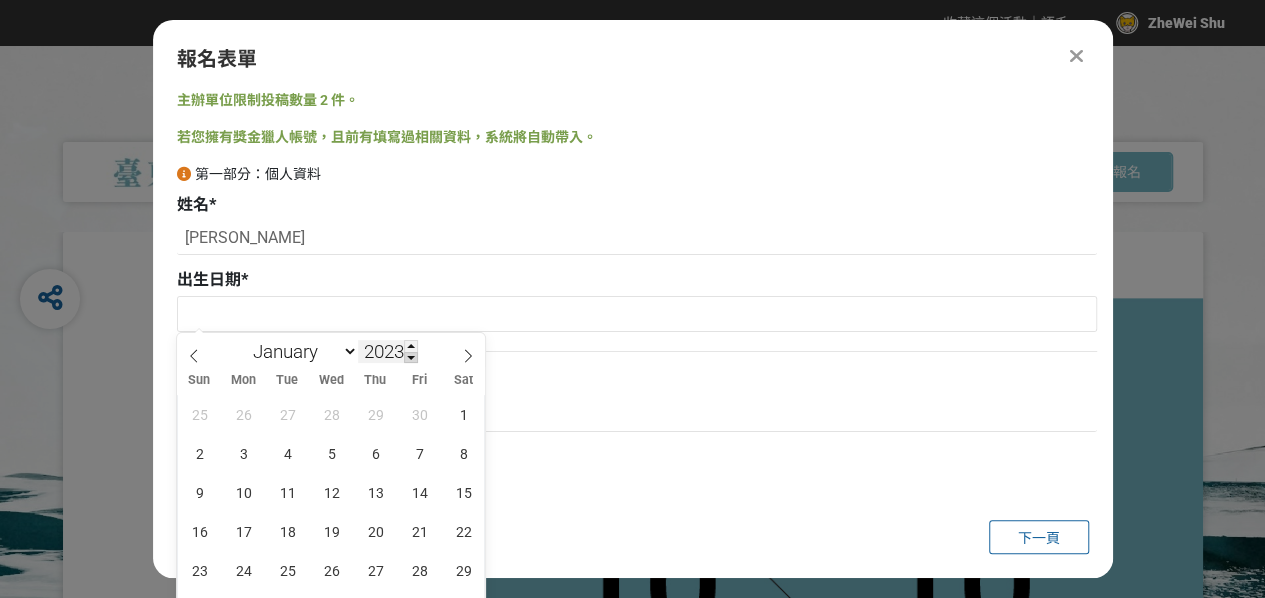 click at bounding box center [411, 358] 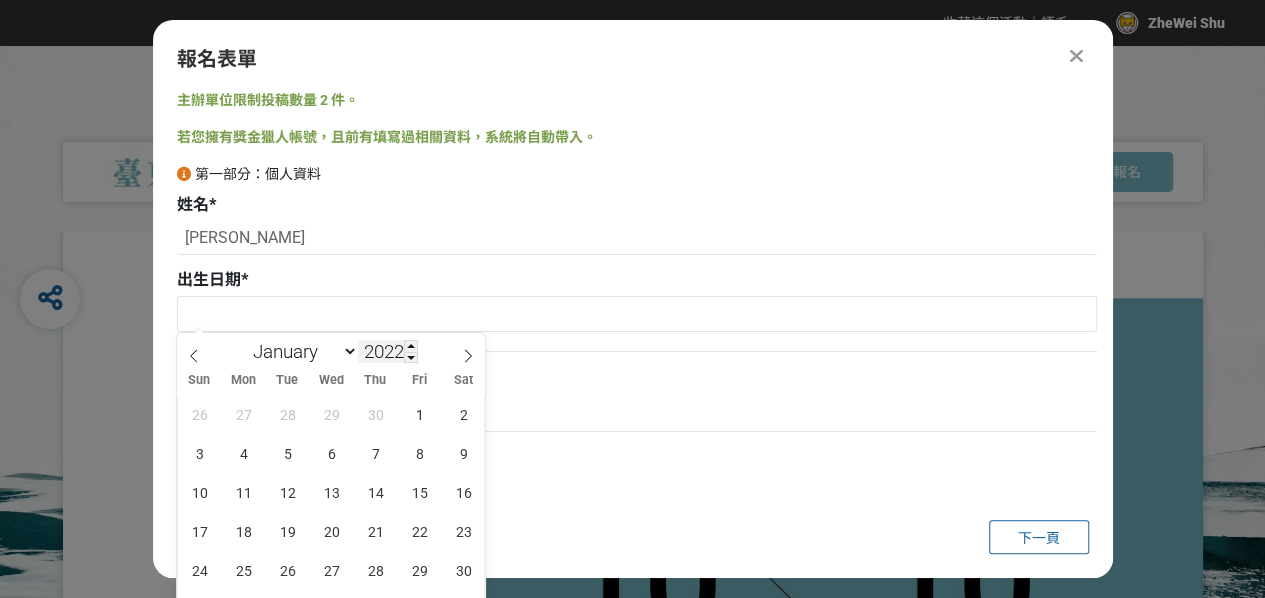 click on "2022" at bounding box center (388, 351) 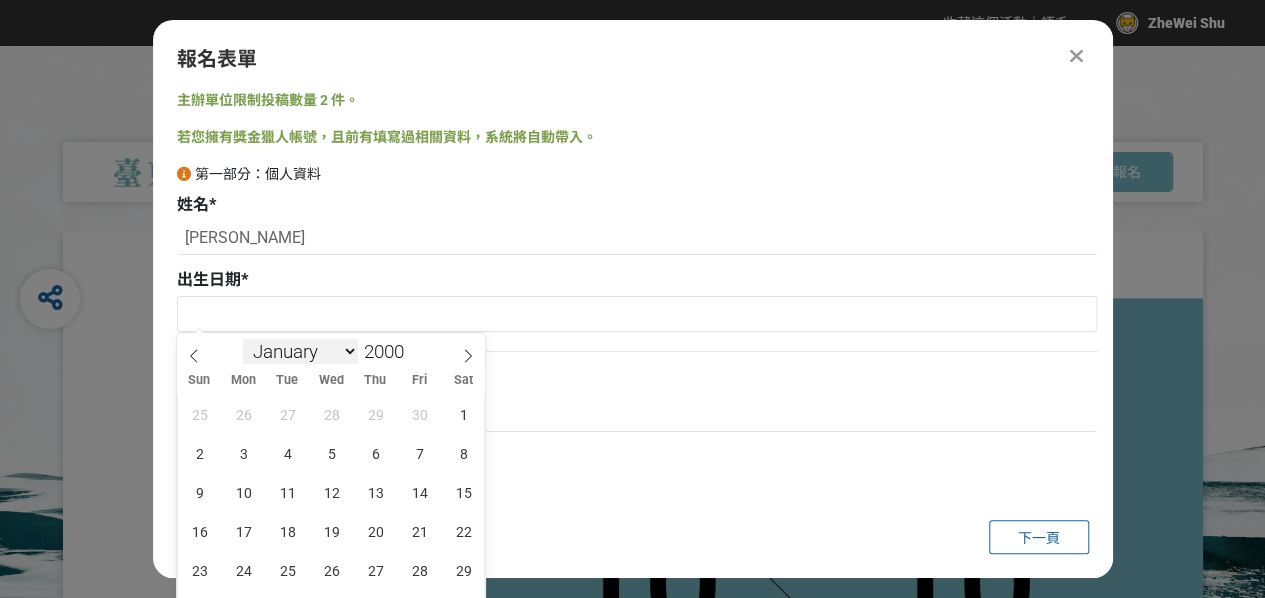 type on "2000" 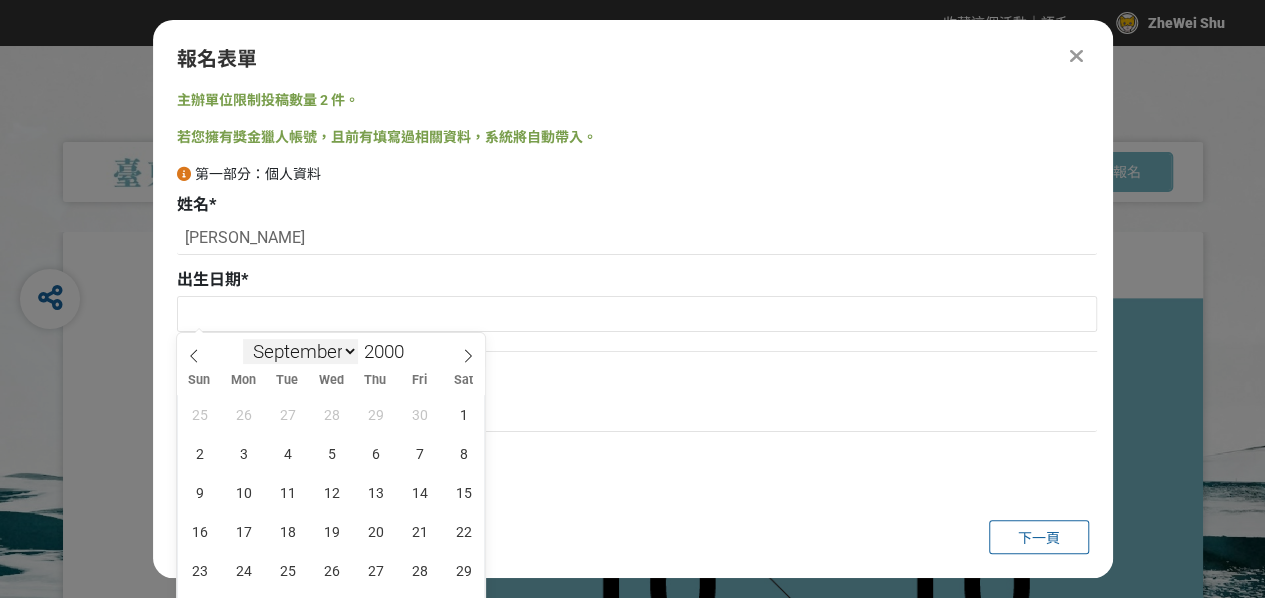click on "January February March April May June July August September October November December" at bounding box center [300, 351] 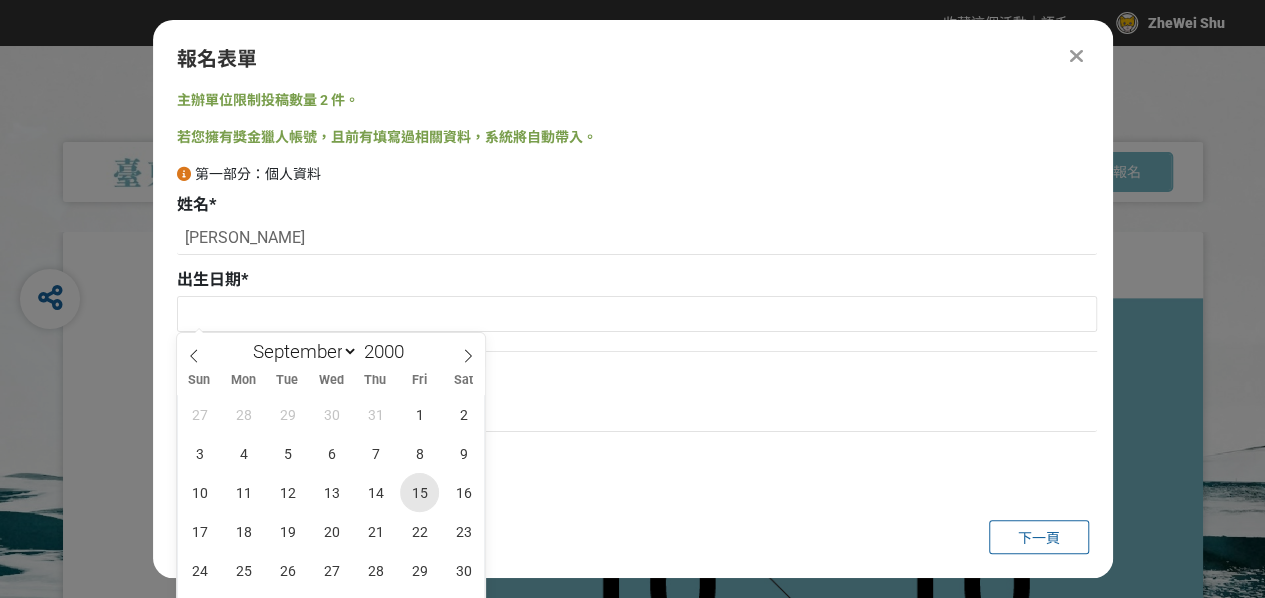click on "15" at bounding box center [419, 492] 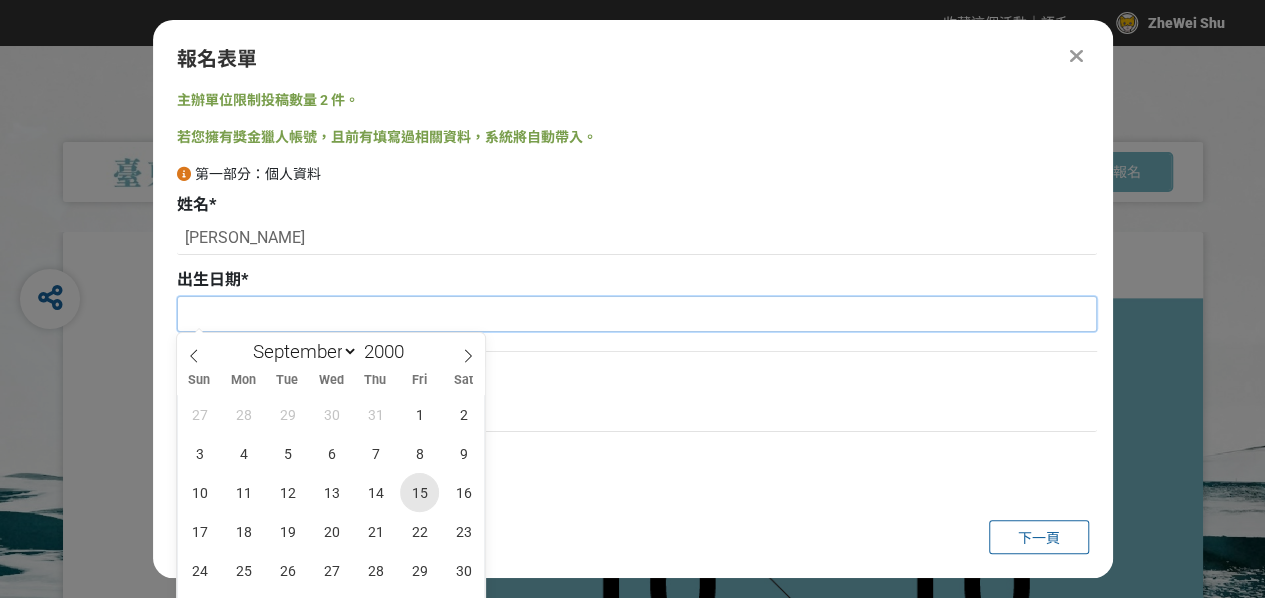 type on "2000[DATE]" 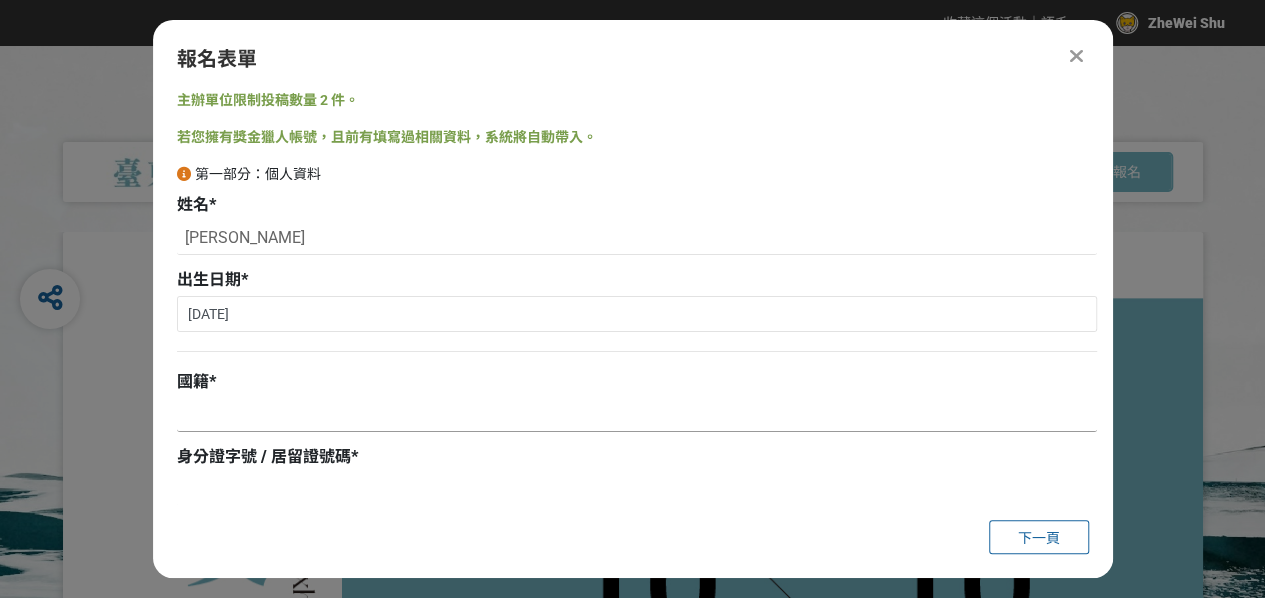 click at bounding box center (637, 415) 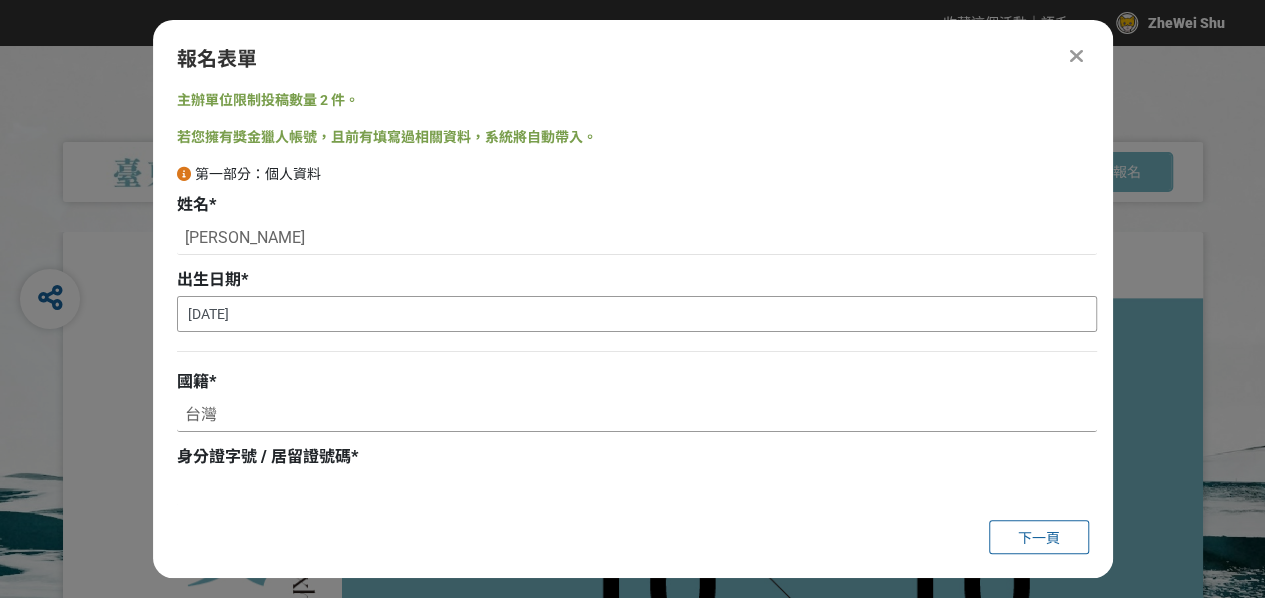 scroll, scrollTop: 200, scrollLeft: 0, axis: vertical 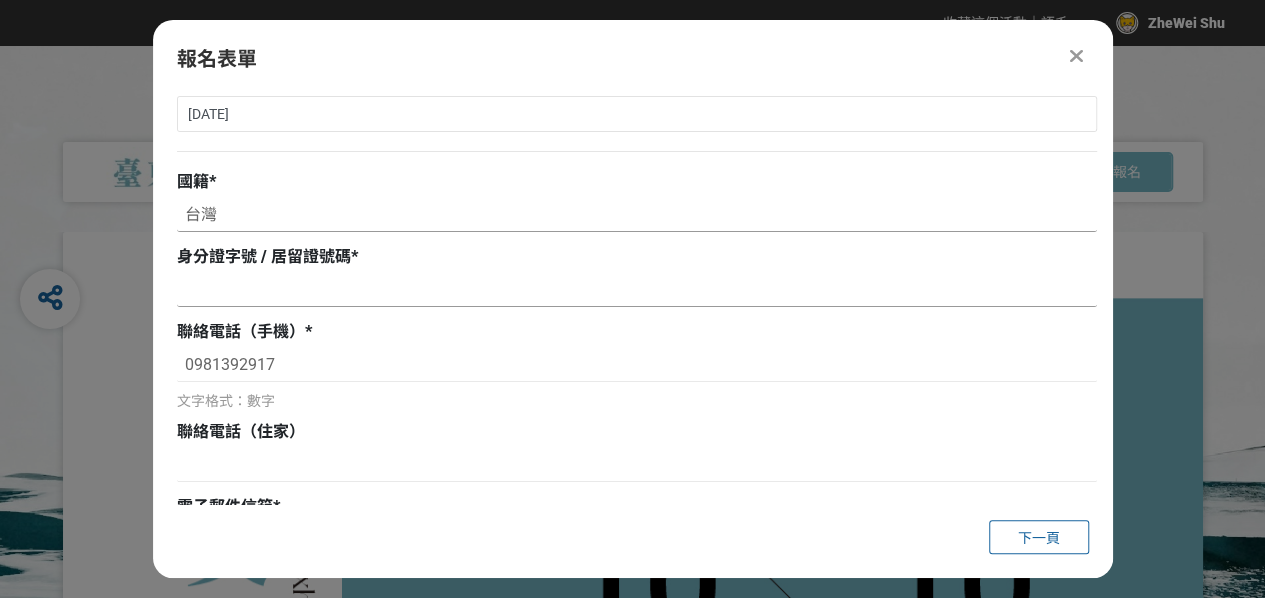type on "台灣" 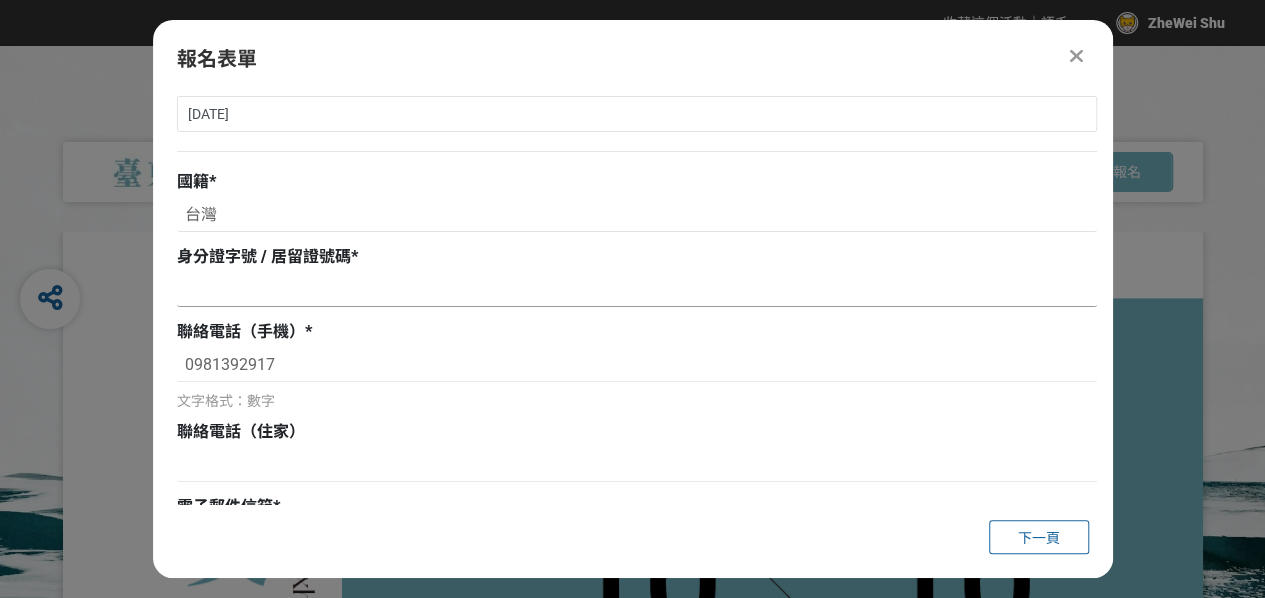 click at bounding box center (637, 290) 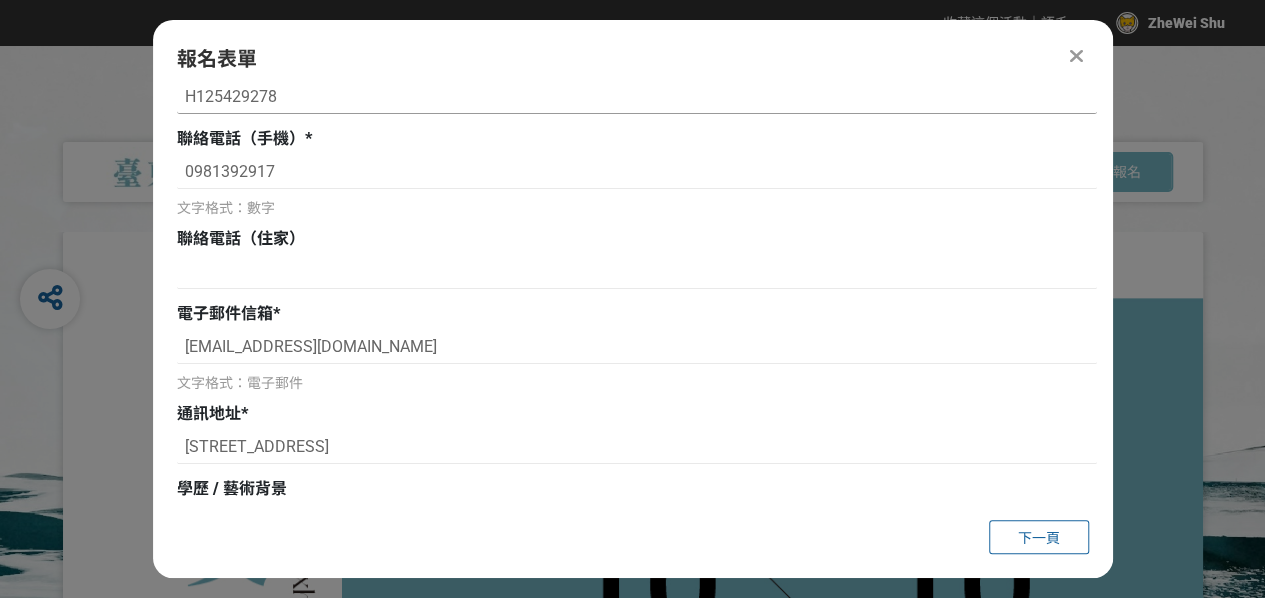 scroll, scrollTop: 400, scrollLeft: 0, axis: vertical 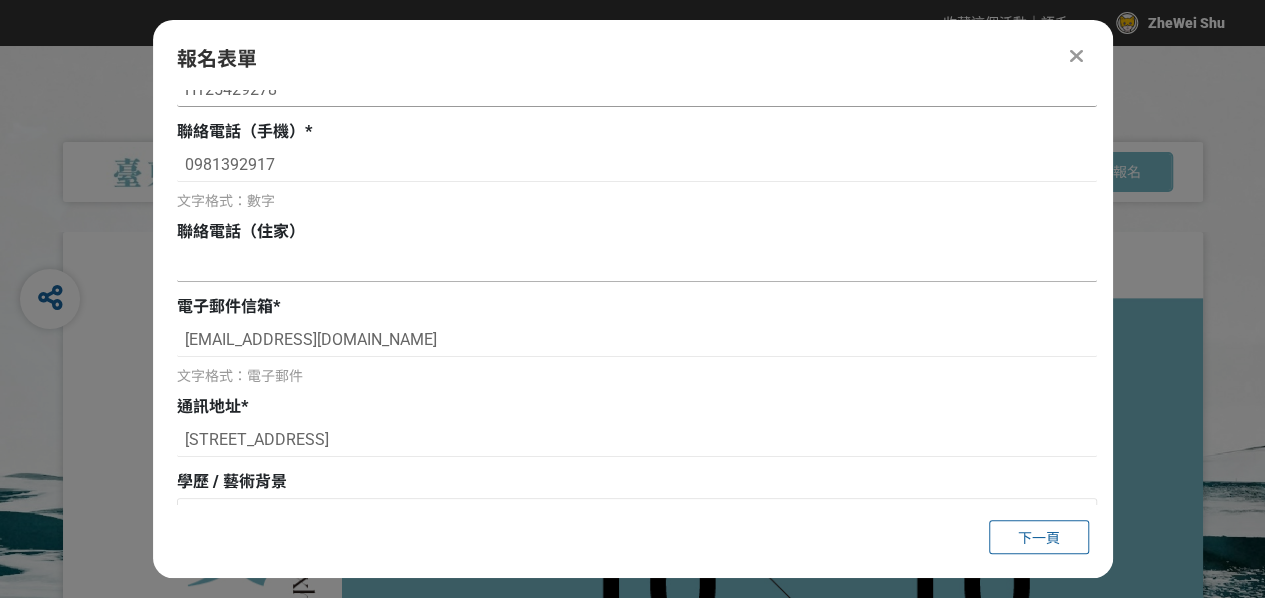 type on "H125429278" 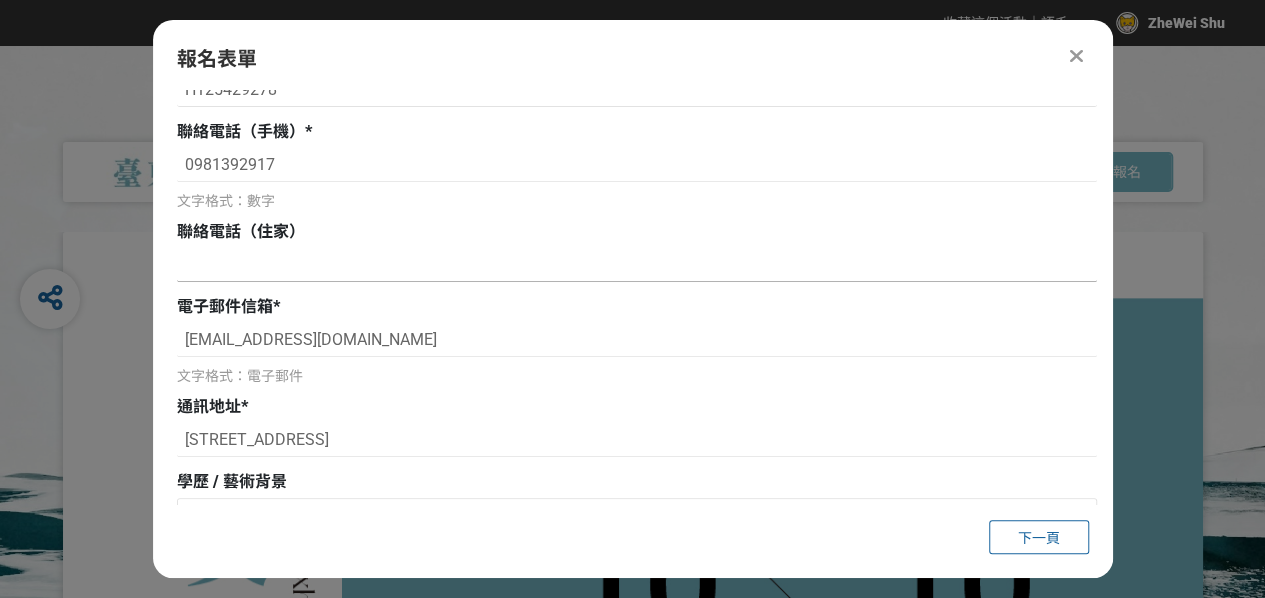click at bounding box center (637, 265) 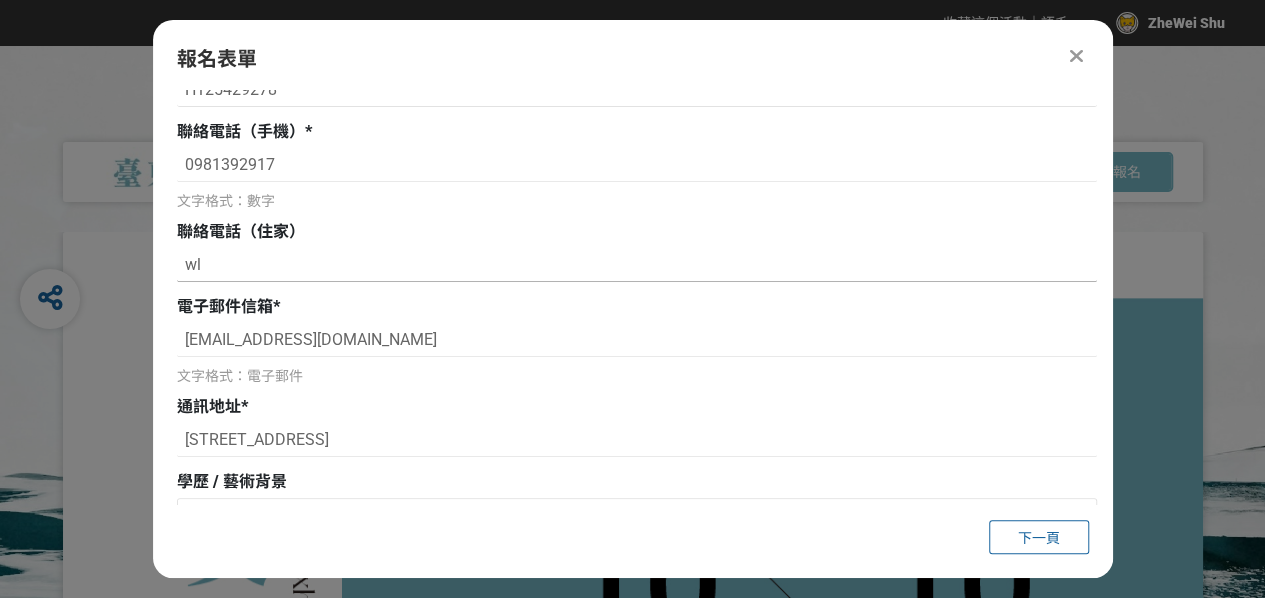 type on "w" 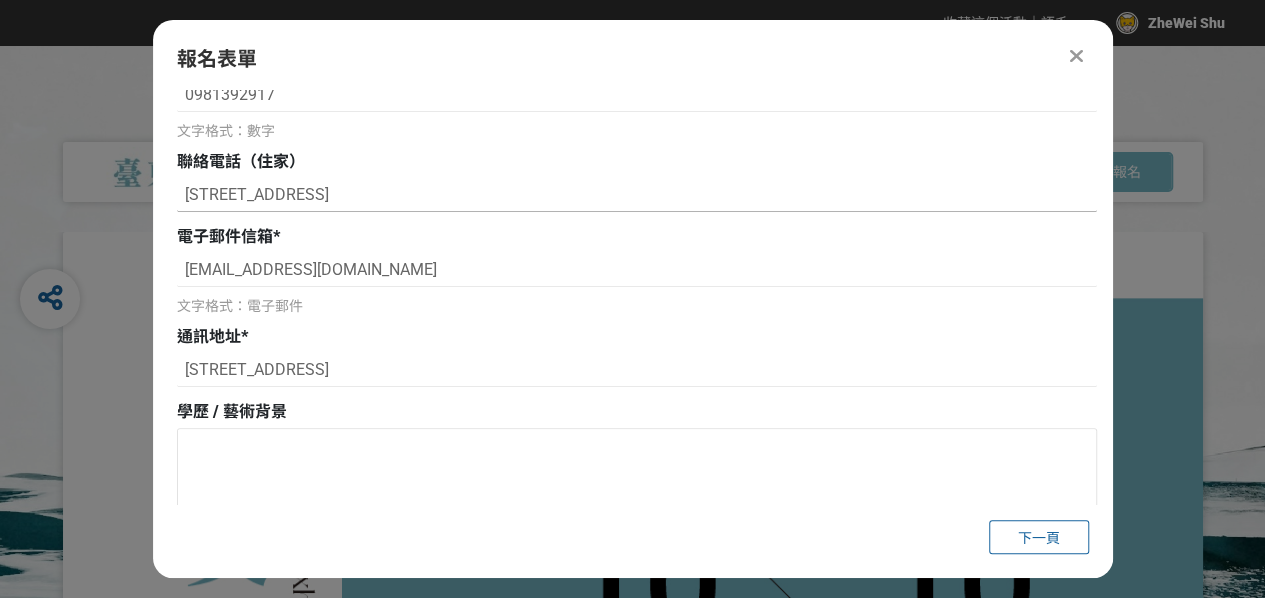 scroll, scrollTop: 500, scrollLeft: 0, axis: vertical 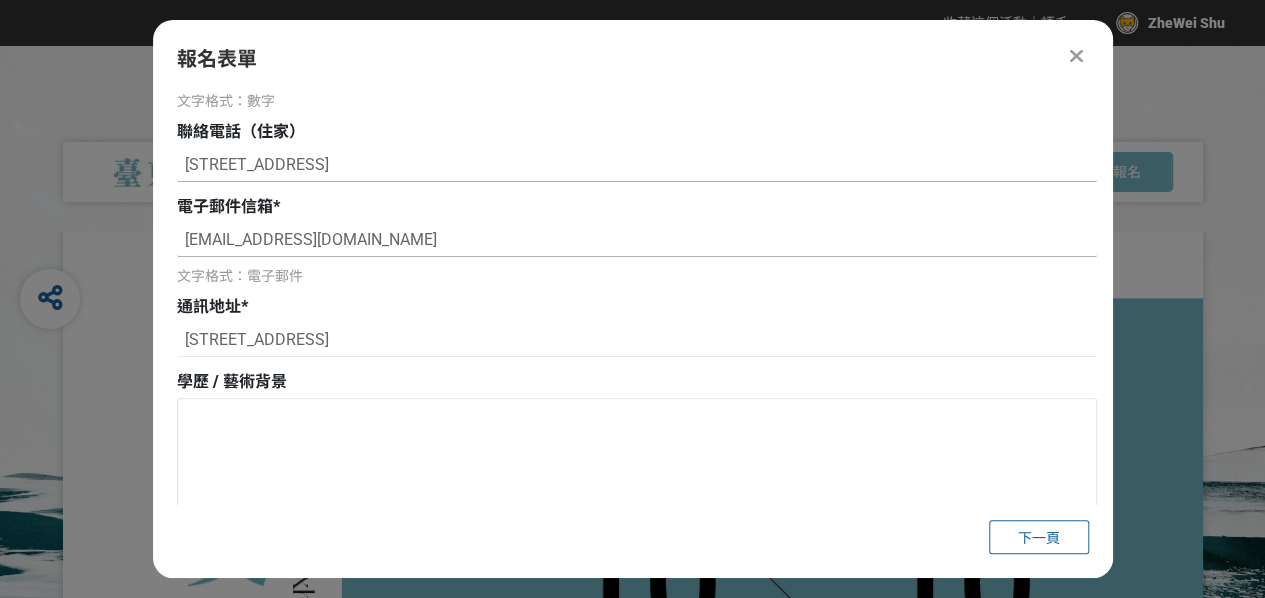 type on "[STREET_ADDRESS]" 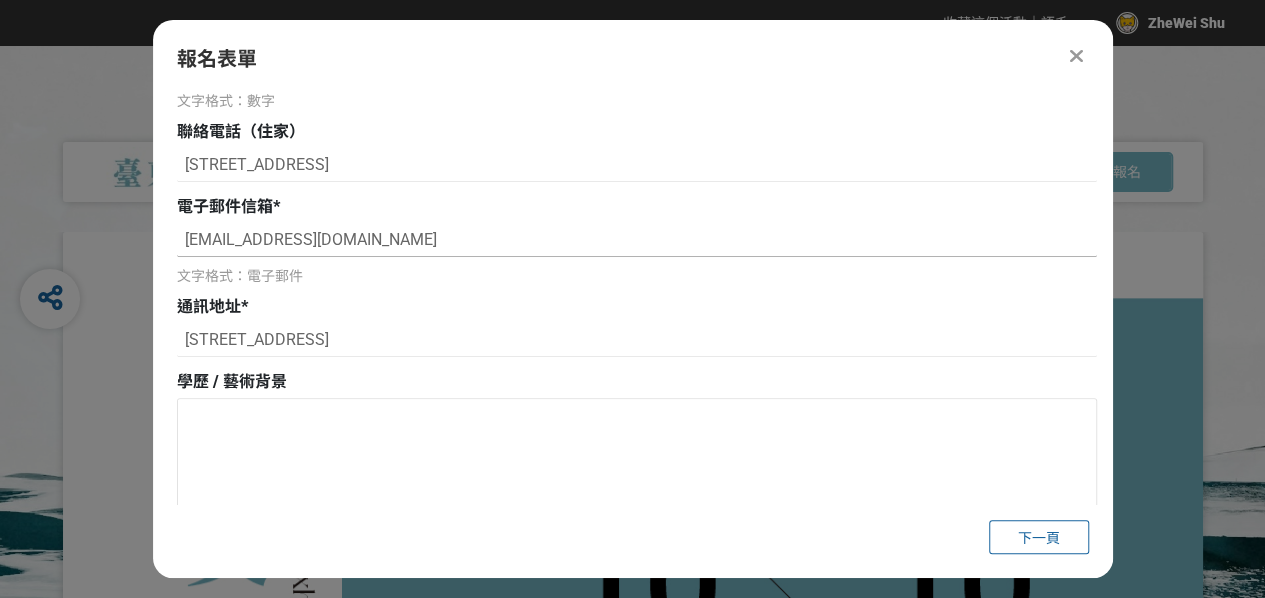 click on "cyes3801@gmail.com" at bounding box center [637, 240] 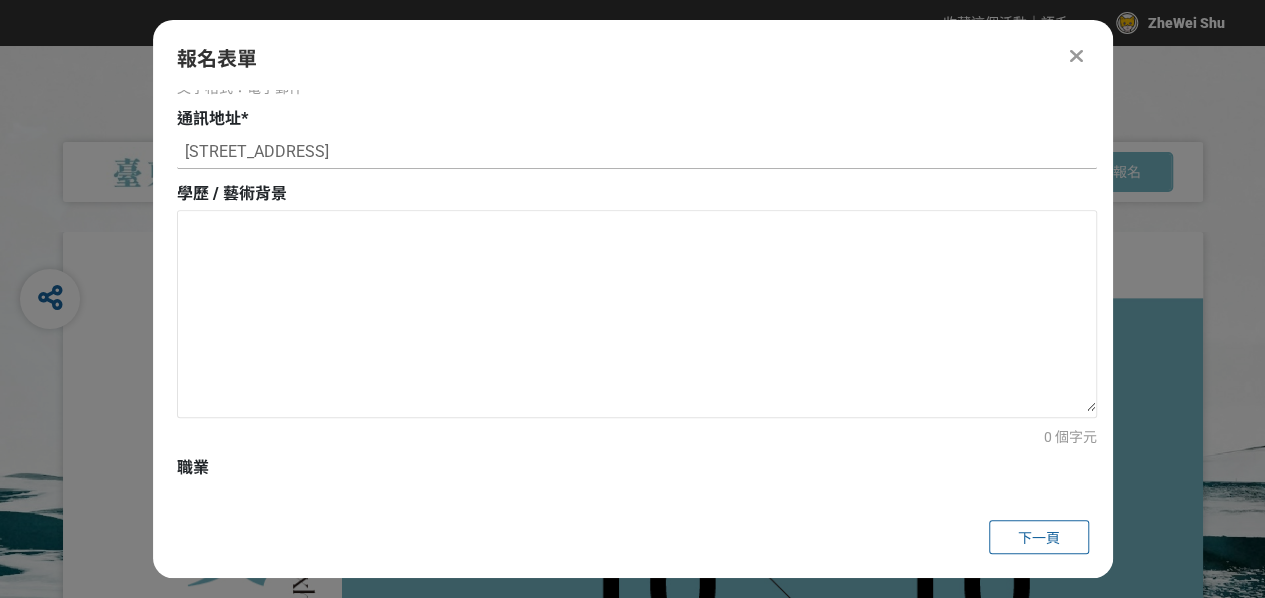 scroll, scrollTop: 780, scrollLeft: 0, axis: vertical 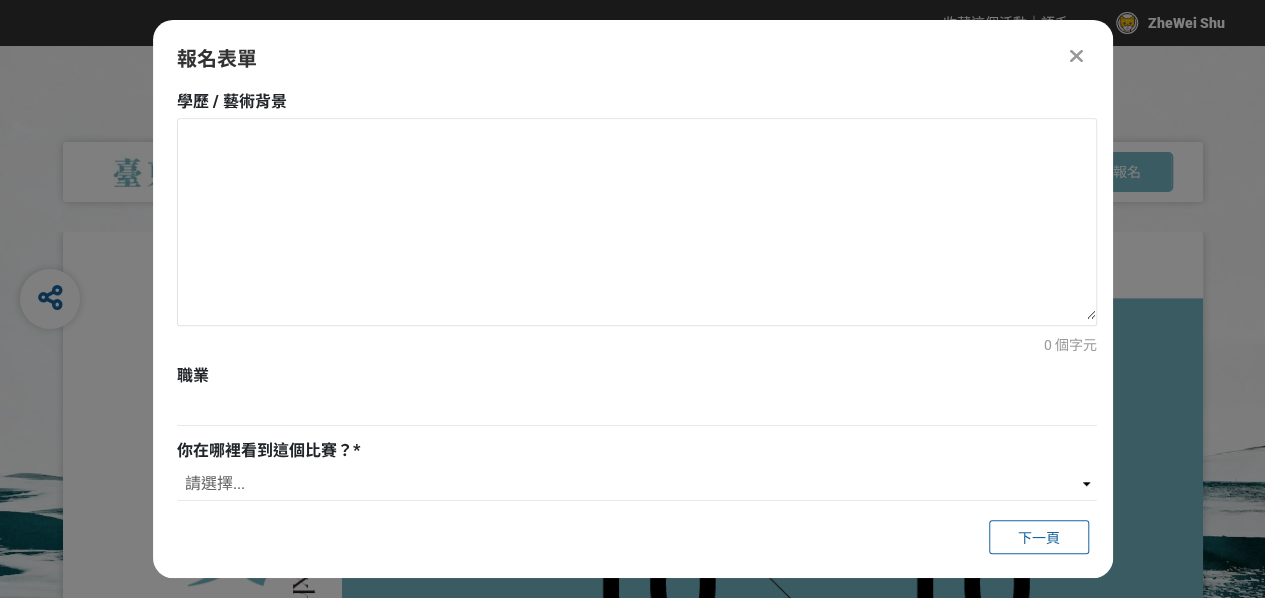 type on "[EMAIL_ADDRESS][DOMAIN_NAME]" 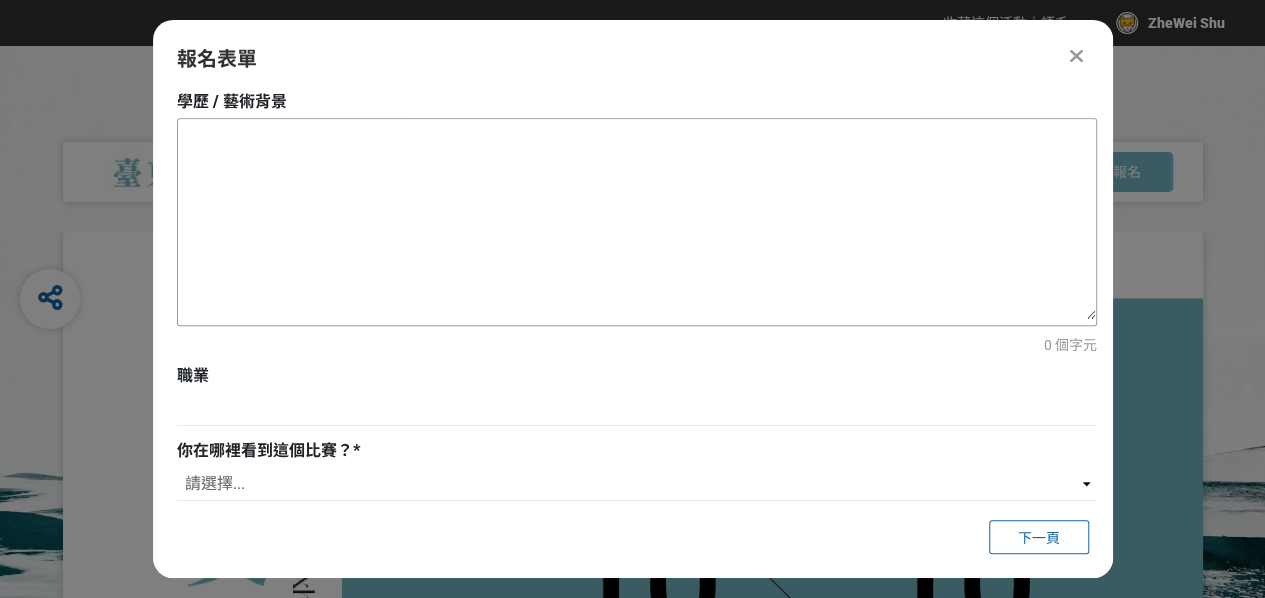 click at bounding box center [637, 219] 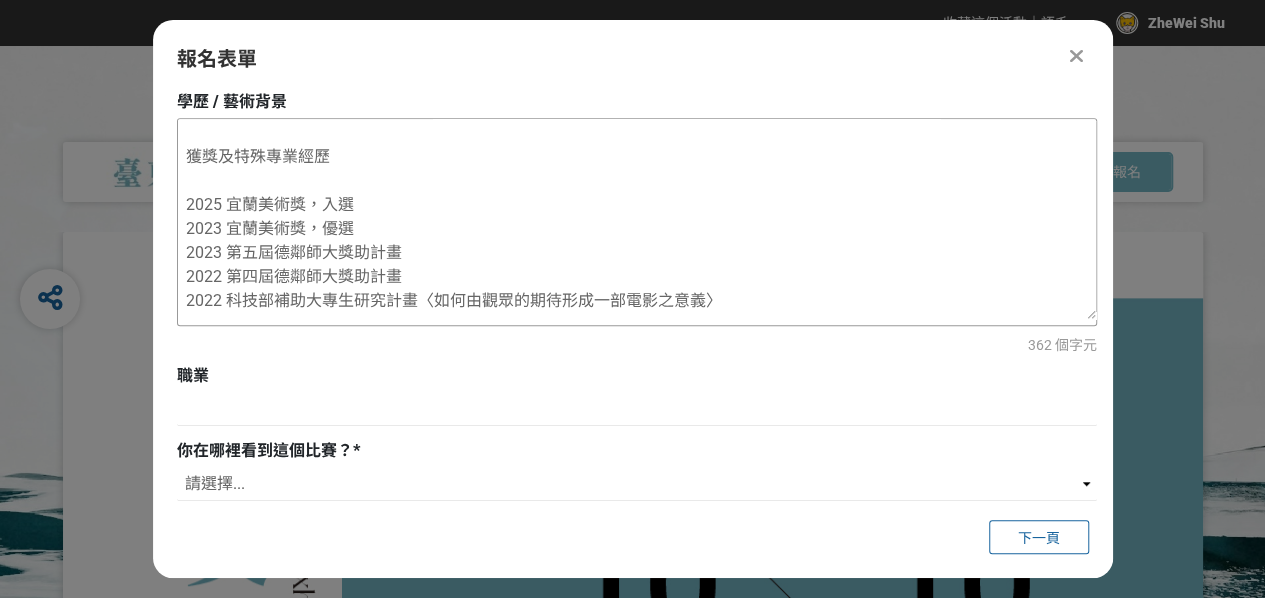 scroll, scrollTop: 0, scrollLeft: 0, axis: both 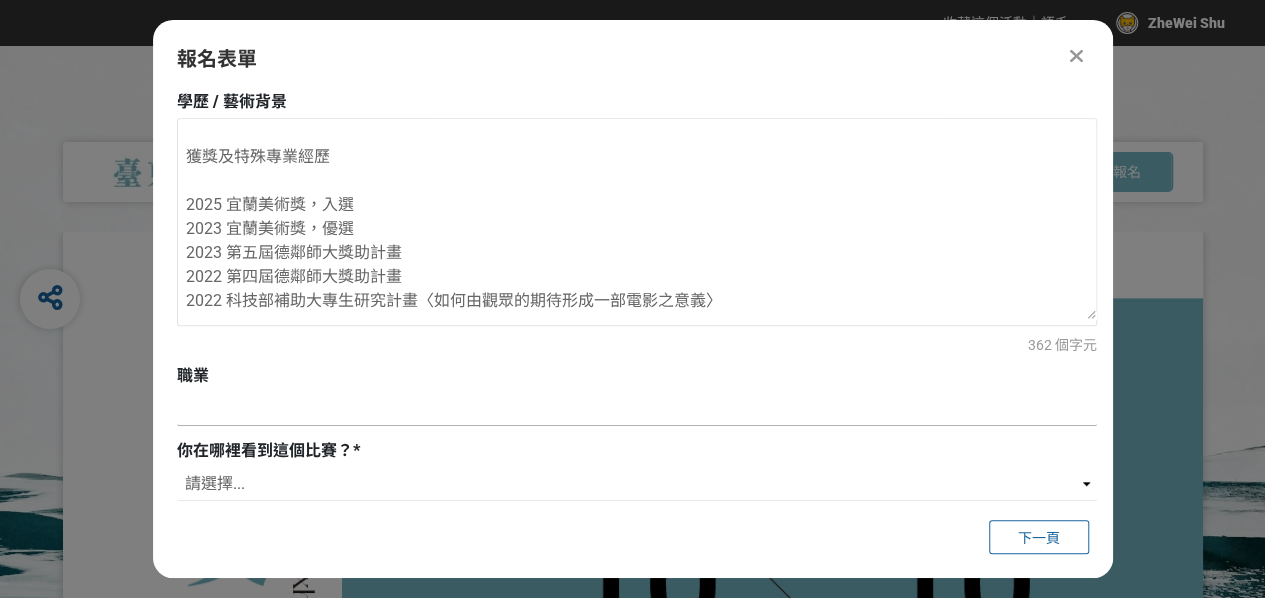 type on "個人簡歷
2024 國立臺灣師範大學美術學系碩士班繪畫組就讀中
2022 國立臺灣師範大學美術學系西畫組畢業
聯展
2025「Ten of ten 十分之十」，起居蟹，臺北
2024「EON｜湧」跨校藝術家群展，基隆美術館，基隆
2024「GPT4四校繪畫聯展」，臺藝大美術系大工坊，新北
2023 宜蘭美術獎，羅東文化工廠，宜蘭
2023「你是不是看不懂？-藝術的感質」，元智大學圖書館，桃園
2023 第五屆德鄰師大獎助計畫成果展，德群藝廊，臺北
2022 第四屆德鄰師大獎助計畫成果展，德群藝廊，臺北
獲獎及特殊專業經歷
2025 宜蘭美術獎，入選
2023 宜蘭美術獎，優選
2023 第五屆德鄰師大獎助計畫
2022 第四屆德鄰師大獎助計畫
2022 科技部補助大專生研究計畫〈如何由觀眾的期待形成一部電影之意義〉" 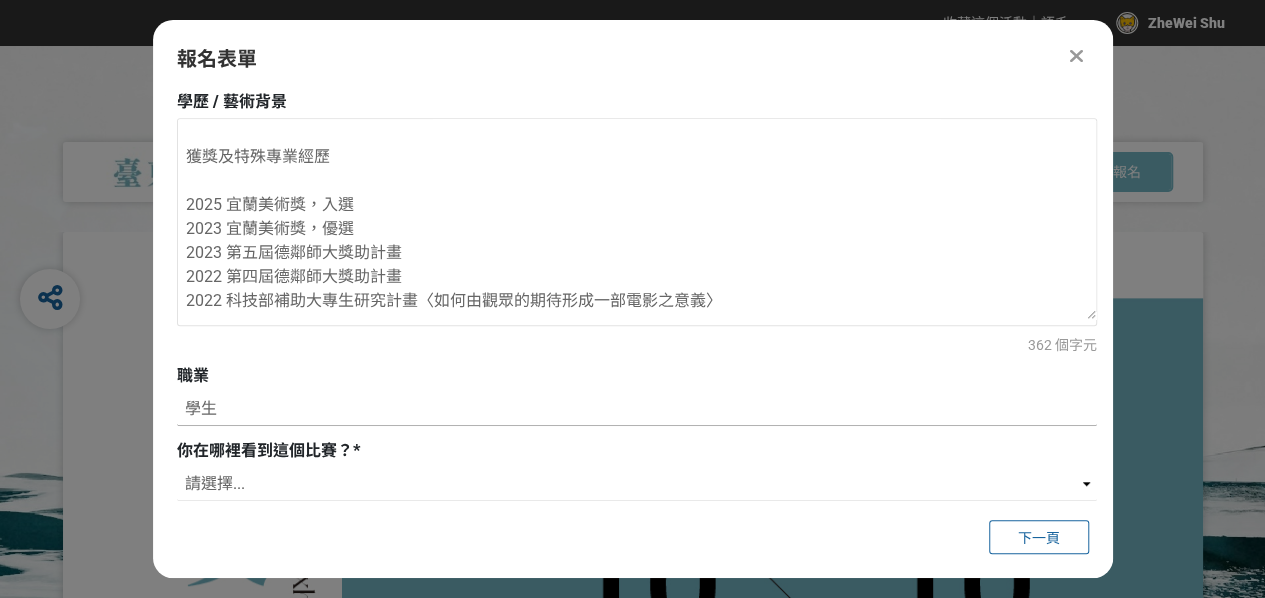 type on "學" 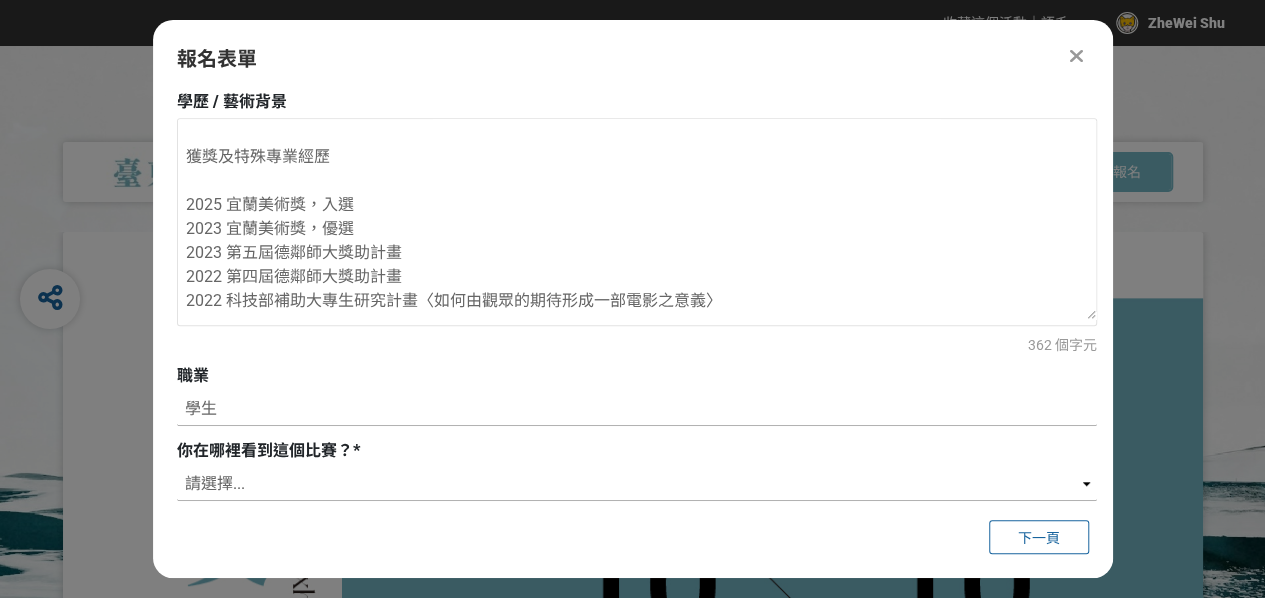 type on "學生" 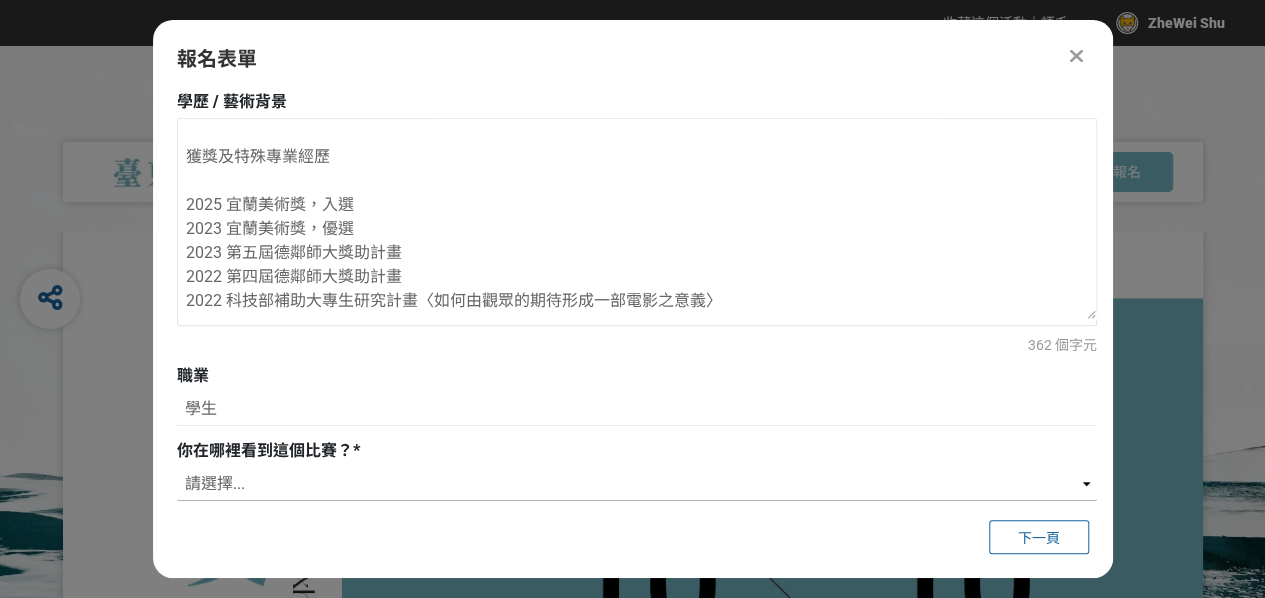 click on "請選擇... 獎金獵人網站 Facebook / Instagram 校園講座 / 老師系上推薦 電子郵件 海報 其他" at bounding box center [637, 484] 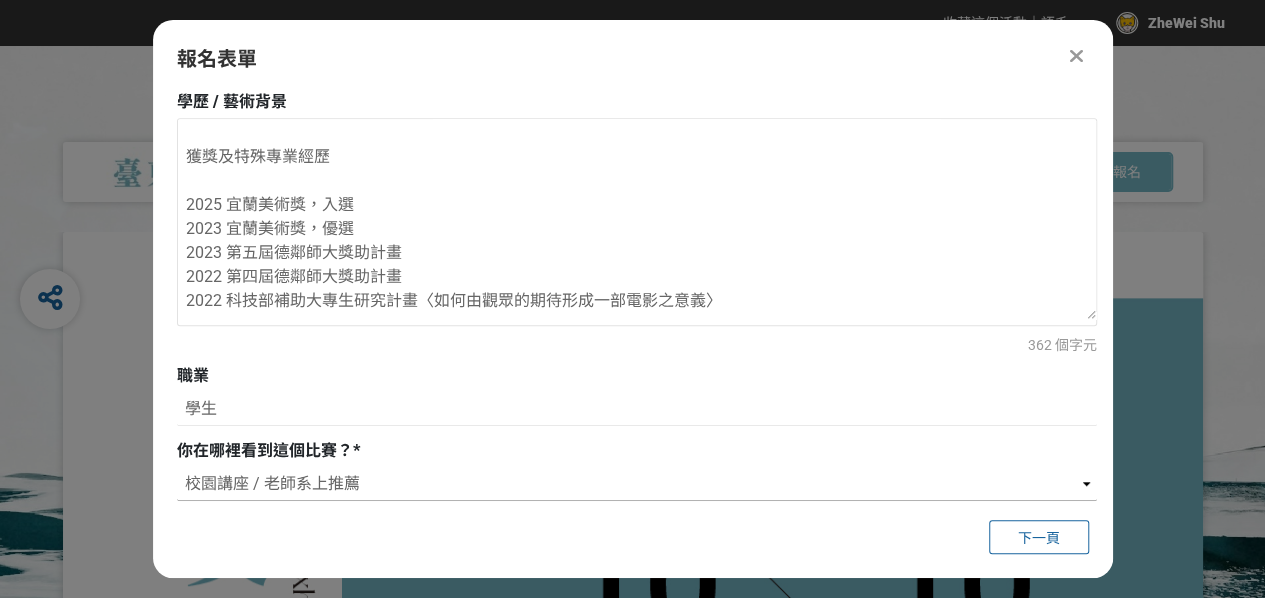 click on "請選擇... 獎金獵人網站 Facebook / Instagram 校園講座 / 老師系上推薦 電子郵件 海報 其他" at bounding box center (637, 484) 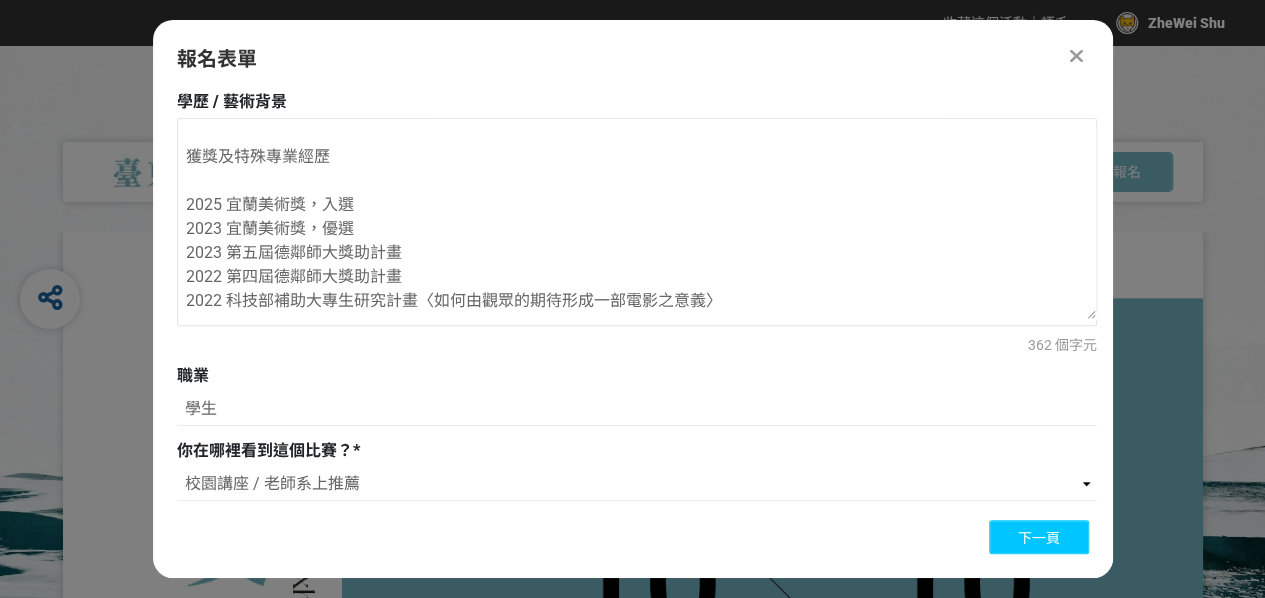 click on "下一頁" at bounding box center [1039, 537] 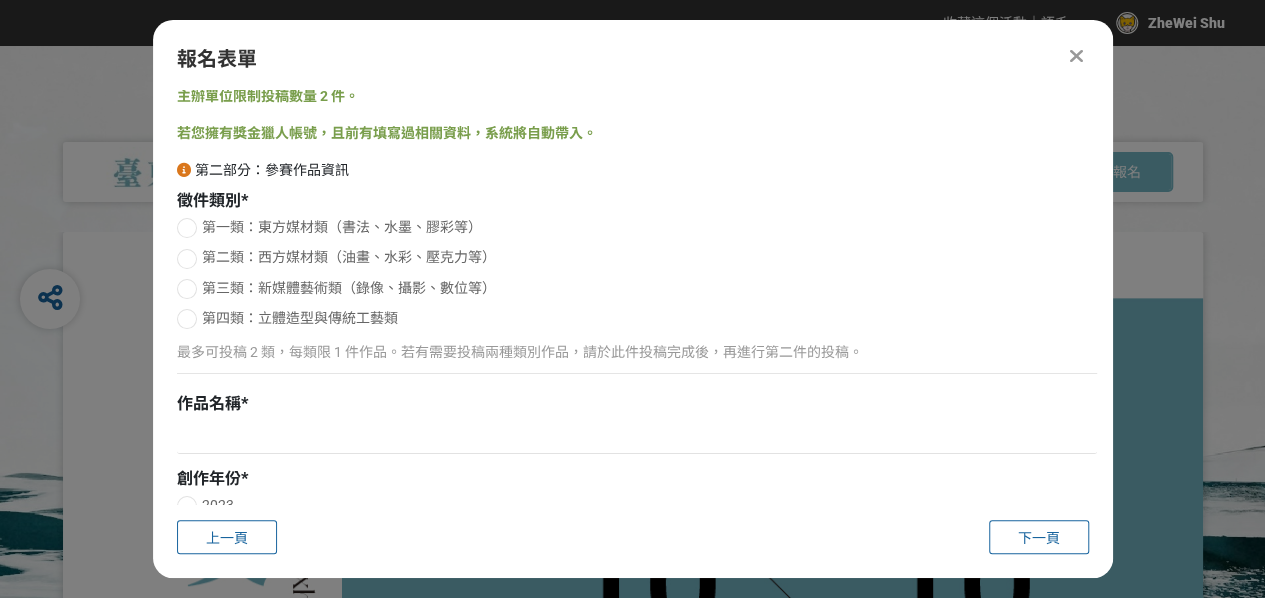 scroll, scrollTop: 0, scrollLeft: 0, axis: both 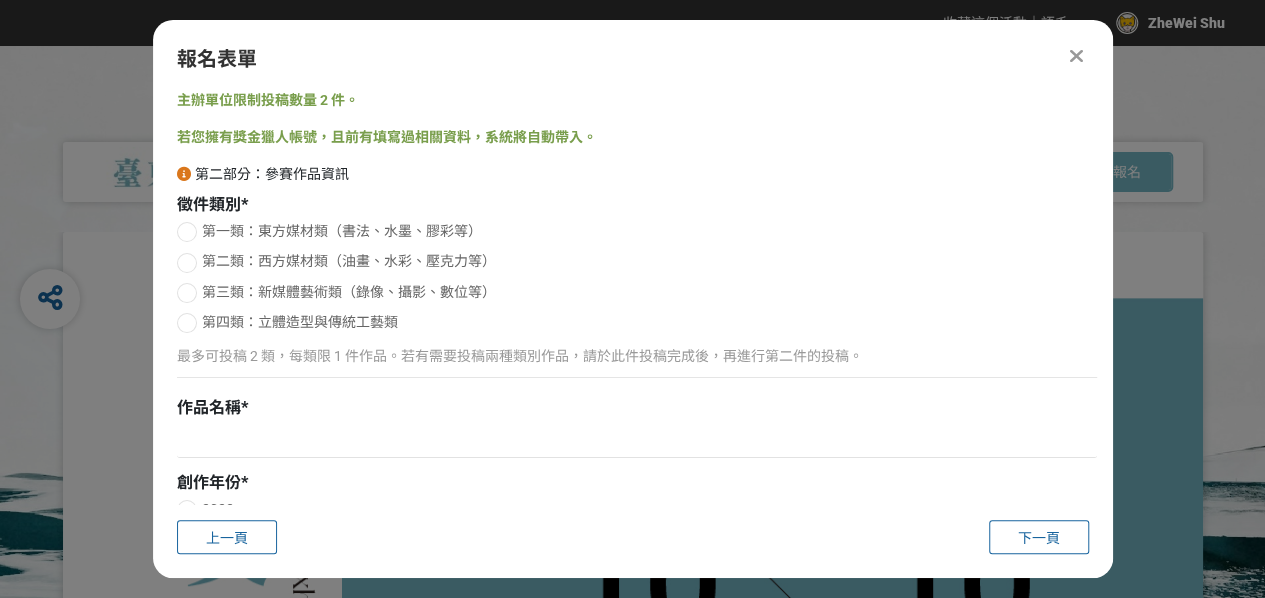click on "第二類：西方媒材類（油畫、水彩、壓克力等）" at bounding box center [637, 261] 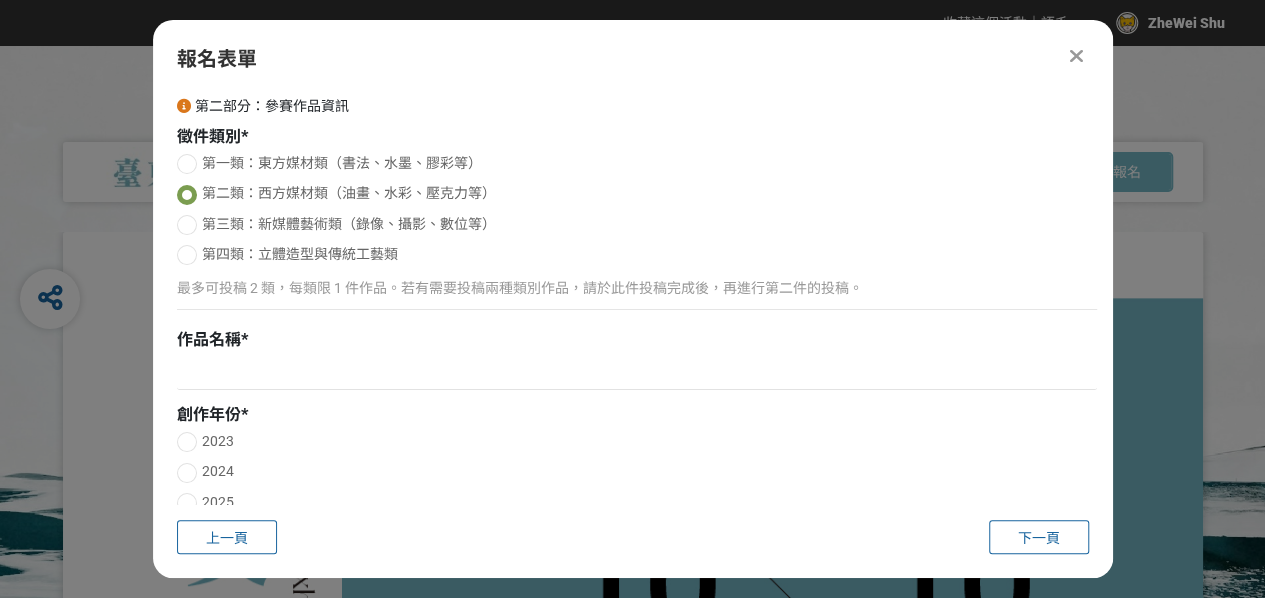 scroll, scrollTop: 100, scrollLeft: 0, axis: vertical 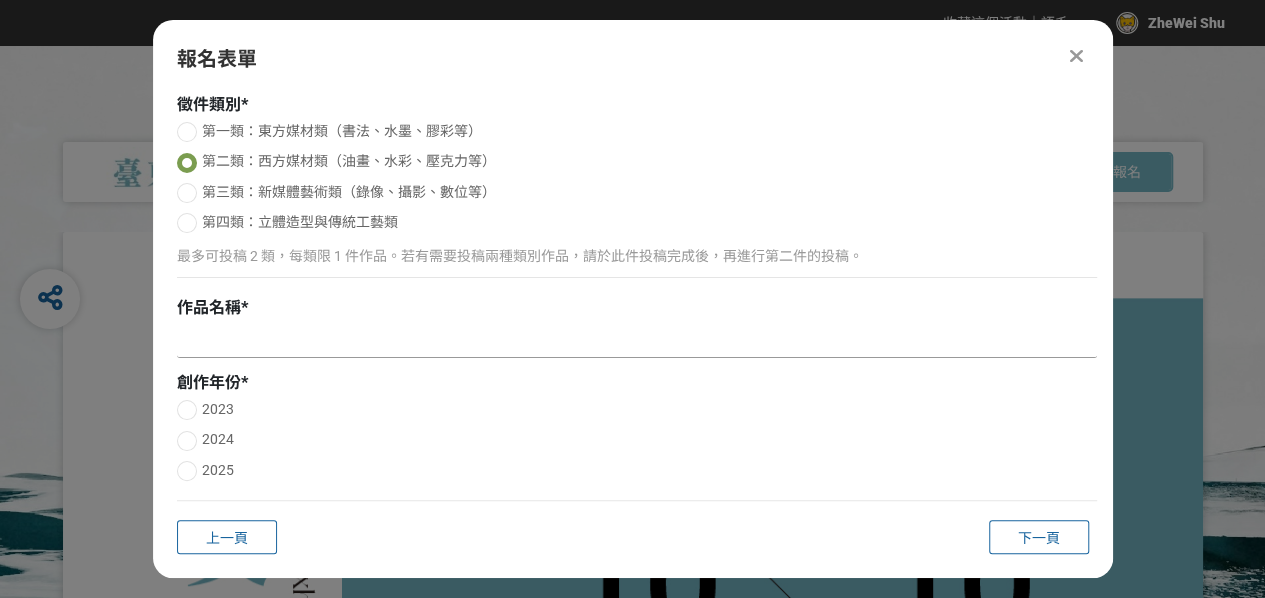 click at bounding box center (637, 341) 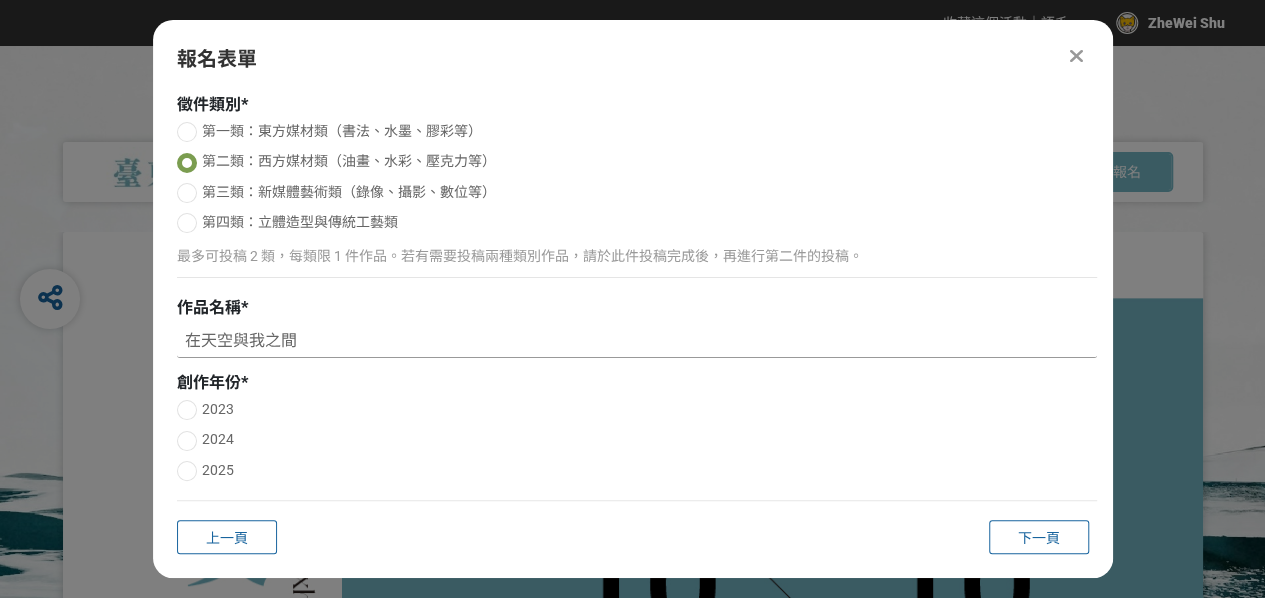 type on "在天空與我之間" 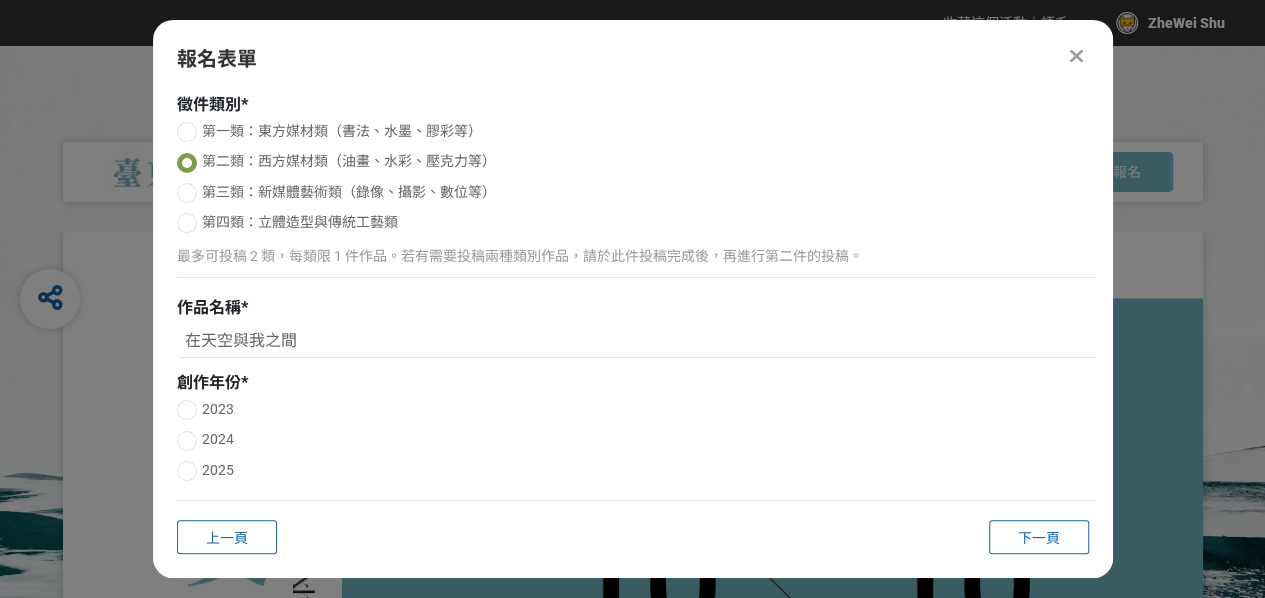 click on "2025" at bounding box center [637, 470] 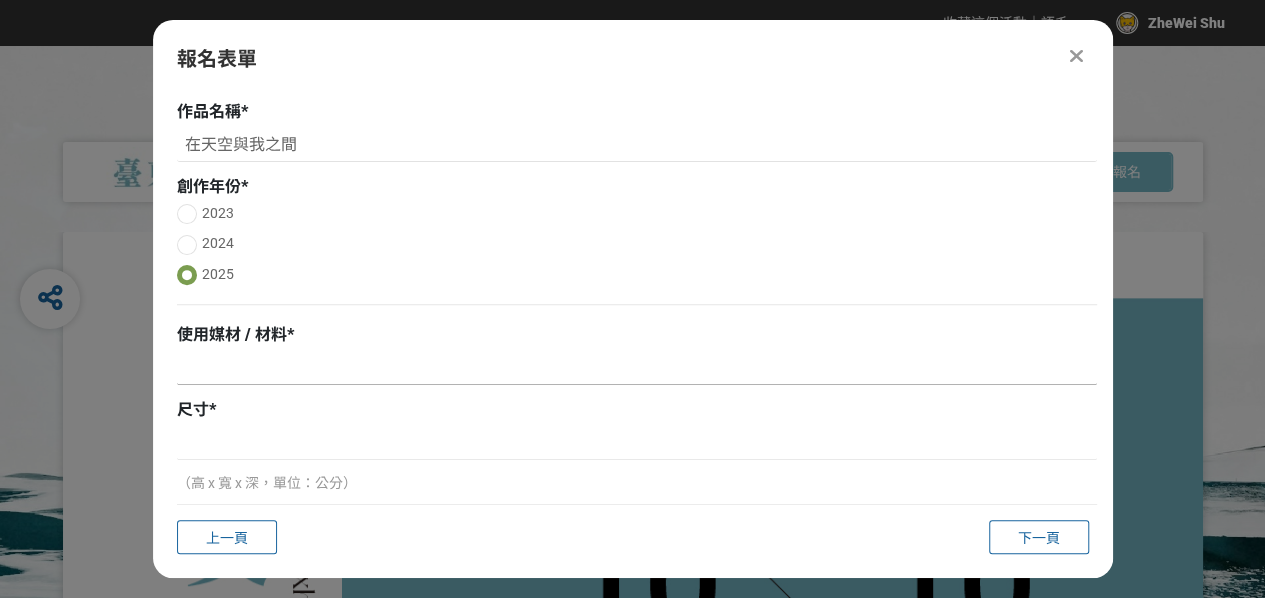 scroll, scrollTop: 300, scrollLeft: 0, axis: vertical 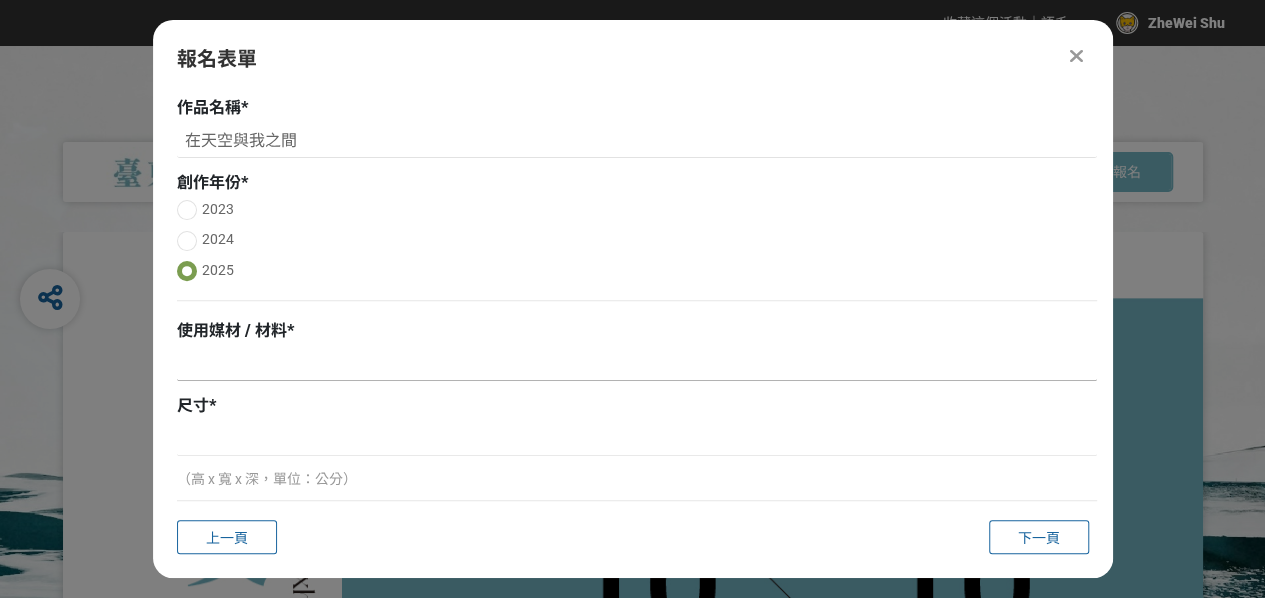 click at bounding box center [637, 364] 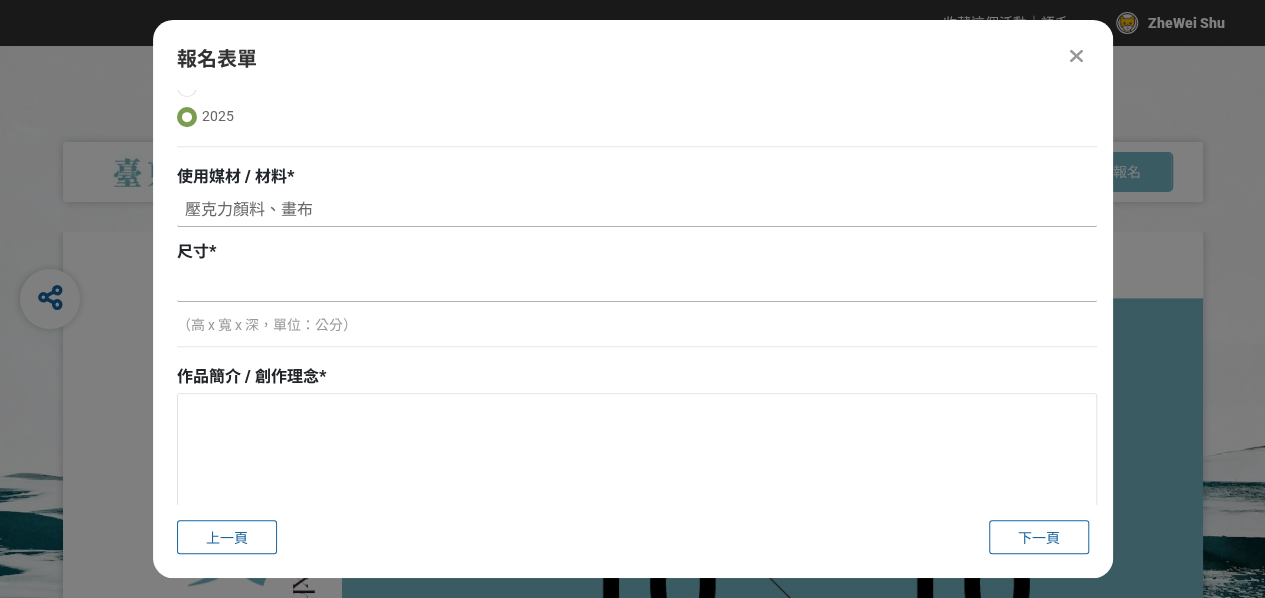 scroll, scrollTop: 500, scrollLeft: 0, axis: vertical 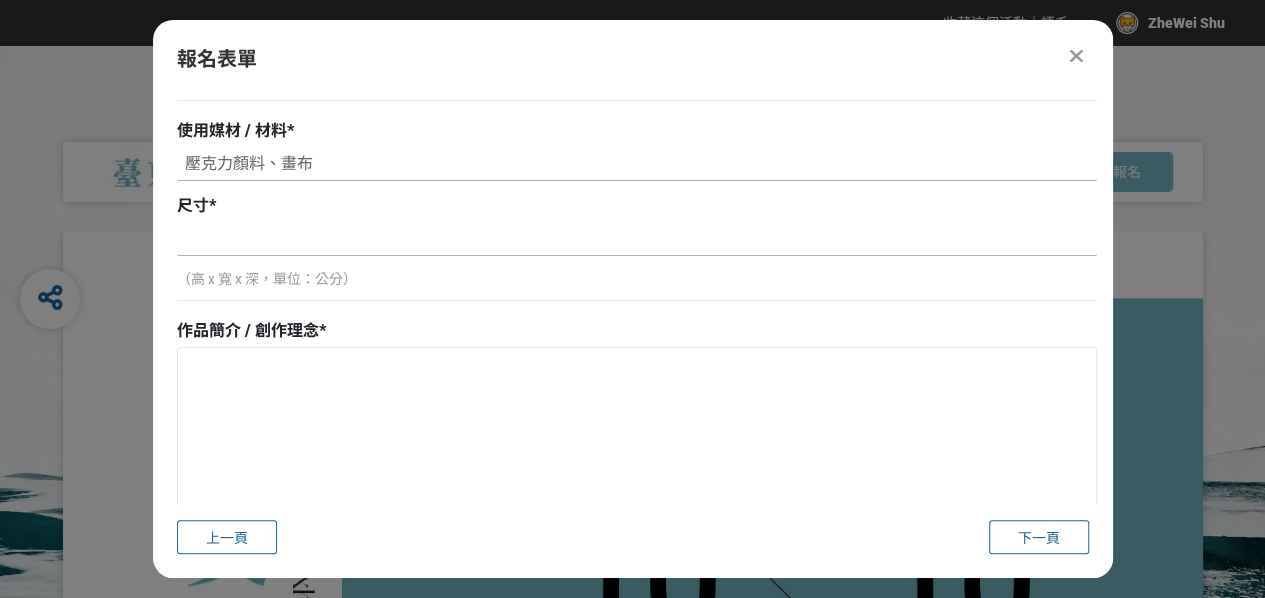 type on "壓克力顏料、畫布" 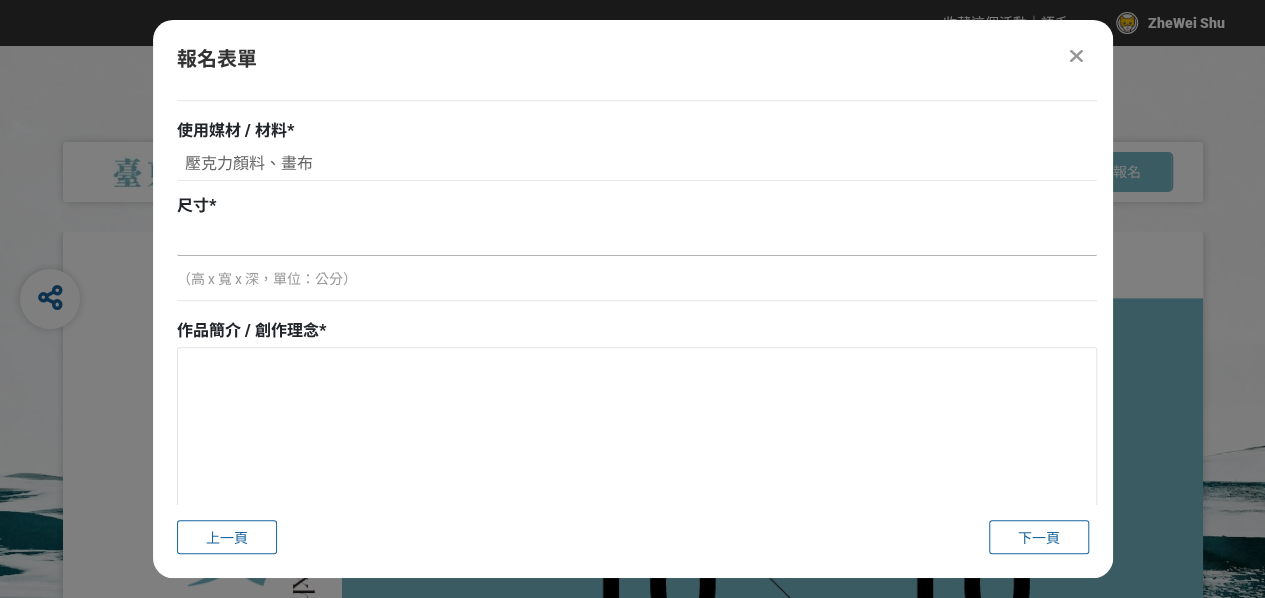 click at bounding box center [637, 239] 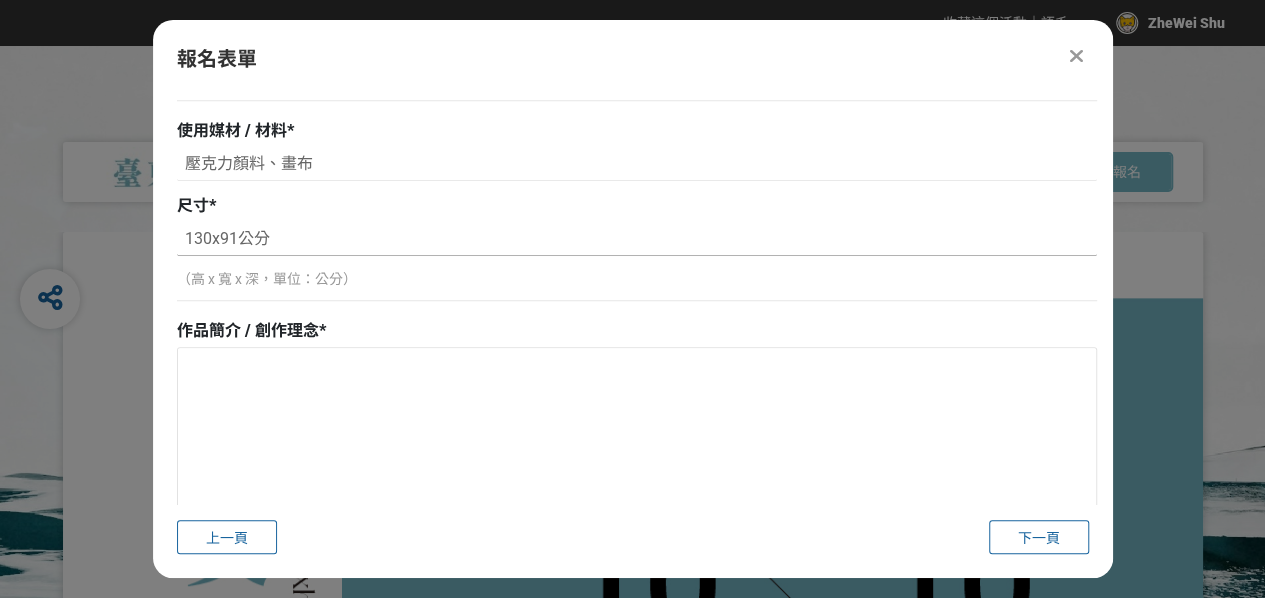 drag, startPoint x: 270, startPoint y: 231, endPoint x: 230, endPoint y: 233, distance: 40.04997 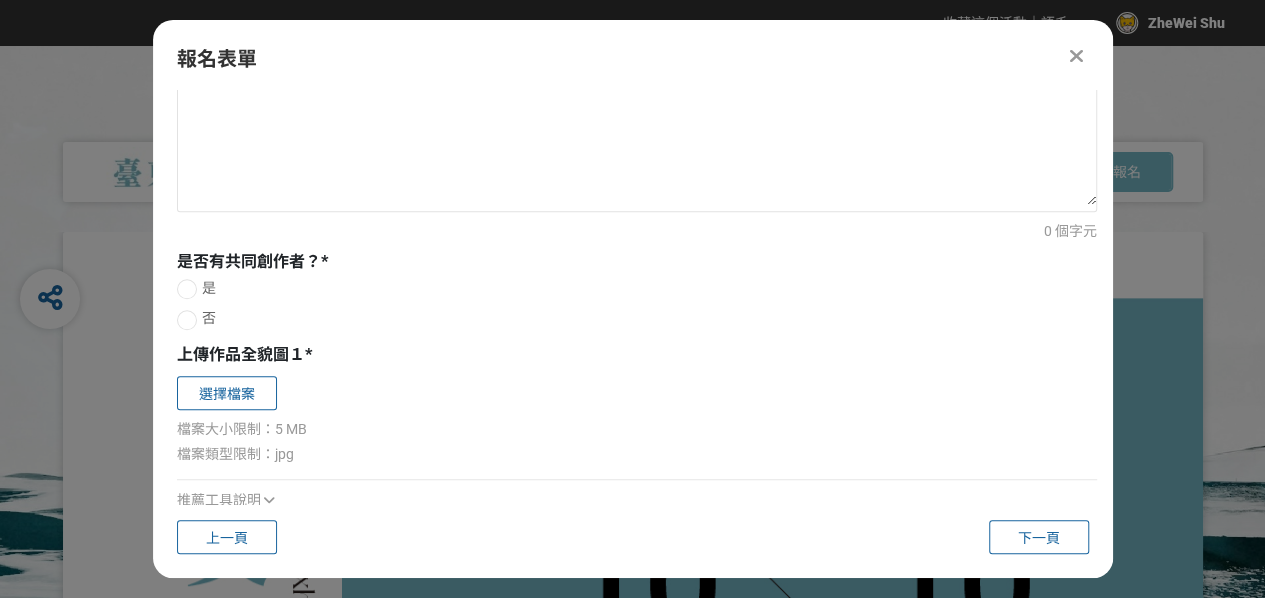 scroll, scrollTop: 800, scrollLeft: 0, axis: vertical 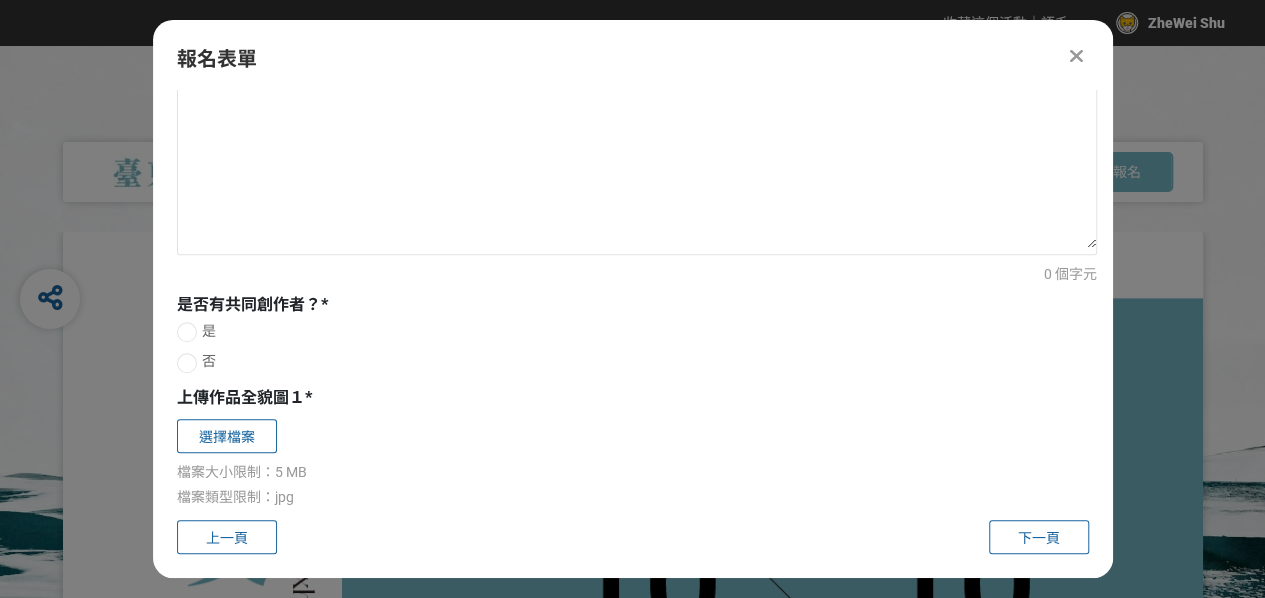 type on "130x96" 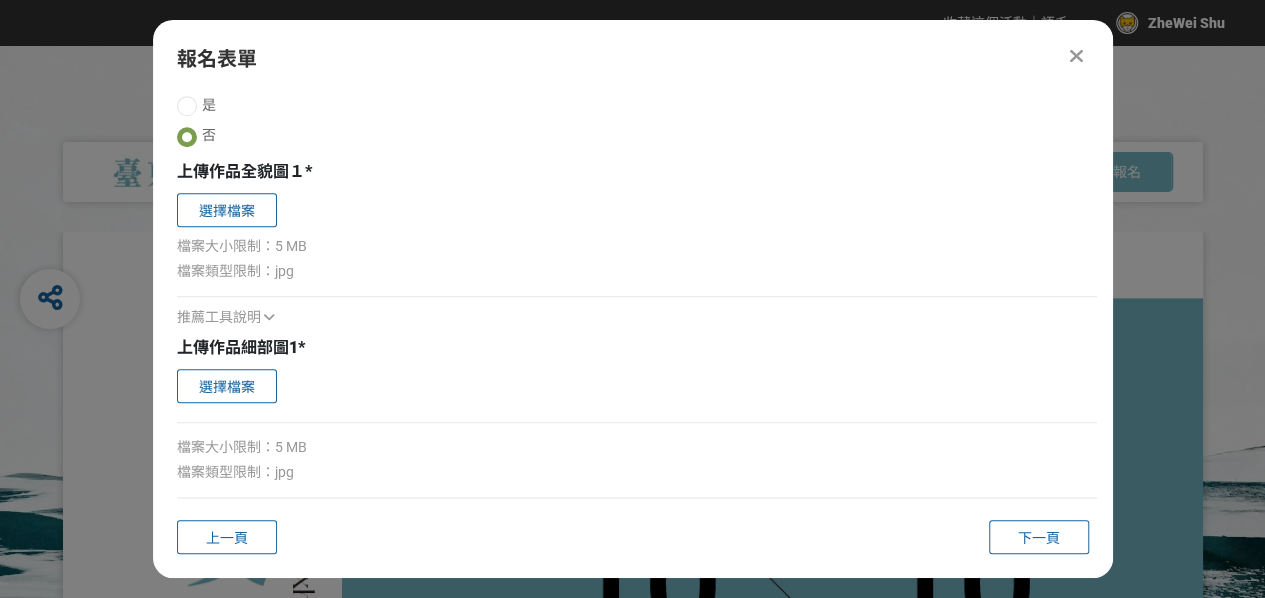 scroll, scrollTop: 926, scrollLeft: 0, axis: vertical 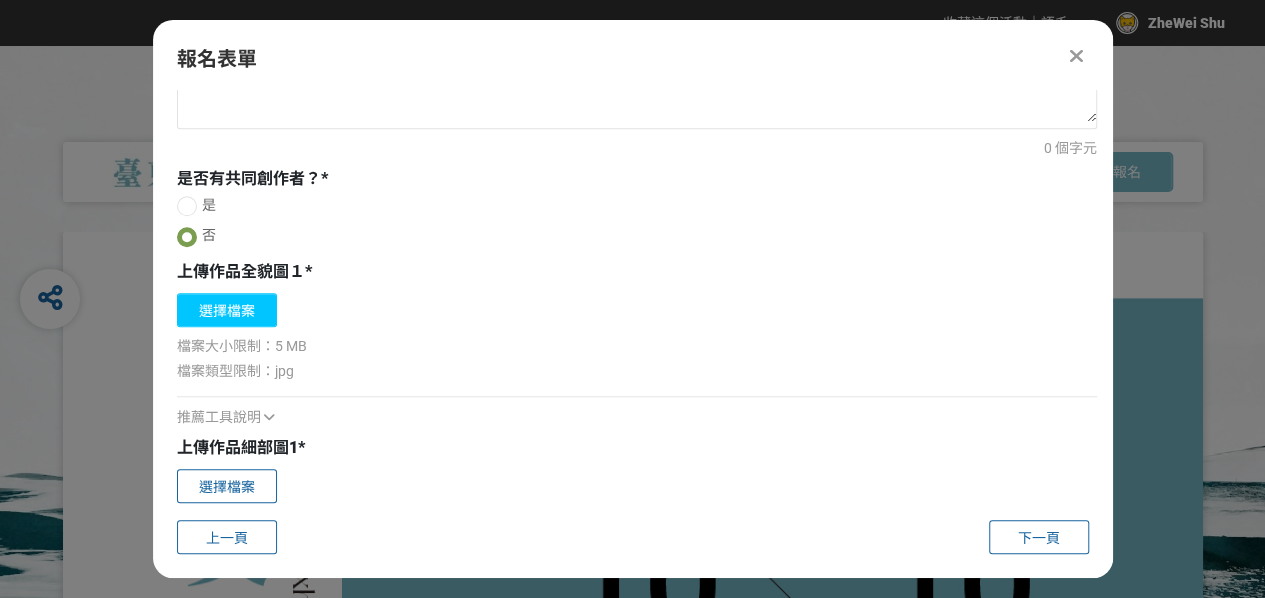 click on "選擇檔案" at bounding box center (227, 310) 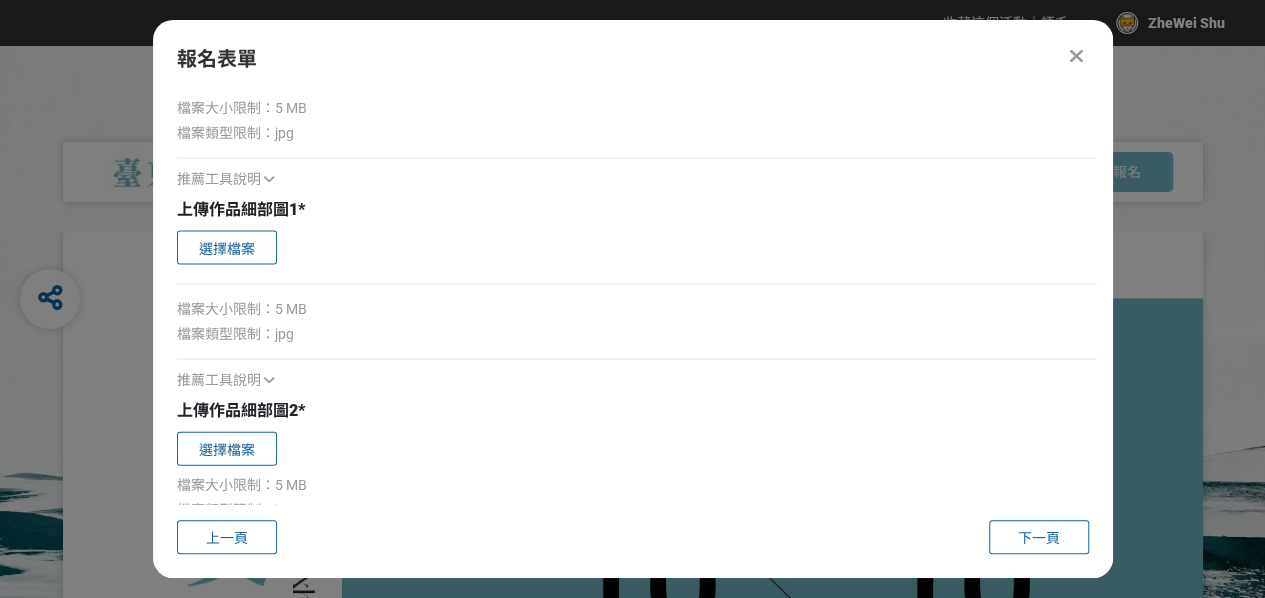scroll, scrollTop: 1926, scrollLeft: 0, axis: vertical 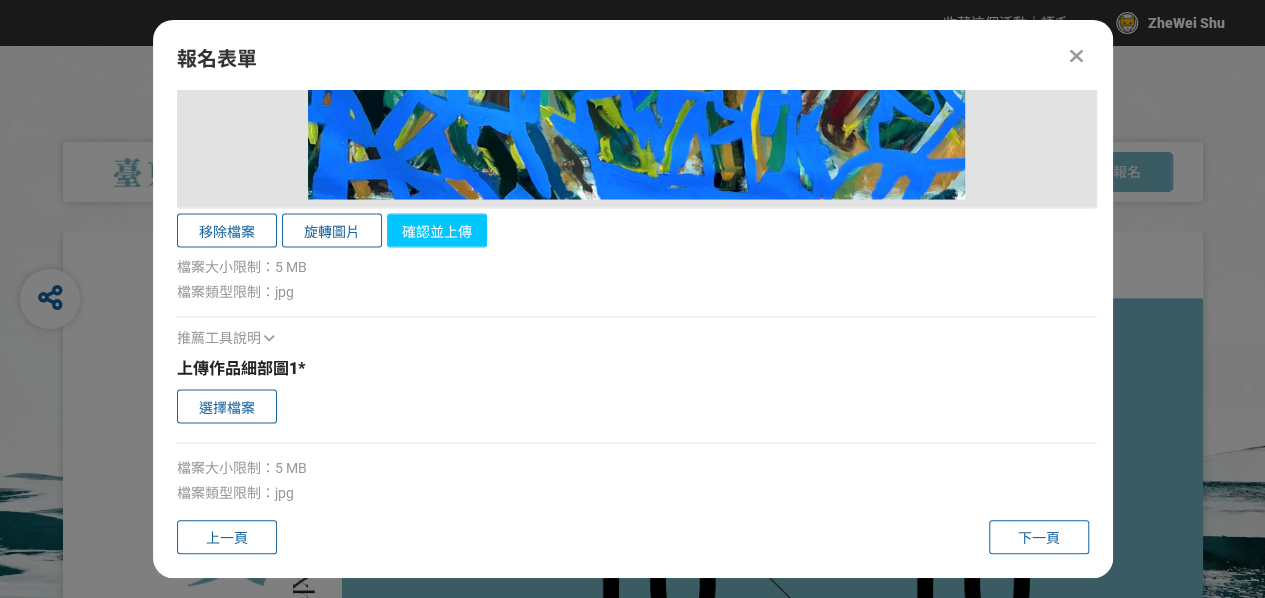 click on "確認並上傳" at bounding box center (437, 230) 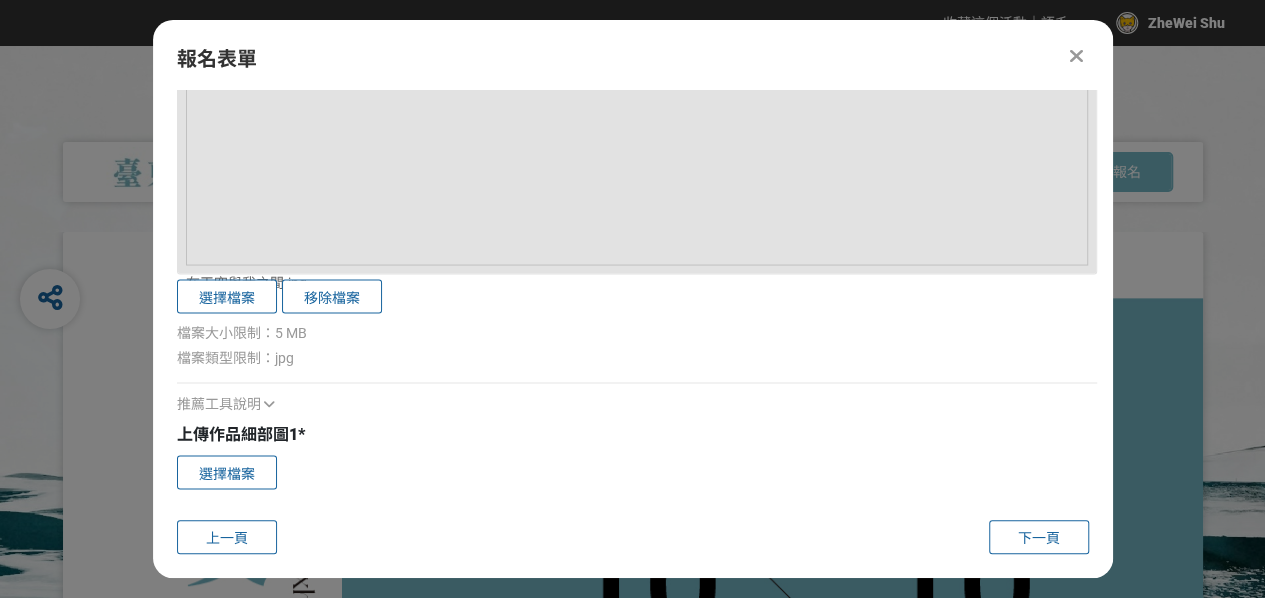 scroll, scrollTop: 1842, scrollLeft: 0, axis: vertical 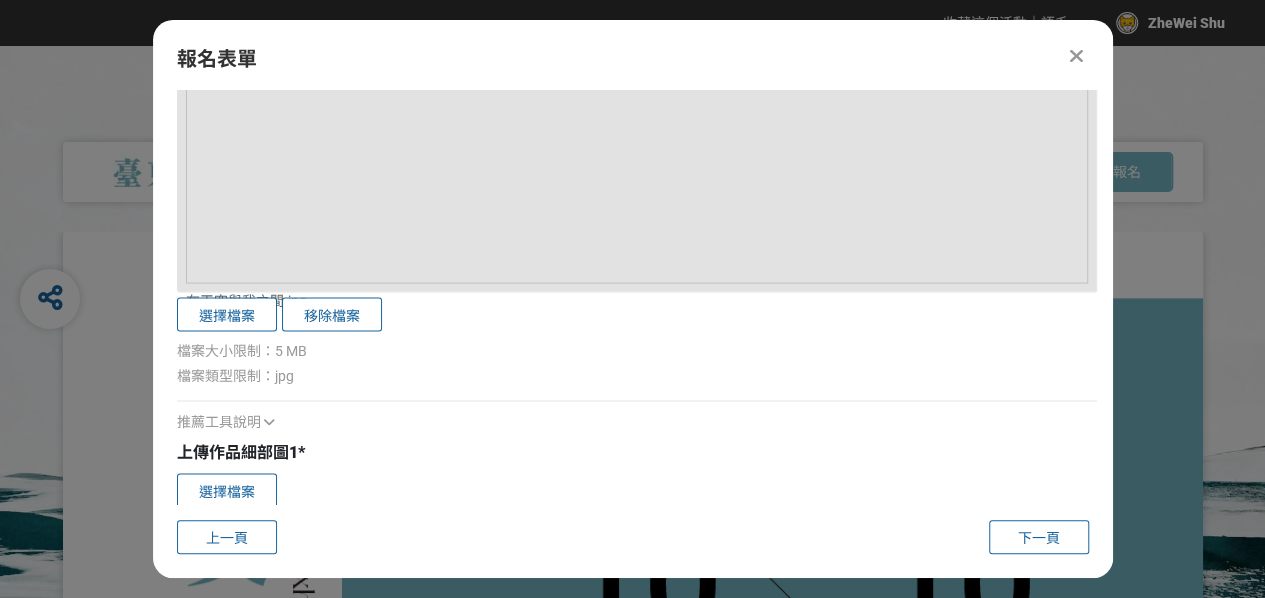 click at bounding box center (269, 421) 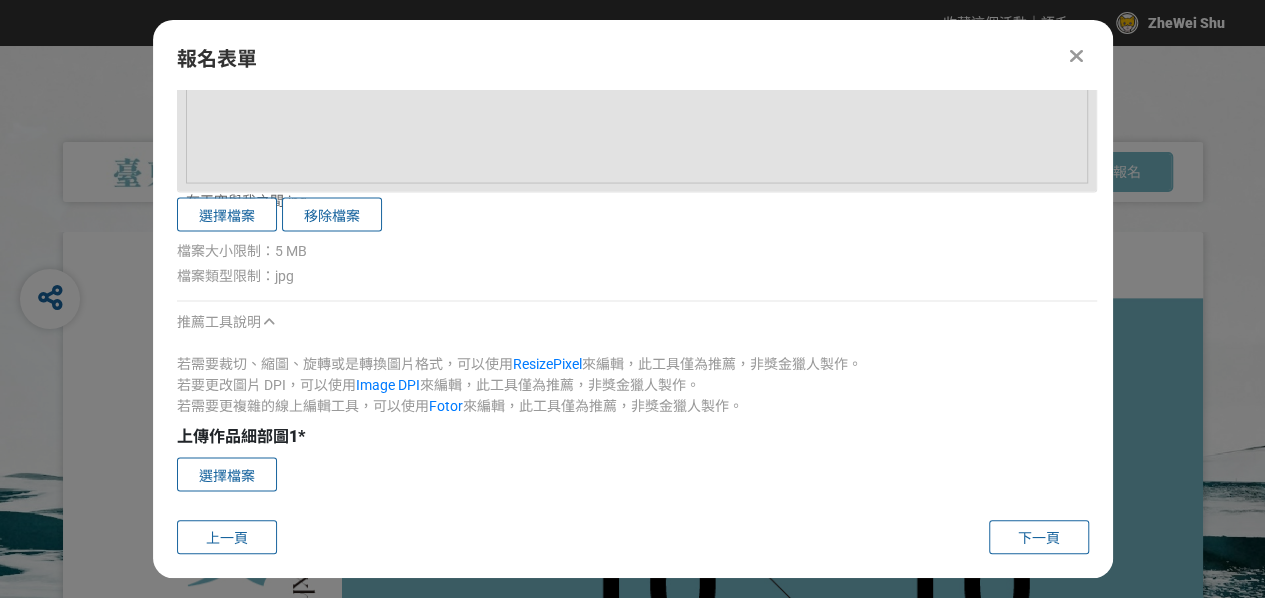 scroll, scrollTop: 2142, scrollLeft: 0, axis: vertical 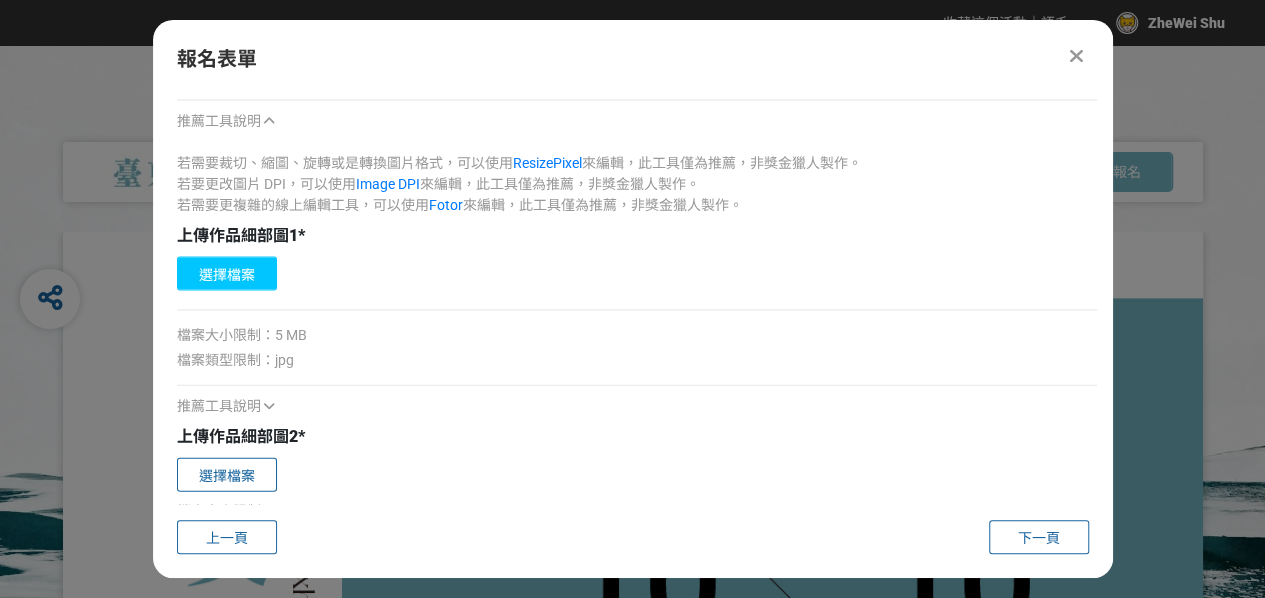 click on "選擇檔案" at bounding box center (227, 274) 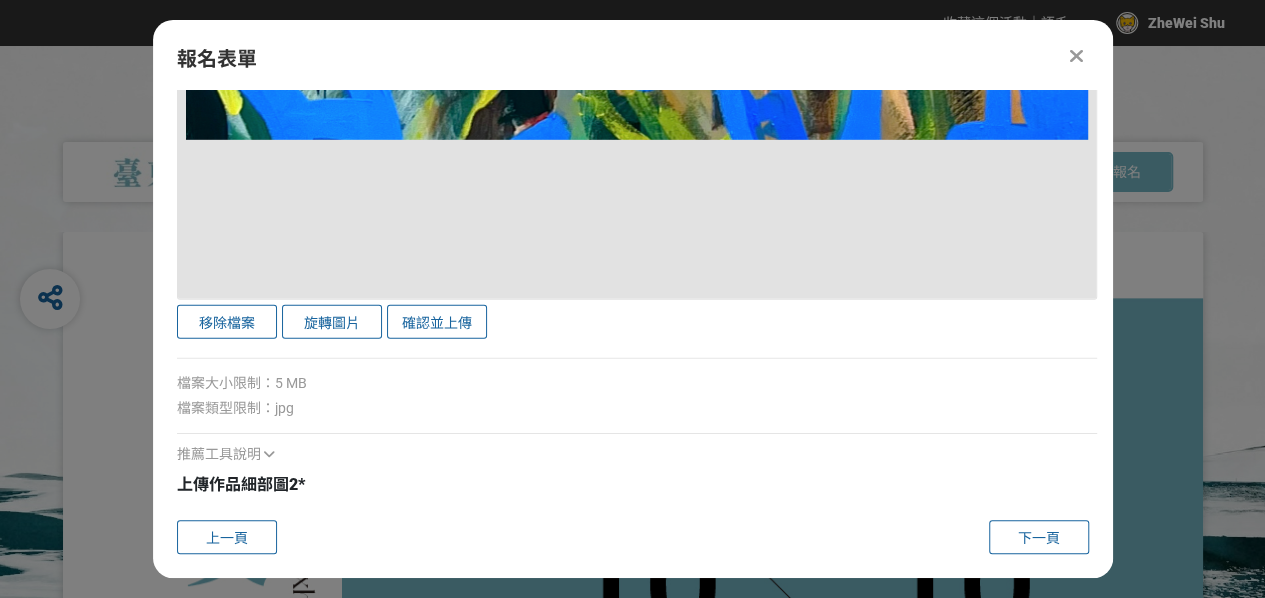 scroll, scrollTop: 3042, scrollLeft: 0, axis: vertical 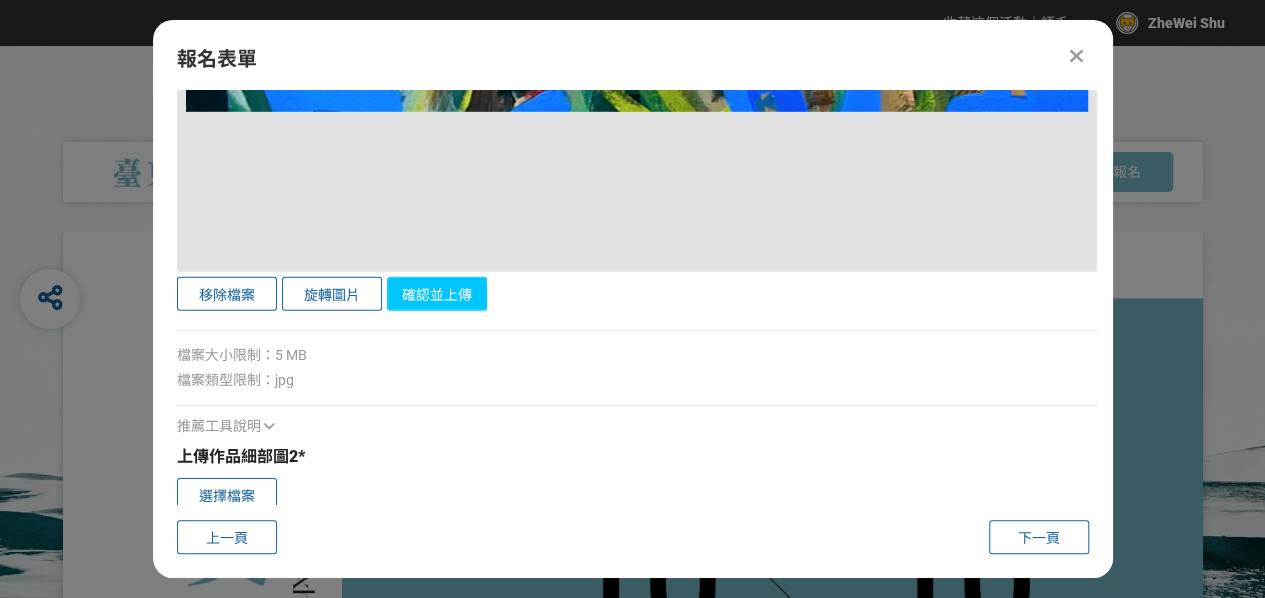 click on "確認並上傳" at bounding box center [437, 294] 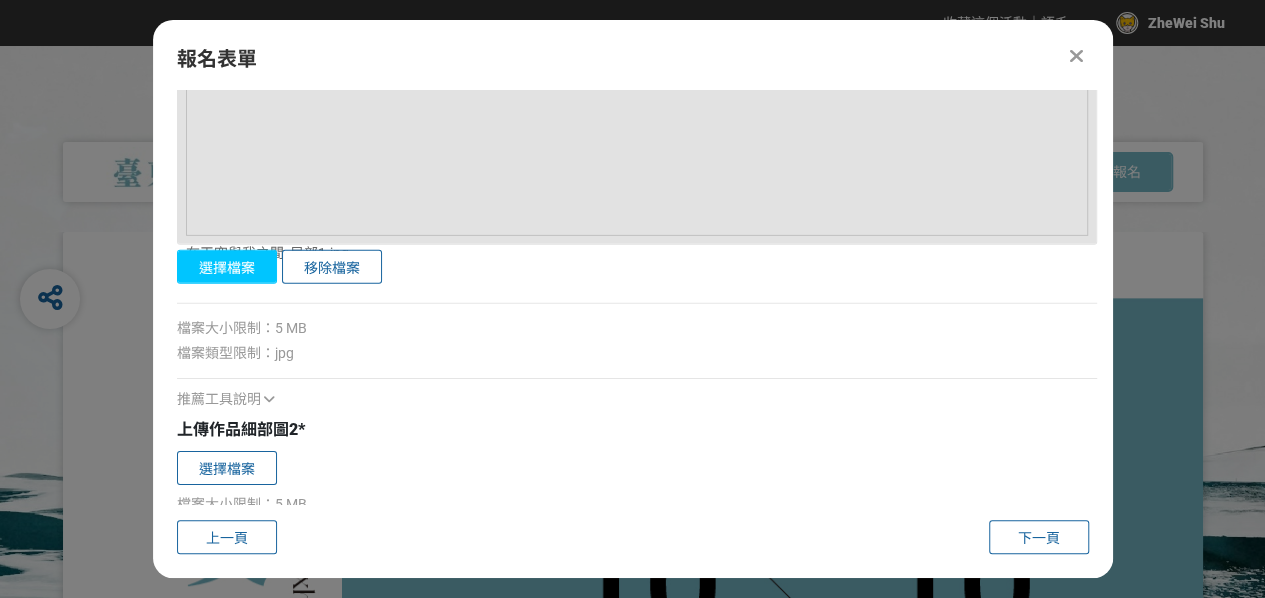 scroll, scrollTop: 3041, scrollLeft: 0, axis: vertical 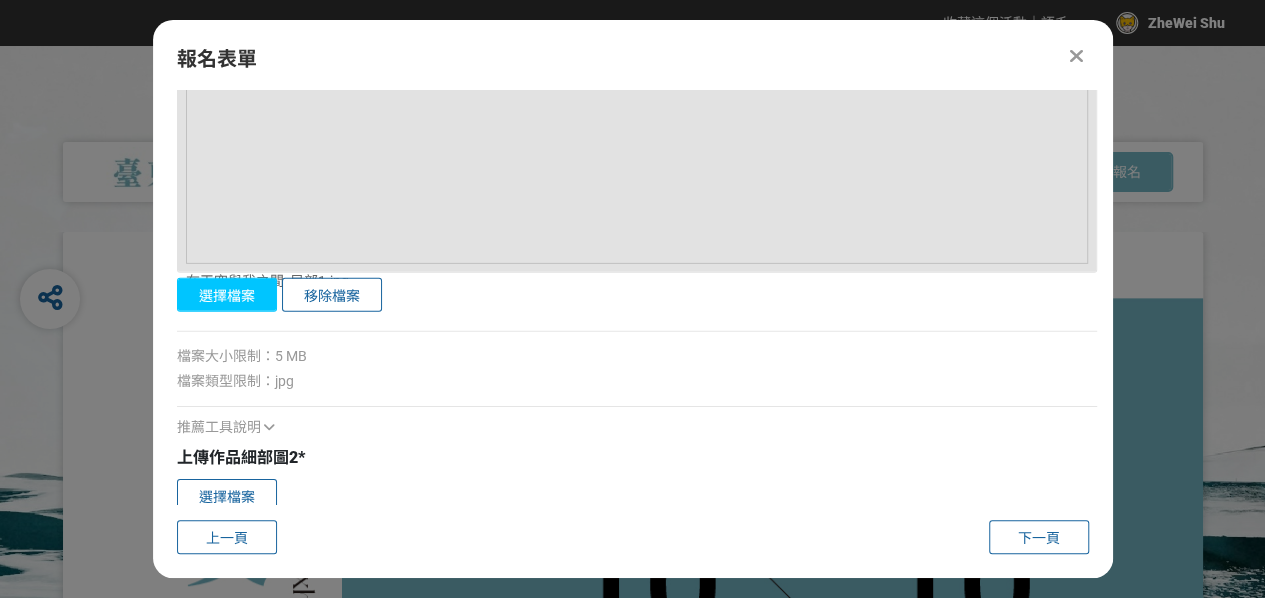 click on "選擇檔案" at bounding box center (227, 295) 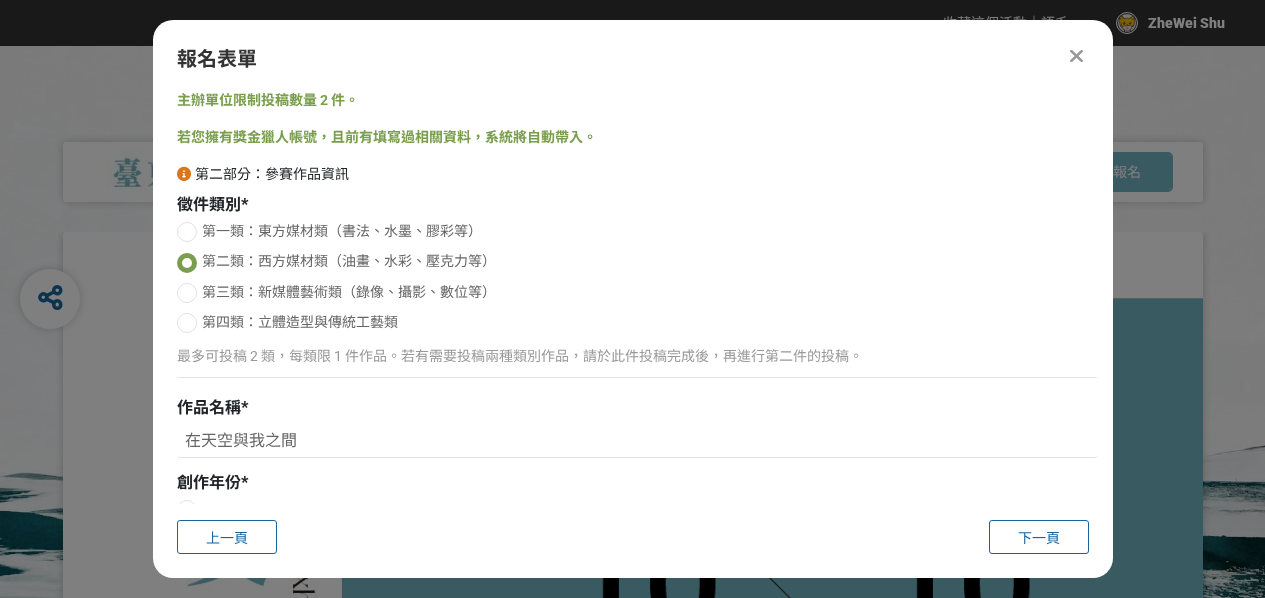 scroll, scrollTop: 0, scrollLeft: 0, axis: both 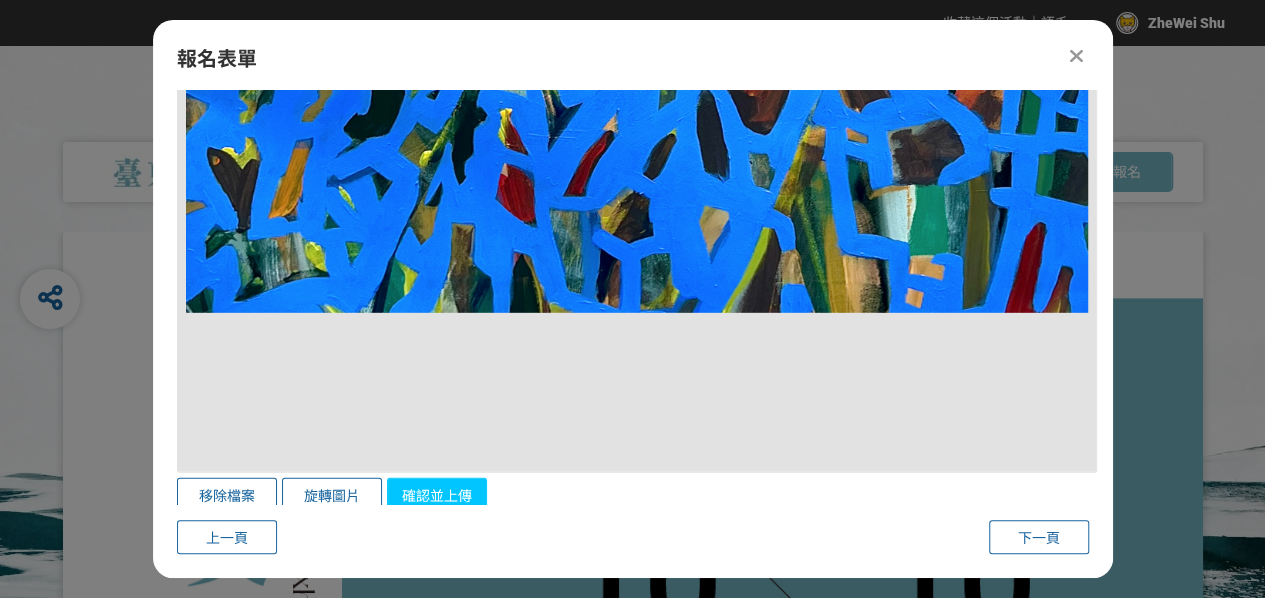 click on "確認並上傳" at bounding box center [437, 495] 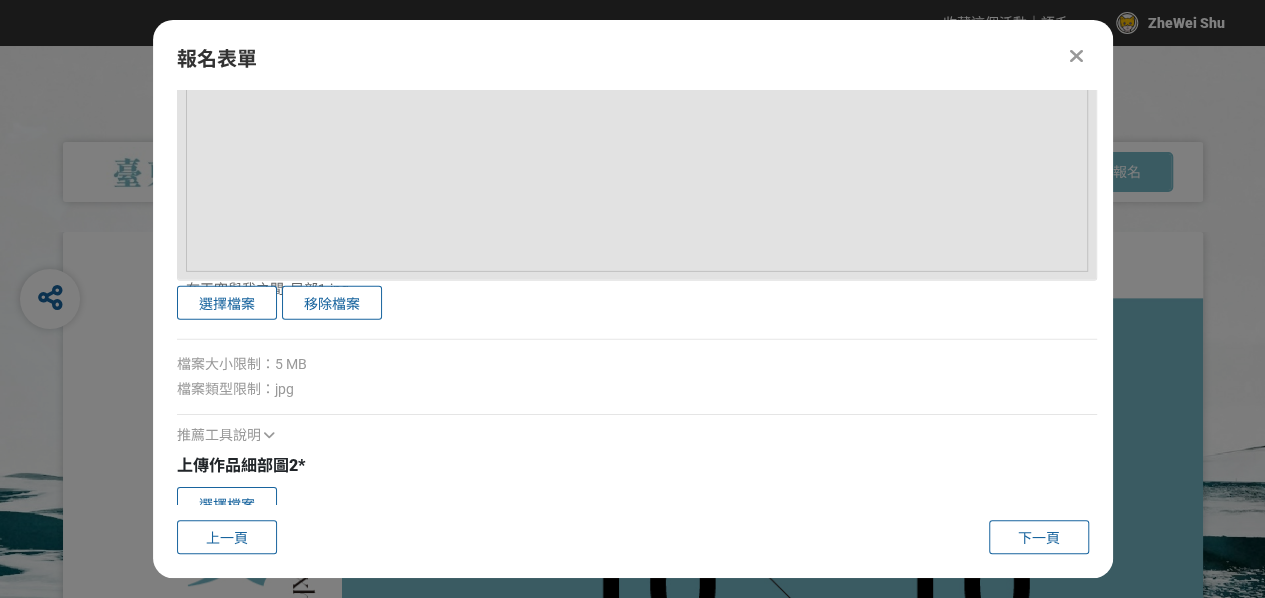 scroll, scrollTop: 3141, scrollLeft: 0, axis: vertical 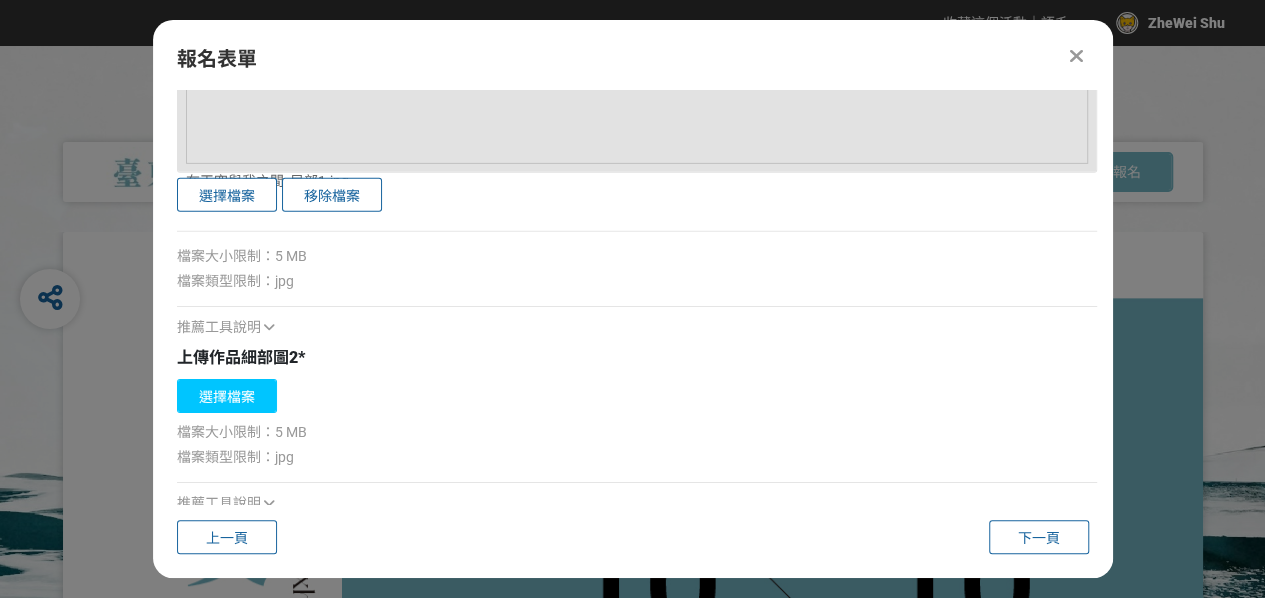 click on "選擇檔案" at bounding box center (227, 396) 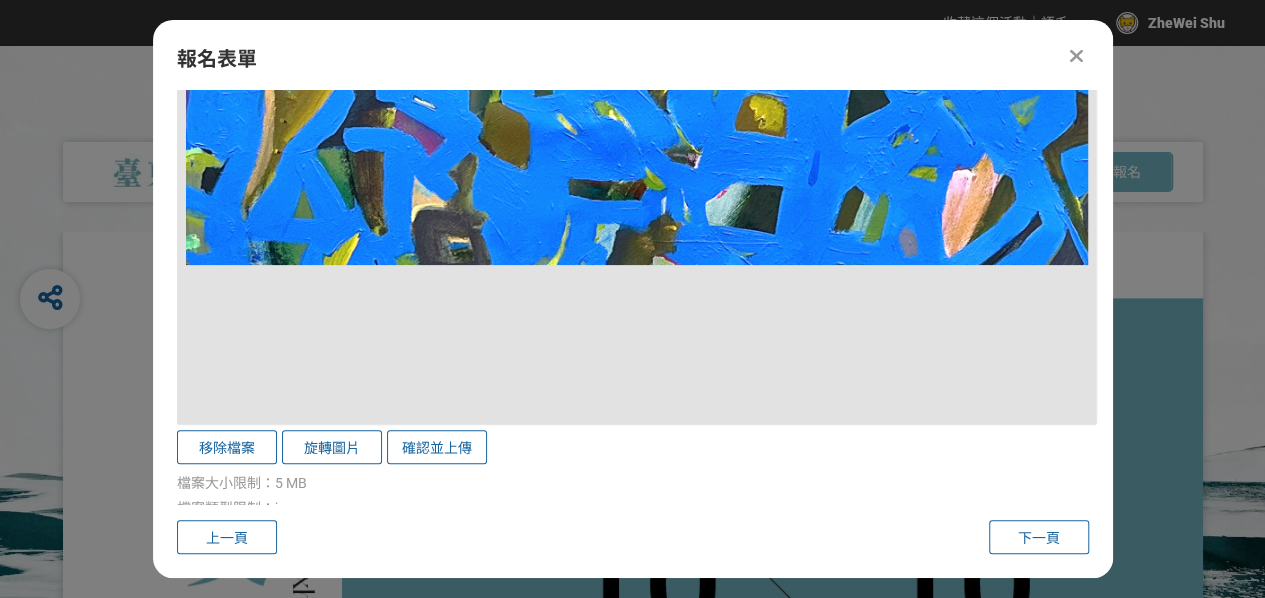 scroll, scrollTop: 4041, scrollLeft: 0, axis: vertical 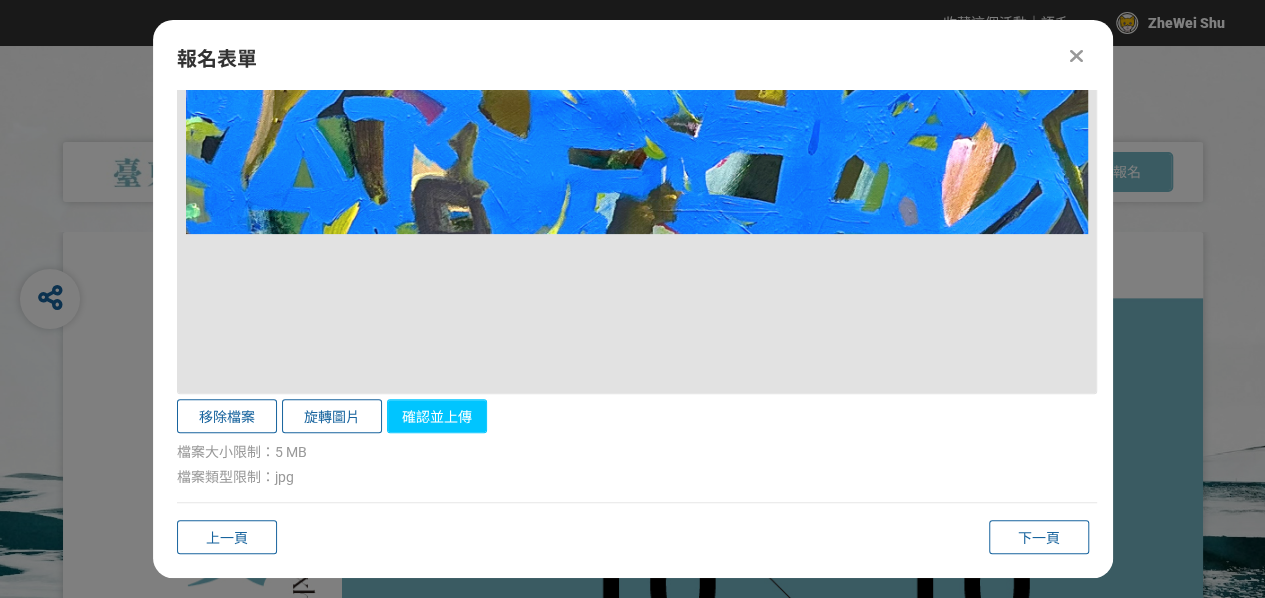 click on "確認並上傳" at bounding box center (437, 416) 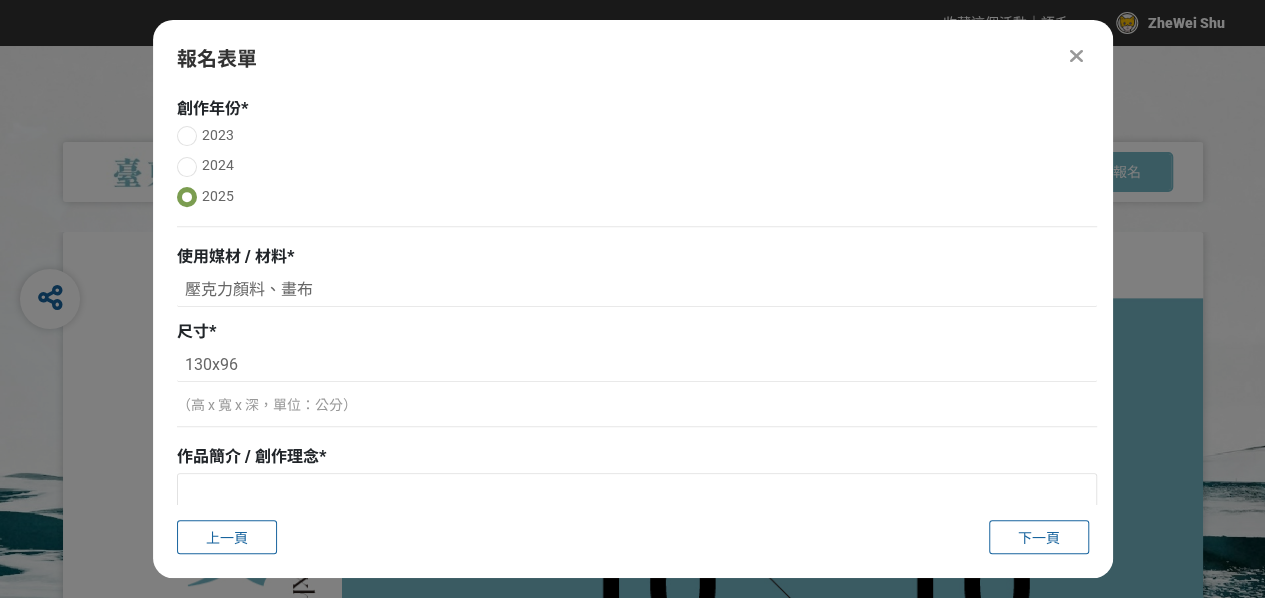 scroll, scrollTop: 500, scrollLeft: 0, axis: vertical 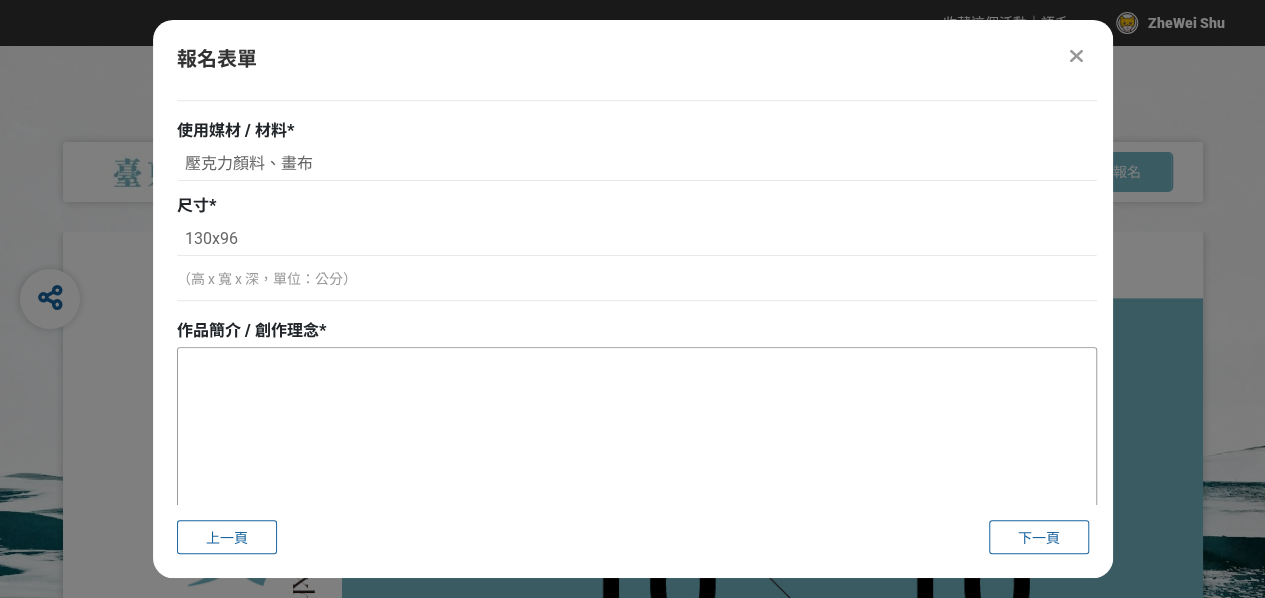 click at bounding box center [637, 448] 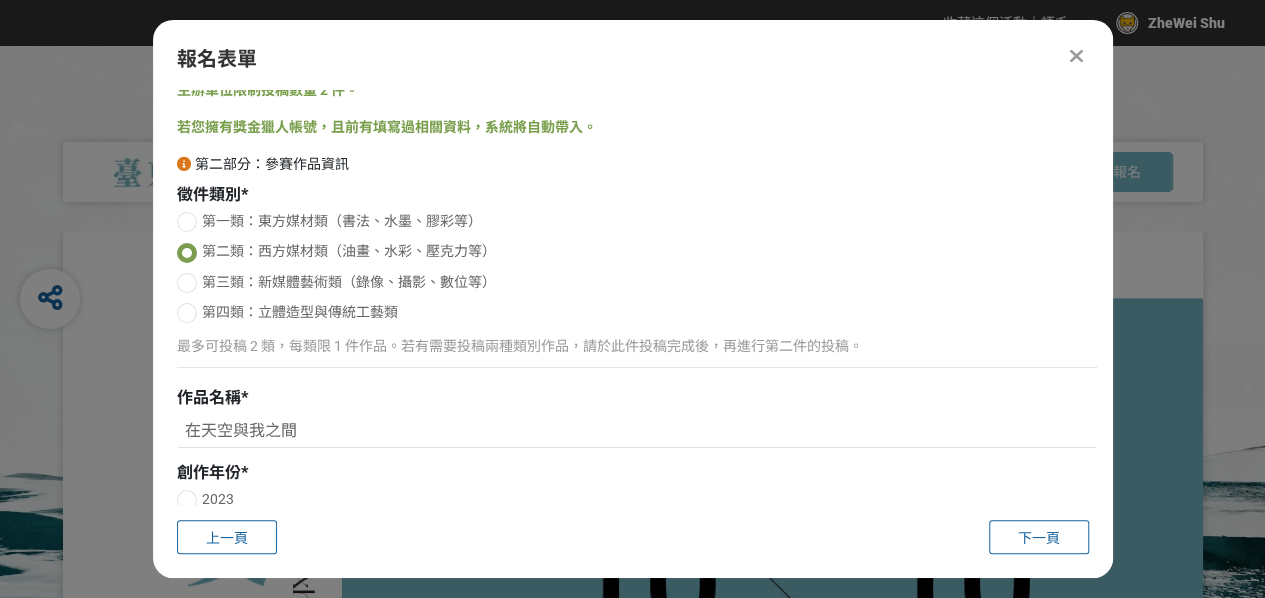 scroll, scrollTop: 0, scrollLeft: 0, axis: both 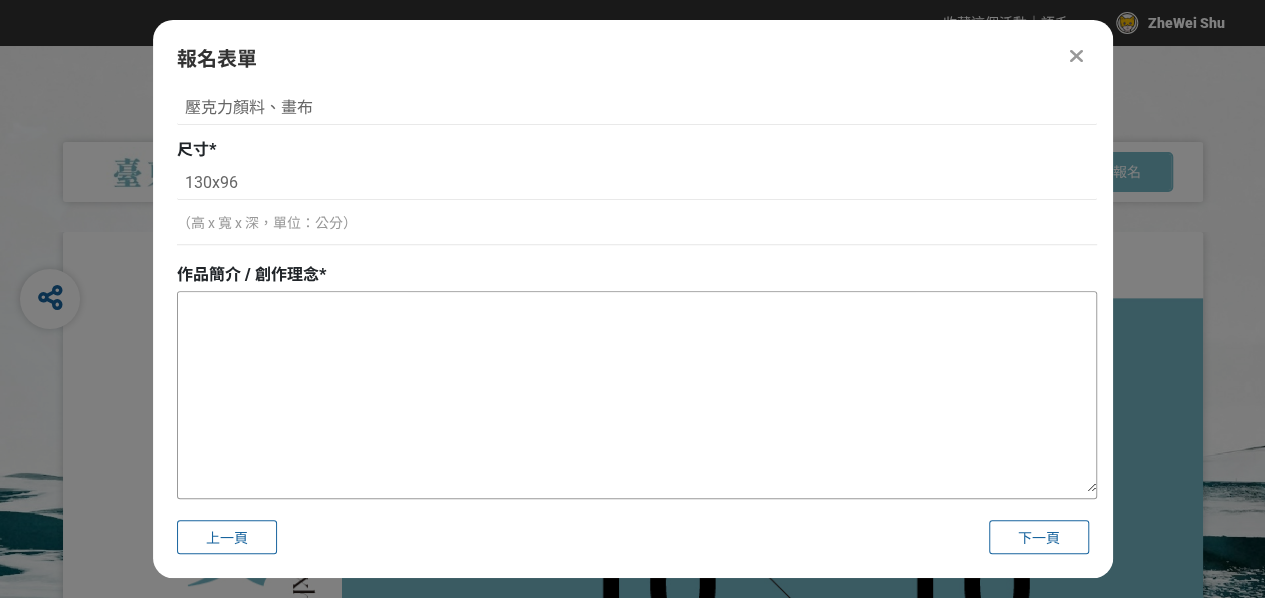 click at bounding box center (637, 392) 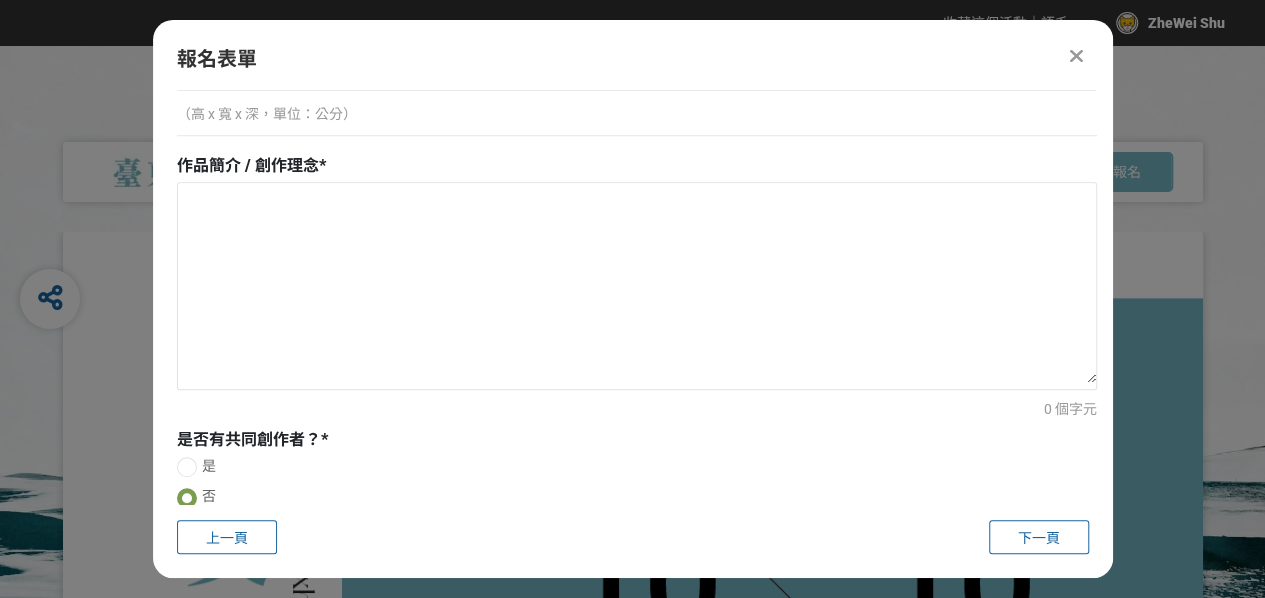 scroll, scrollTop: 756, scrollLeft: 0, axis: vertical 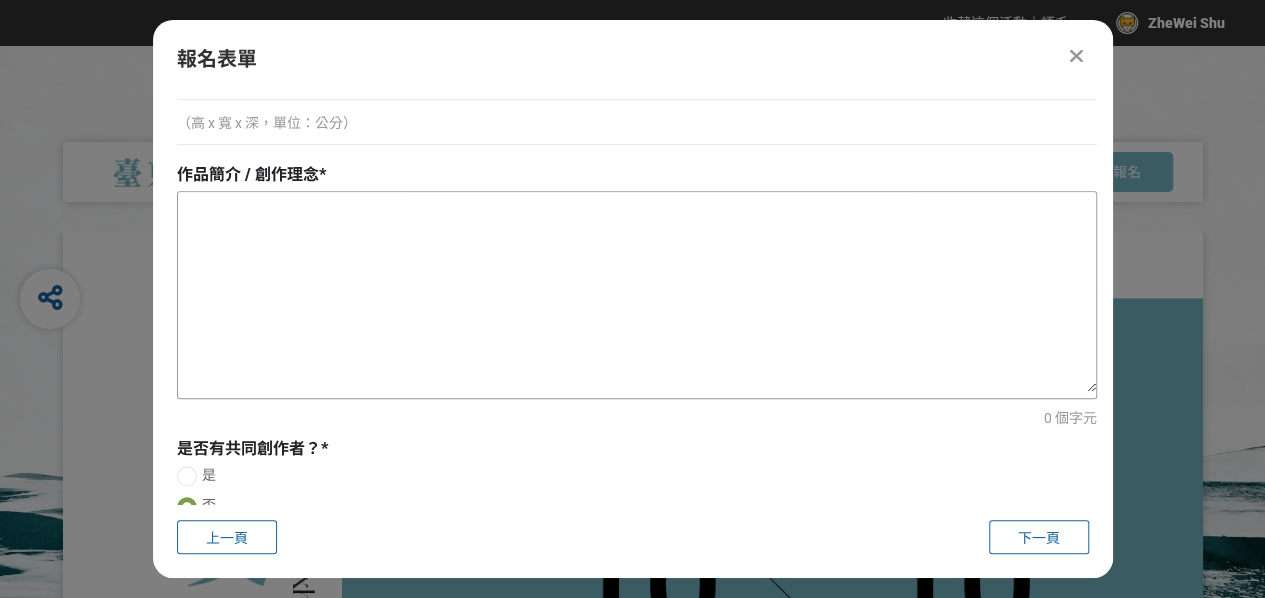 paste on "這件作品〈在天空與我之間〉是我以「遮蔽」作為策略，透過減法的塗抹方式完成的繪畫實驗。畫面中，底層的色彩與筆觸原先呈現某種有機流動的視覺語言，然而我刻意以大量飽和的藍色覆蓋其上，將原本的圖像結構切割為無法連貫的碎片。這樣的遮蔽不僅是形式操作，更是對觀看條件的提問——當我們所見的只是部分、斷裂、難以辨識的圖像時，我們是否仍能建構出一幅完整的觀看經驗？我希望透過這種遮蔽與顯現的交錯，使繪畫不再僅是表現形式的容器，而成為質疑視覺如何運作、圖像如何成立的場域。這是一場對影像機制與繪畫邏輯的同步反思。" 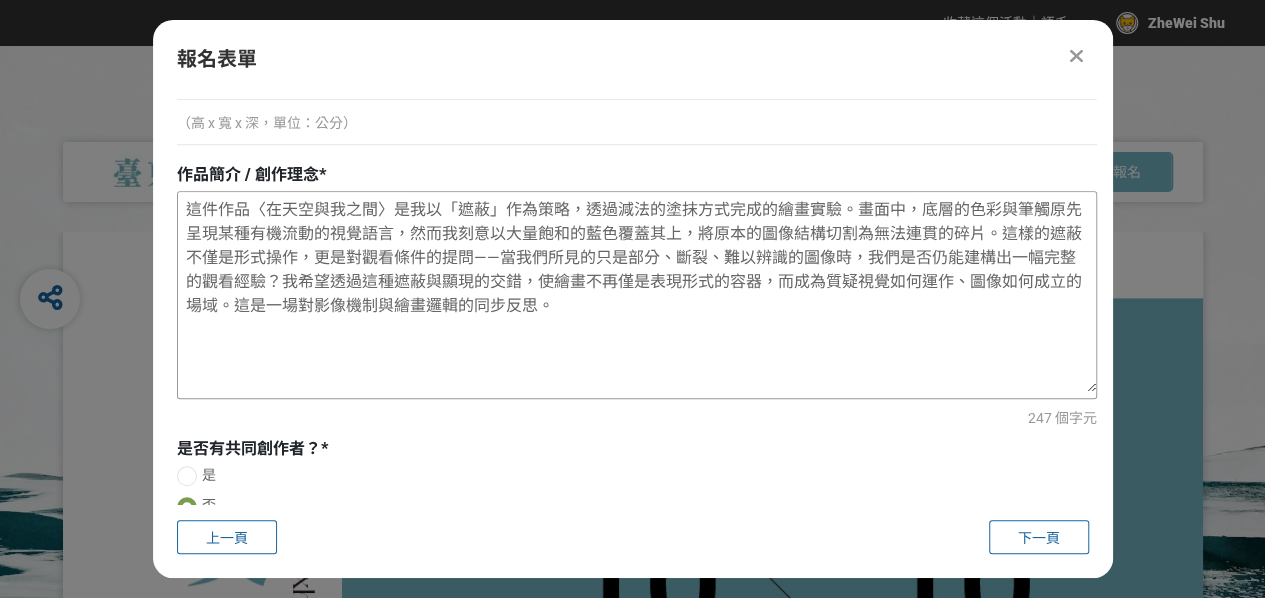 click on "這件作品〈在天空與我之間〉是我以「遮蔽」作為策略，透過減法的塗抹方式完成的繪畫實驗。畫面中，底層的色彩與筆觸原先呈現某種有機流動的視覺語言，然而我刻意以大量飽和的藍色覆蓋其上，將原本的圖像結構切割為無法連貫的碎片。這樣的遮蔽不僅是形式操作，更是對觀看條件的提問——當我們所見的只是部分、斷裂、難以辨識的圖像時，我們是否仍能建構出一幅完整的觀看經驗？我希望透過這種遮蔽與顯現的交錯，使繪畫不再僅是表現形式的容器，而成為質疑視覺如何運作、圖像如何成立的場域。這是一場對影像機制與繪畫邏輯的同步反思。" at bounding box center [637, 292] 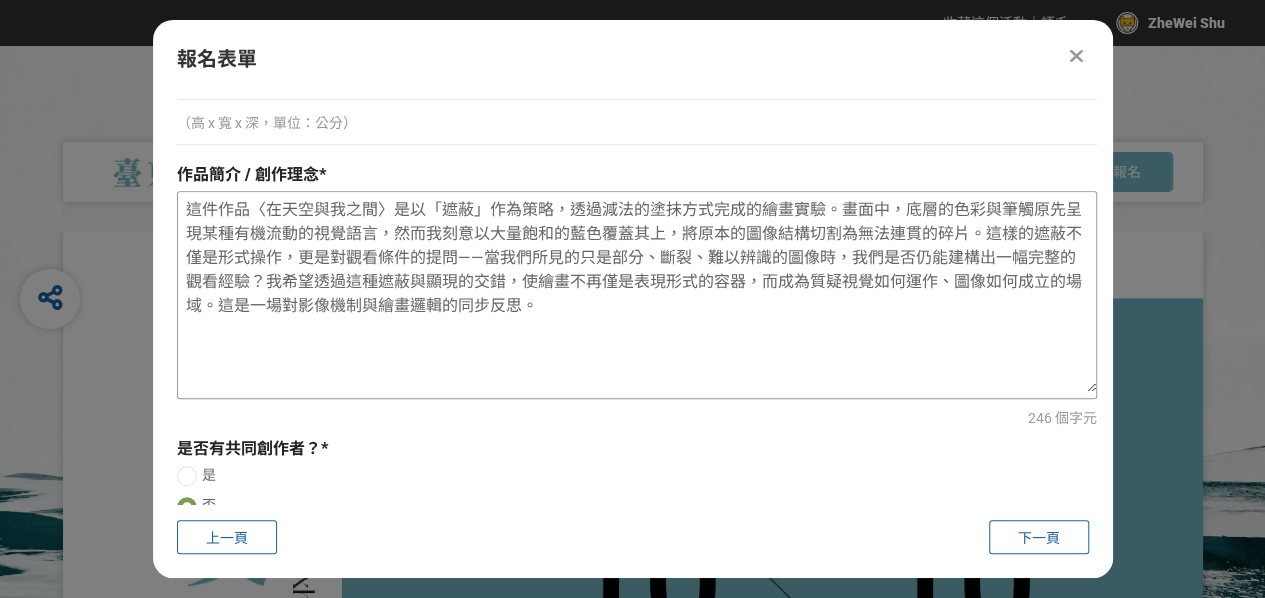 click on "這件作品〈在天空與我之間〉是以「遮蔽」作為策略，透過減法的塗抹方式完成的繪畫實驗。畫面中，底層的色彩與筆觸原先呈現某種有機流動的視覺語言，然而我刻意以大量飽和的藍色覆蓋其上，將原本的圖像結構切割為無法連貫的碎片。這樣的遮蔽不僅是形式操作，更是對觀看條件的提問——當我們所見的只是部分、斷裂、難以辨識的圖像時，我們是否仍能建構出一幅完整的觀看經驗？我希望透過這種遮蔽與顯現的交錯，使繪畫不再僅是表現形式的容器，而成為質疑視覺如何運作、圖像如何成立的場域。這是一場對影像機制與繪畫邏輯的同步反思。" at bounding box center [637, 292] 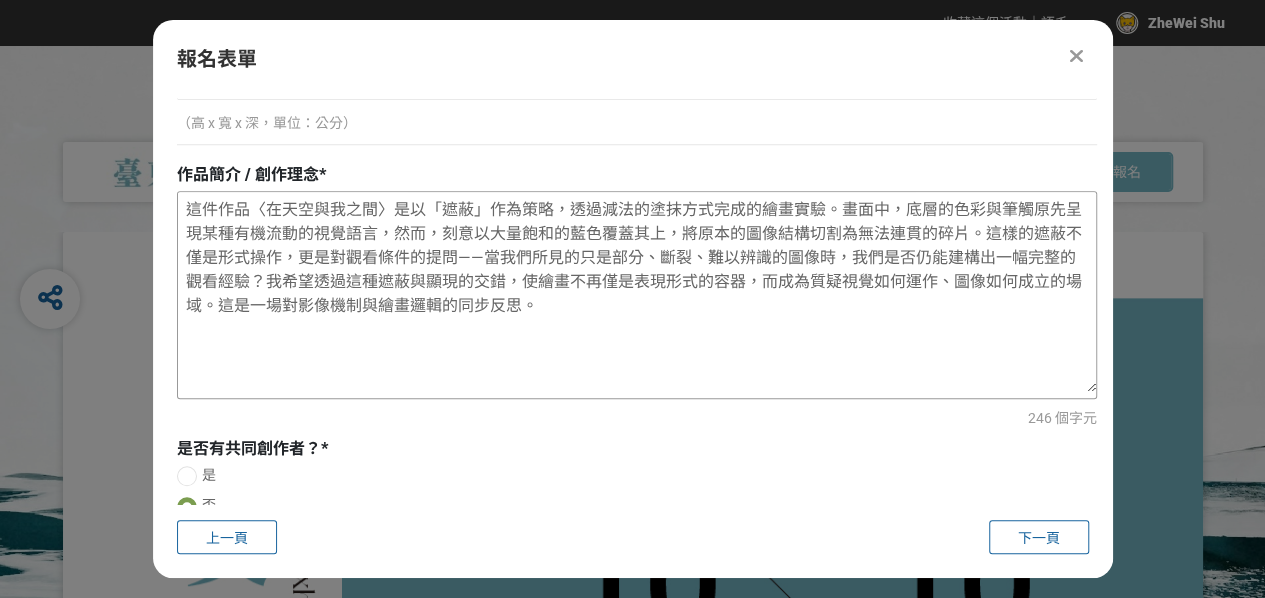 drag, startPoint x: 441, startPoint y: 232, endPoint x: 391, endPoint y: 231, distance: 50.01 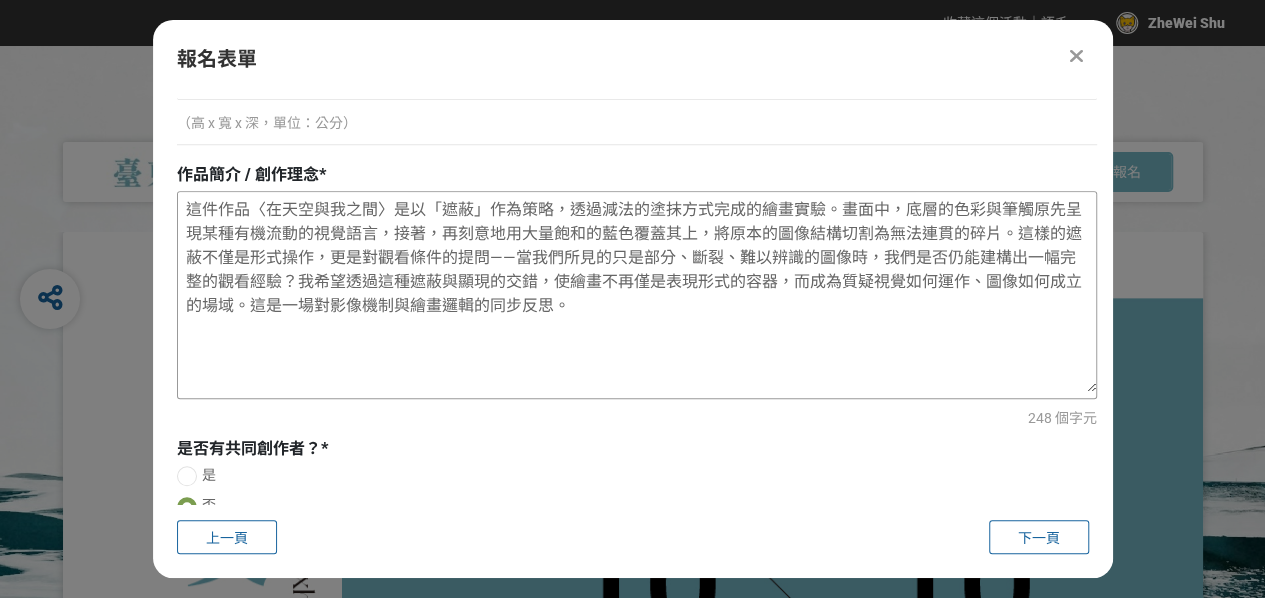 click on "這件作品〈在天空與我之間〉是以「遮蔽」作為策略，透過減法的塗抹方式完成的繪畫實驗。畫面中，底層的色彩與筆觸原先呈現某種有機流動的視覺語言，接著，再刻意地用大量飽和的藍色覆蓋其上，將原本的圖像結構切割為無法連貫的碎片。這樣的遮蔽不僅是形式操作，更是對觀看條件的提問——當我們所見的只是部分、斷裂、難以辨識的圖像時，我們是否仍能建構出一幅完整的觀看經驗？我希望透過這種遮蔽與顯現的交錯，使繪畫不再僅是表現形式的容器，而成為質疑視覺如何運作、圖像如何成立的場域。這是一場對影像機制與繪畫邏輯的同步反思。" at bounding box center (637, 292) 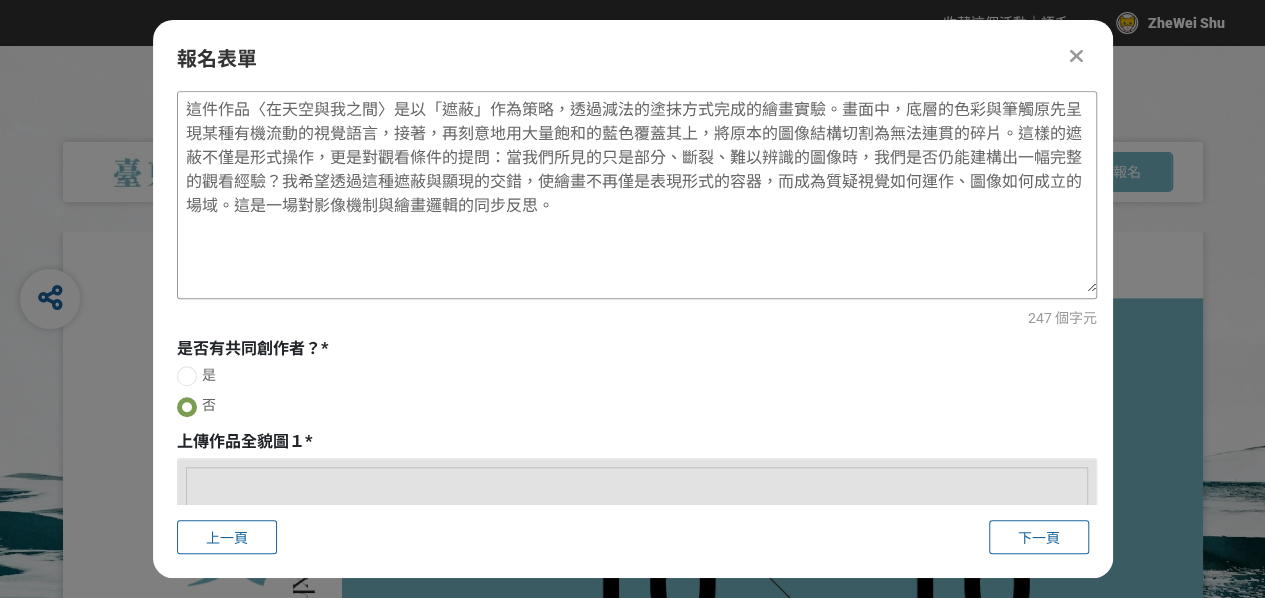 scroll, scrollTop: 656, scrollLeft: 0, axis: vertical 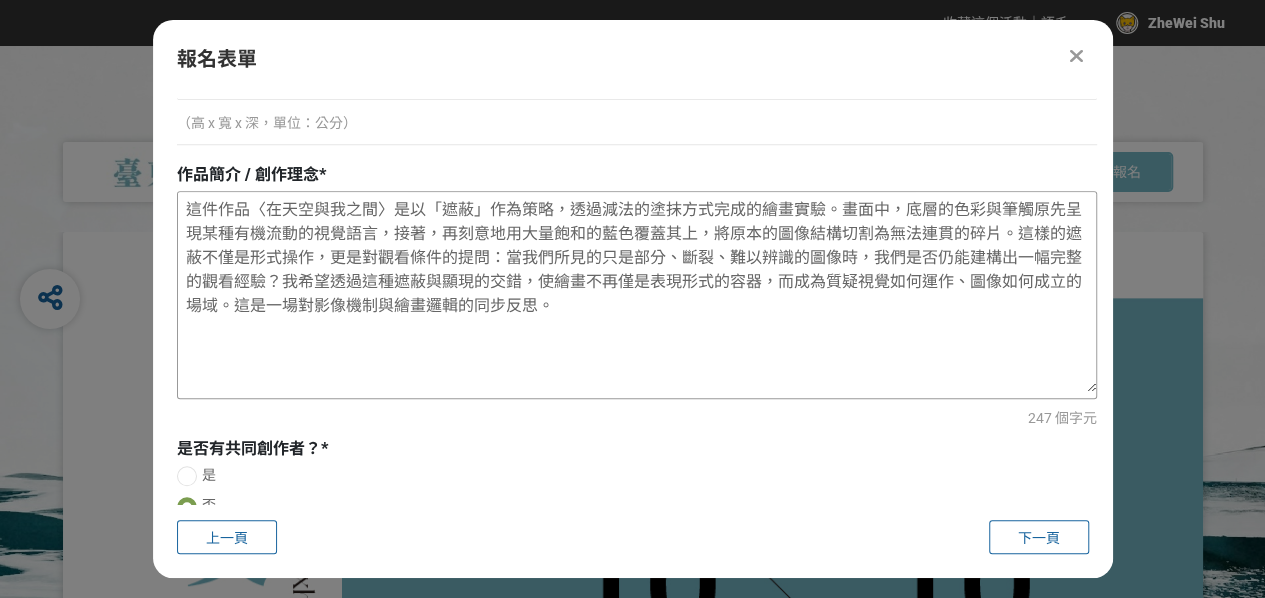 drag, startPoint x: 714, startPoint y: 305, endPoint x: 234, endPoint y: 308, distance: 480.00937 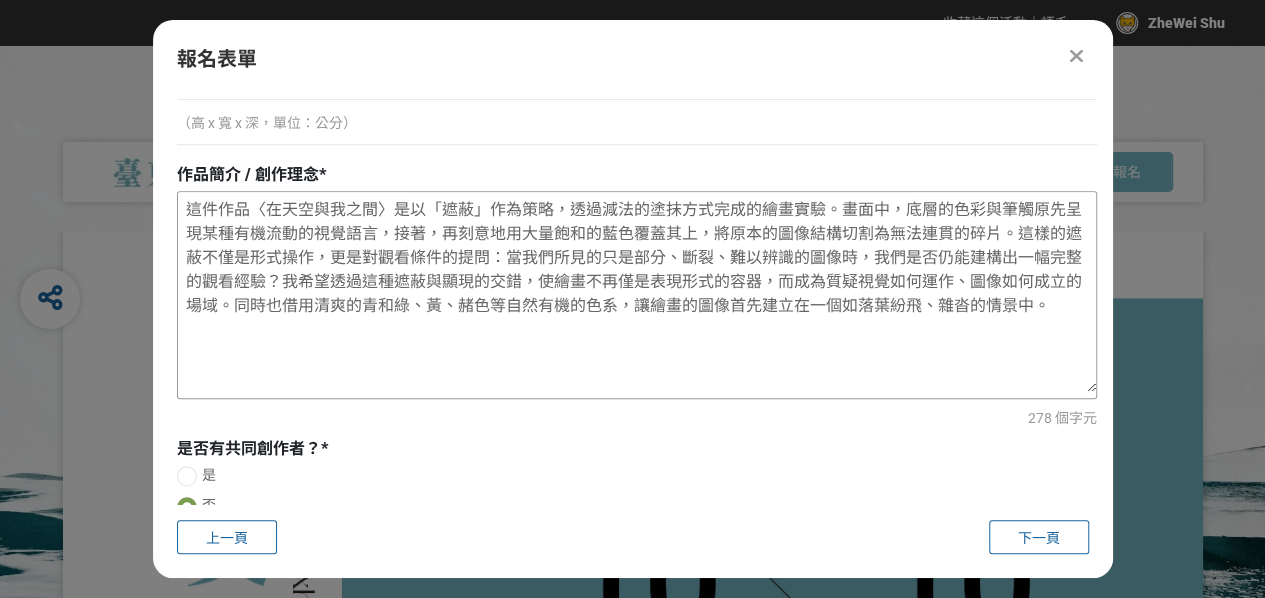 drag, startPoint x: 1033, startPoint y: 309, endPoint x: 286, endPoint y: 305, distance: 747.0107 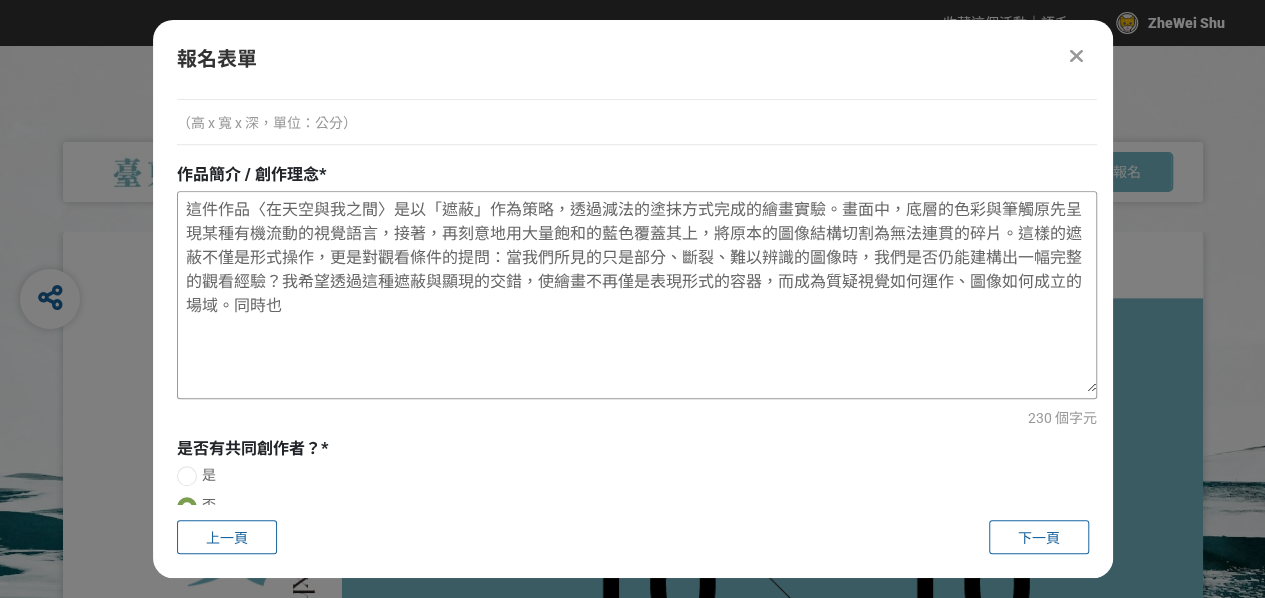 click on "這件作品〈在天空與我之間〉是以「遮蔽」作為策略，透過減法的塗抹方式完成的繪畫實驗。畫面中，底層的色彩與筆觸原先呈現某種有機流動的視覺語言，接著，再刻意地用大量飽和的藍色覆蓋其上，將原本的圖像結構切割為無法連貫的碎片。這樣的遮蔽不僅是形式操作，更是對觀看條件的提問：當我們所見的只是部分、斷裂、難以辨識的圖像時，我們是否仍能建構出一幅完整的觀看經驗？我希望透過這種遮蔽與顯現的交錯，使繪畫不再僅是表現形式的容器，而成為質疑視覺如何運作、圖像如何成立的場域。同時也" at bounding box center [637, 292] 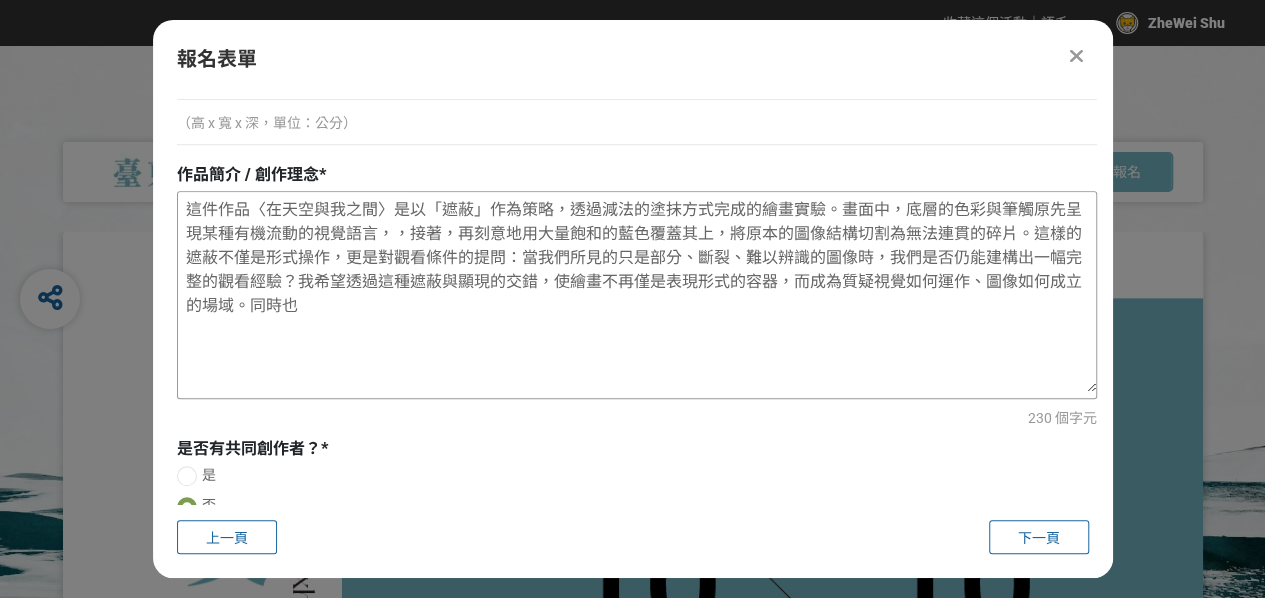 paste on "借用清爽的青和綠、黃、赭色等自然有機的色系，讓繪畫的圖像首先建立在一個如落葉紛飛、雜沓的情景中。" 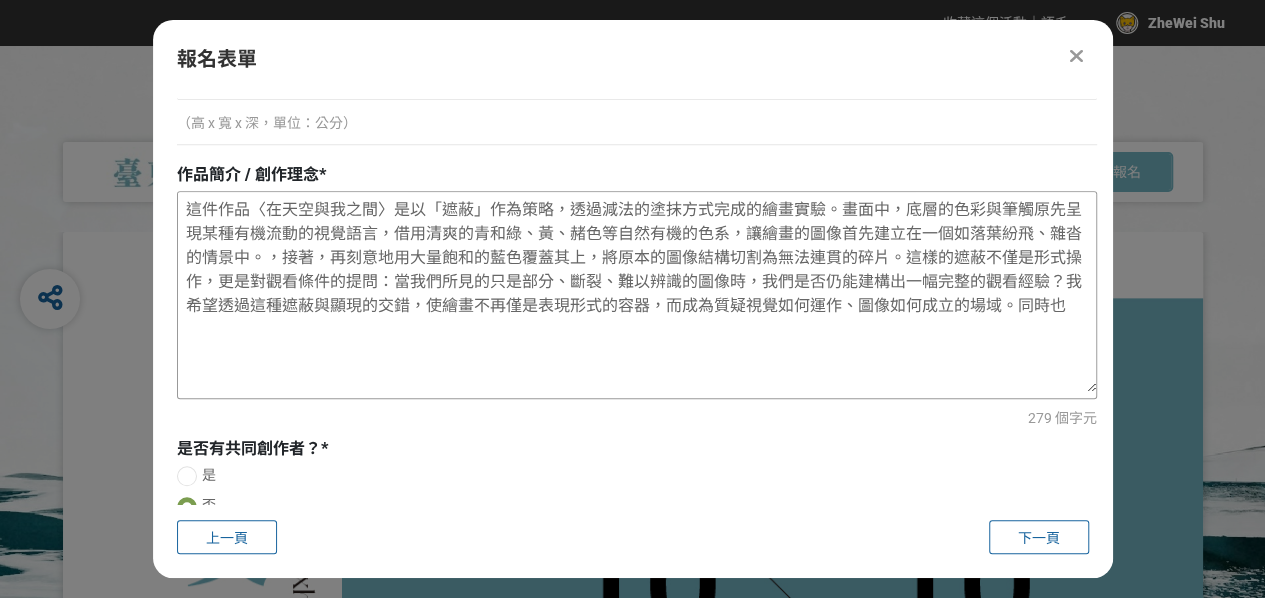 click on "這件作品〈在天空與我之間〉是以「遮蔽」作為策略，透過減法的塗抹方式完成的繪畫實驗。畫面中，底層的色彩與筆觸原先呈現某種有機流動的視覺語言，借用清爽的青和綠、黃、赭色等自然有機的色系，讓繪畫的圖像首先建立在一個如落葉紛飛、雜沓的情景中。，接著，再刻意地用大量飽和的藍色覆蓋其上，將原本的圖像結構切割為無法連貫的碎片。這樣的遮蔽不僅是形式操作，更是對觀看條件的提問：當我們所見的只是部分、斷裂、難以辨識的圖像時，我們是否仍能建構出一幅完整的觀看經驗？我希望透過這種遮蔽與顯現的交錯，使繪畫不再僅是表現形式的容器，而成為質疑視覺如何運作、圖像如何成立的場域。同時也" at bounding box center (637, 292) 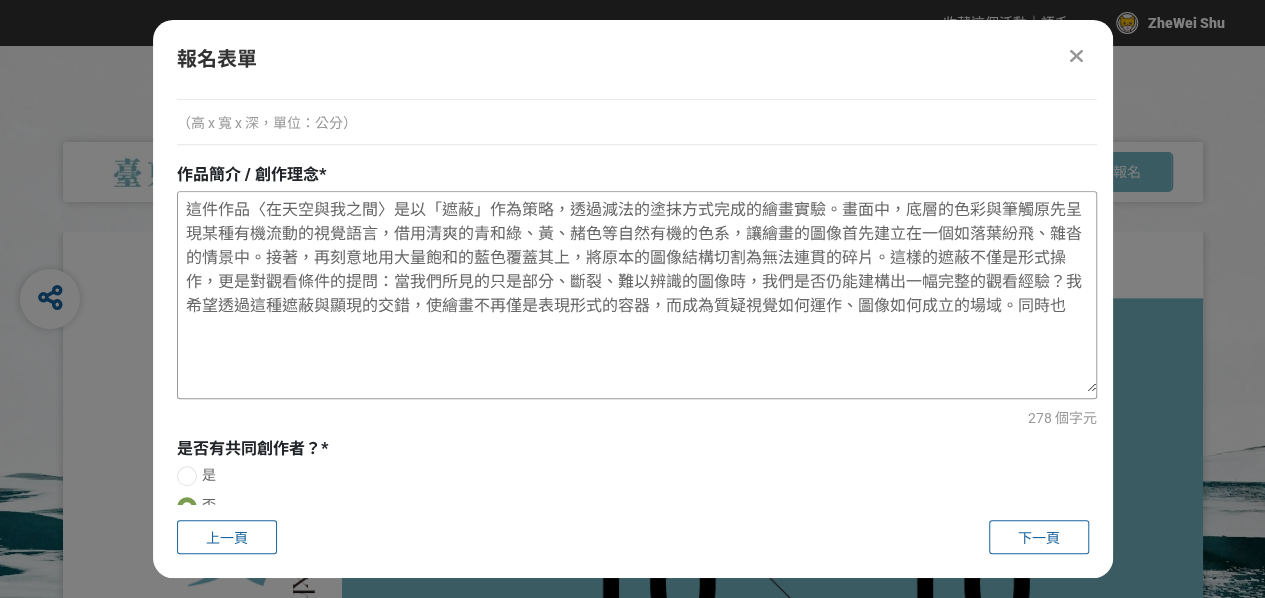 drag, startPoint x: 1068, startPoint y: 311, endPoint x: 1023, endPoint y: 309, distance: 45.044422 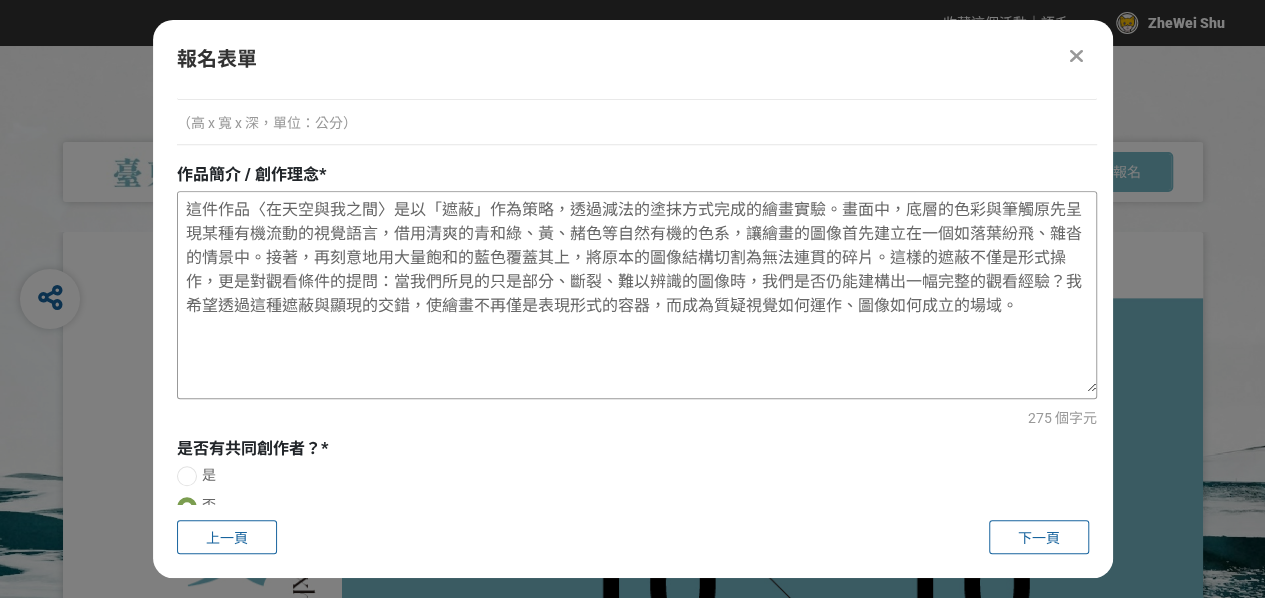 click on "這件作品〈在天空與我之間〉是以「遮蔽」作為策略，透過減法的塗抹方式完成的繪畫實驗。畫面中，底層的色彩與筆觸原先呈現某種有機流動的視覺語言，借用清爽的青和綠、黃、赭色等自然有機的色系，讓繪畫的圖像首先建立在一個如落葉紛飛、雜沓的情景中。接著，再刻意地用大量飽和的藍色覆蓋其上，將原本的圖像結構切割為無法連貫的碎片。這樣的遮蔽不僅是形式操作，更是對觀看條件的提問：當我們所見的只是部分、斷裂、難以辨識的圖像時，我們是否仍能建構出一幅完整的觀看經驗？我希望透過這種遮蔽與顯現的交錯，使繪畫不再僅是表現形式的容器，而成為質疑視覺如何運作、圖像如何成立的場域。" at bounding box center (637, 292) 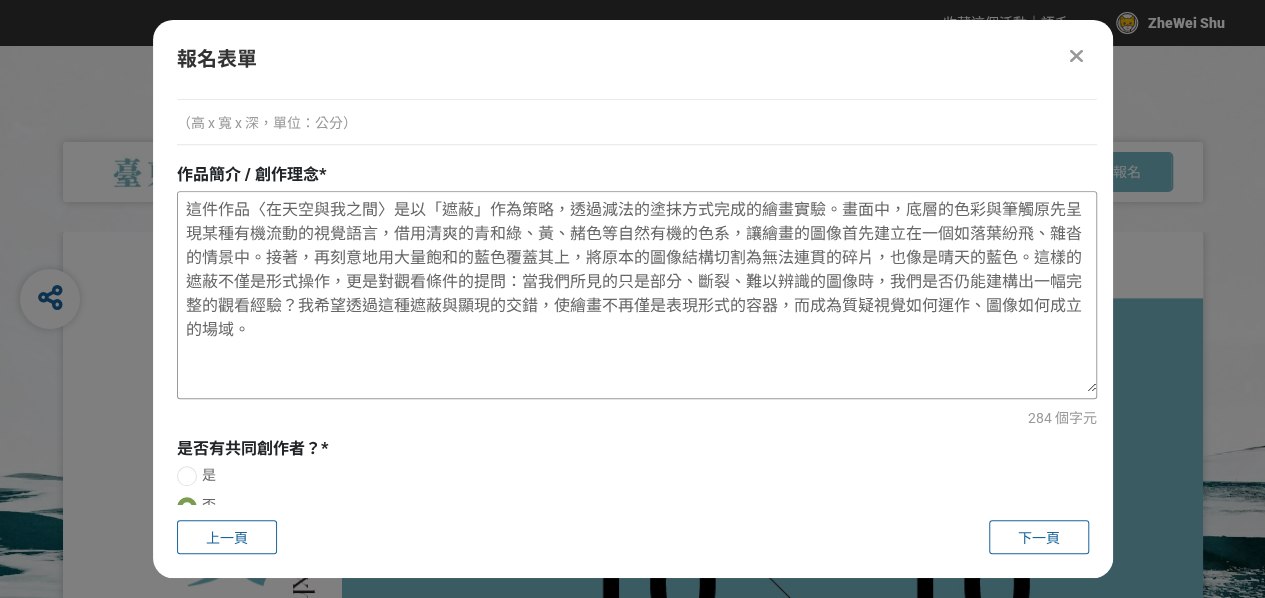 click on "這件作品〈在天空與我之間〉是以「遮蔽」作為策略，透過減法的塗抹方式完成的繪畫實驗。畫面中，底層的色彩與筆觸原先呈現某種有機流動的視覺語言，借用清爽的青和綠、黃、赭色等自然有機的色系，讓繪畫的圖像首先建立在一個如落葉紛飛、雜沓的情景中。接著，再刻意地用大量飽和的藍色覆蓋其上，將原本的圖像結構切割為無法連貫的碎片，也像是晴天的藍色。這樣的遮蔽不僅是形式操作，更是對觀看條件的提問：當我們所見的只是部分、斷裂、難以辨識的圖像時，我們是否仍能建構出一幅完整的觀看經驗？我希望透過這種遮蔽與顯現的交錯，使繪畫不再僅是表現形式的容器，而成為質疑視覺如何運作、圖像如何成立的場域。" at bounding box center [637, 292] 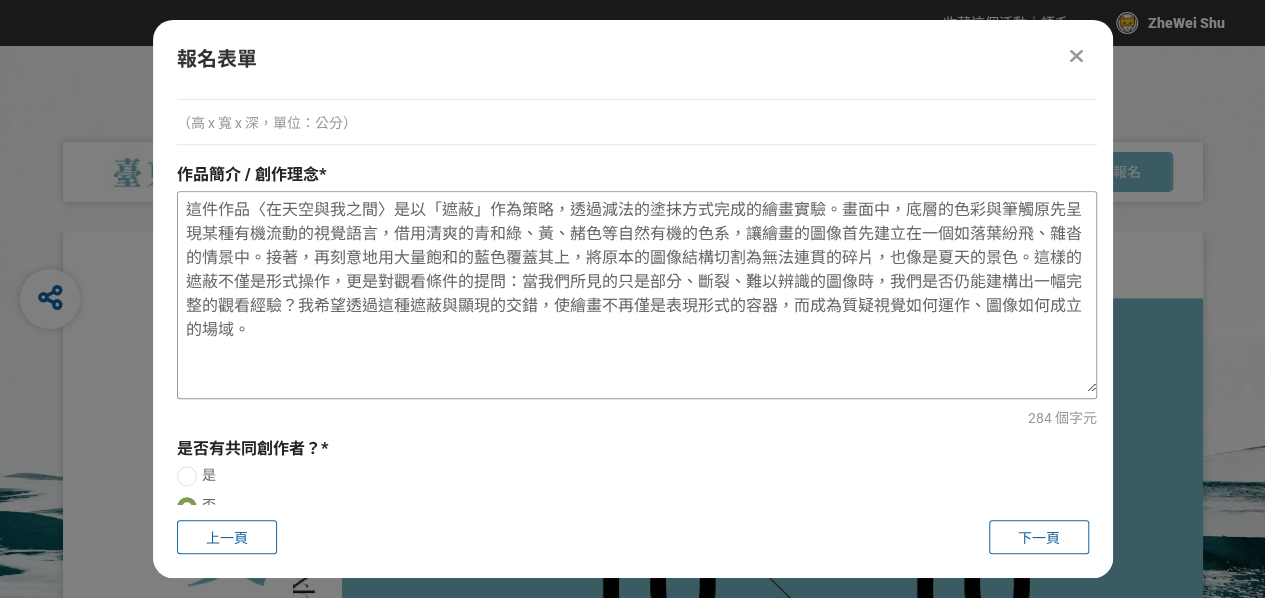 drag, startPoint x: 842, startPoint y: 312, endPoint x: 874, endPoint y: 312, distance: 32 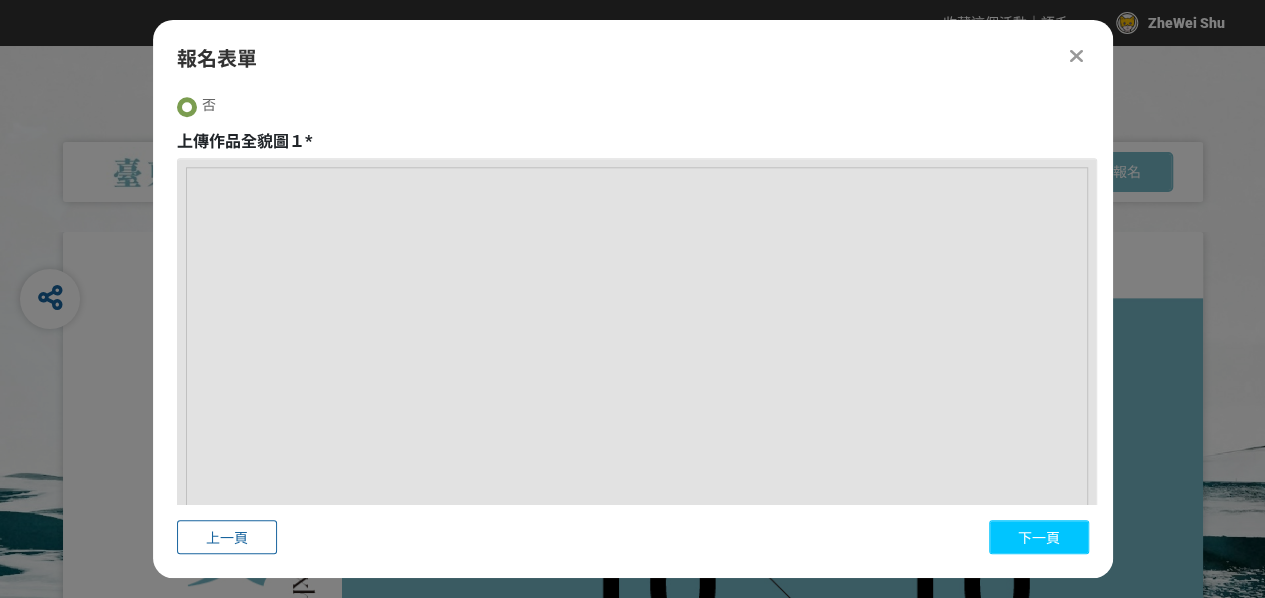type on "這件作品〈在天空與我之間〉是以「遮蔽」作為策略，透過減法的塗抹方式完成的繪畫實驗。畫面中，底層的色彩與筆觸原先呈現某種有機流動的視覺語言，借用清爽的青和綠、黃、赭色等自然有機的色系，讓繪畫的圖像首先建立在一個如落葉紛飛、雜沓的情景中。接著，再刻意地用大量飽和的藍色覆蓋其上，將原本的圖像結構切割為無法連貫的碎片，也像是夏天的景色。這樣的遮蔽不僅是形式操作，更是對觀看條件的提問：當我們所見的只是部分、斷裂、難以辨識的圖像時，我們是否仍能建構出一幅完整的觀看經驗？我希望透過這種遮蔽與顯現的交錯，使繪畫不再僅是表現形式的容器，而成為試探視覺如何運作、圖像如何成立的場域。" 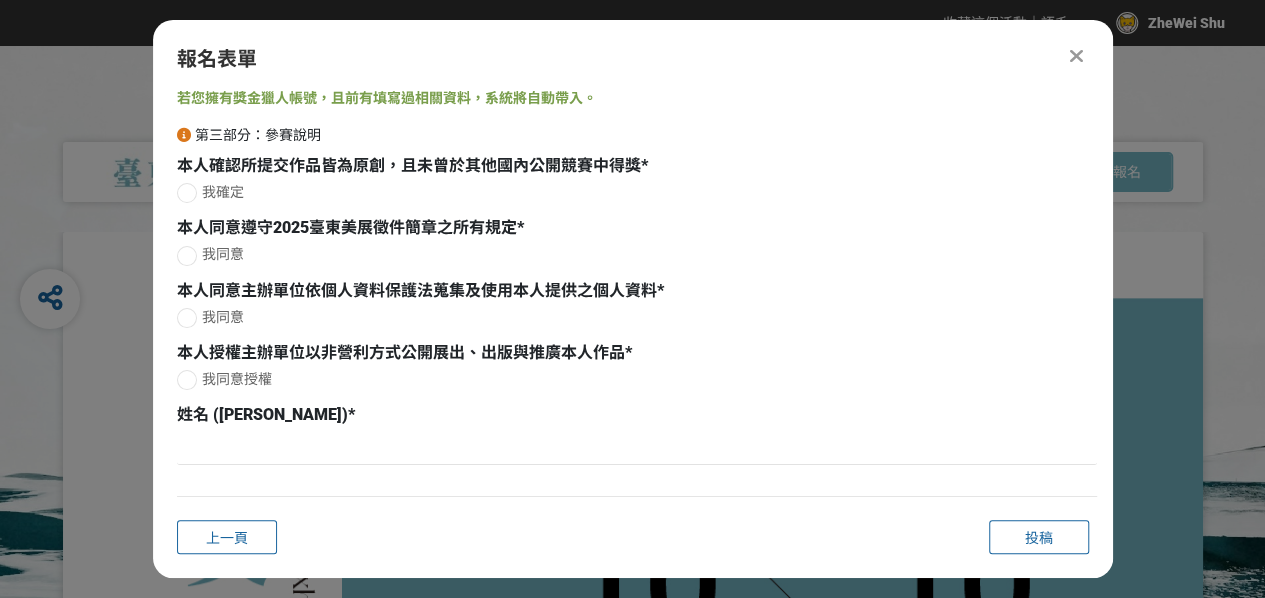 scroll, scrollTop: 0, scrollLeft: 0, axis: both 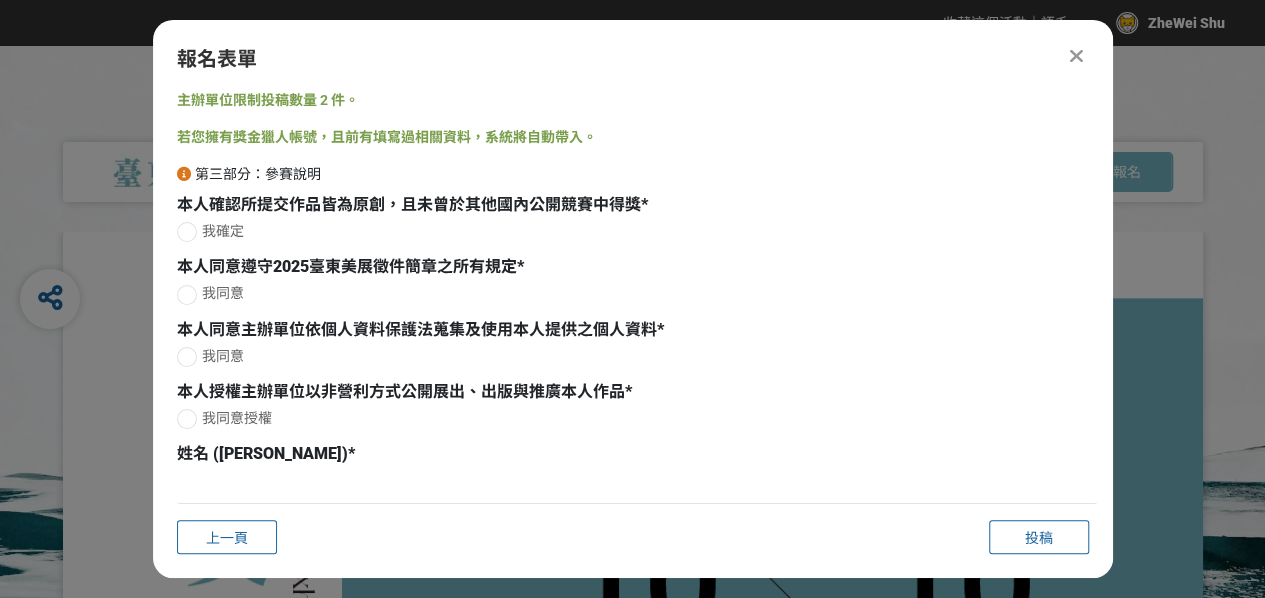 click on "我確定" at bounding box center [223, 231] 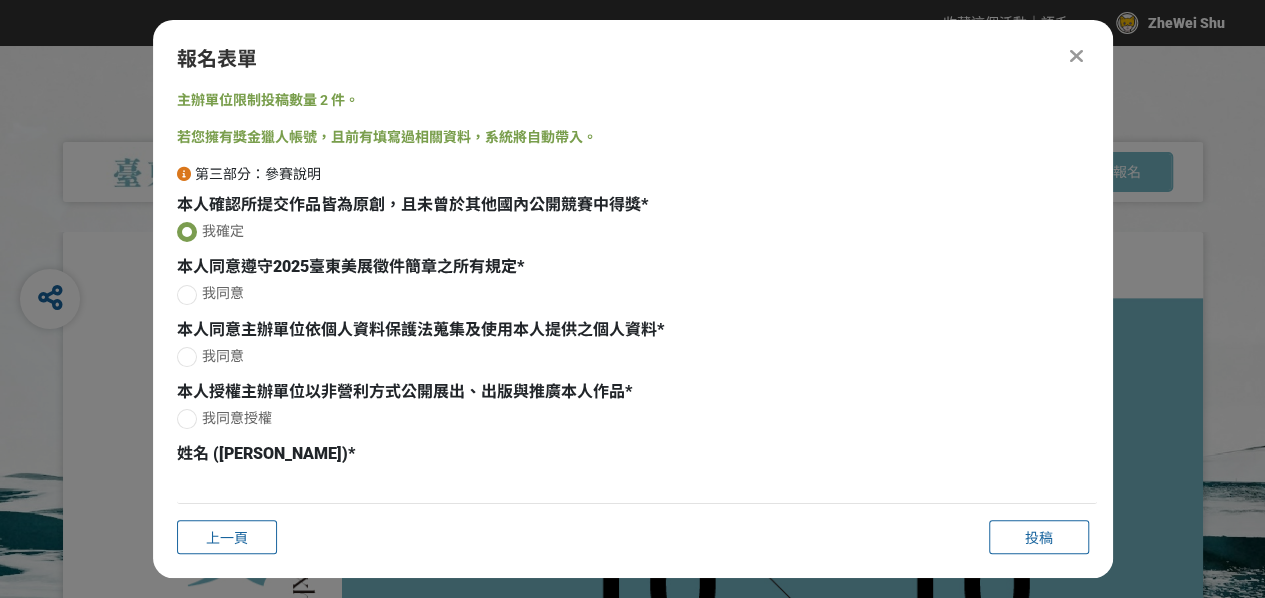 click on "我同意" at bounding box center [637, 293] 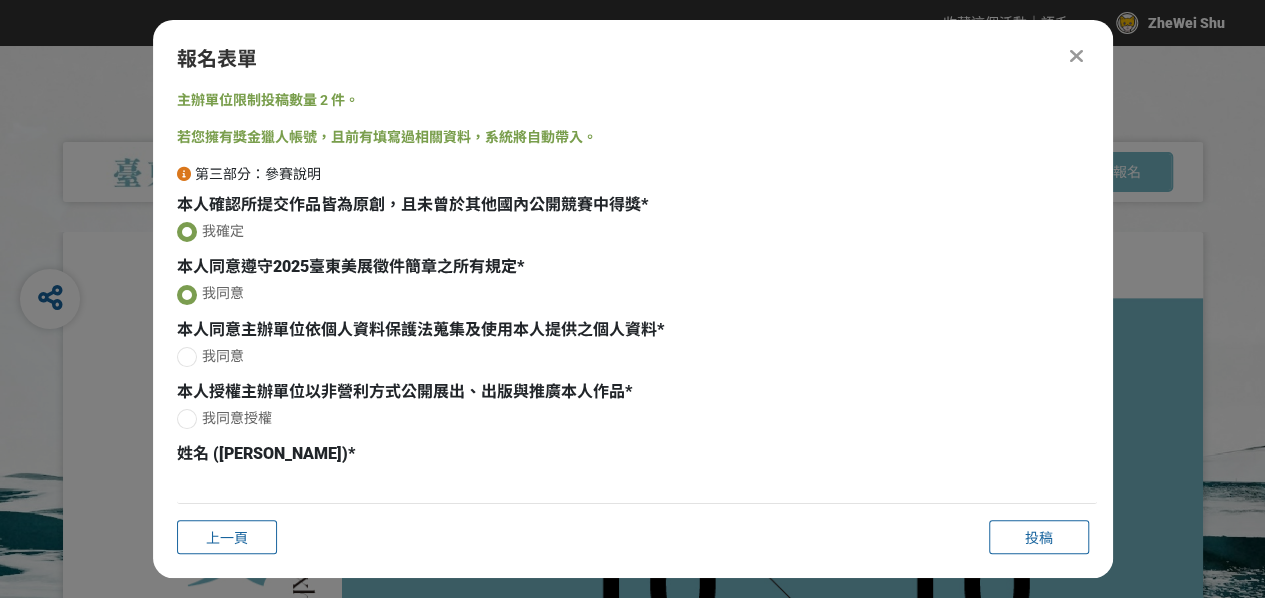 click on "本人同意主辦單位依個人資料保護法蒐集及使用本人提供之個人資料 * 我同意" at bounding box center [637, 345] 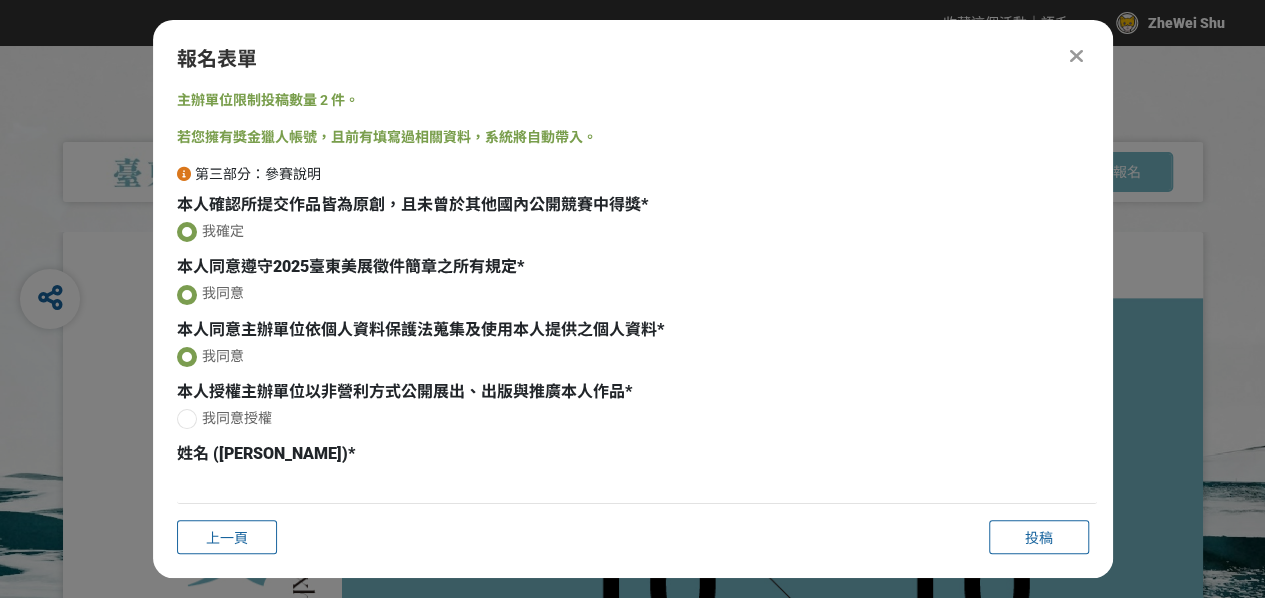 click on "我同意授權" at bounding box center [637, 418] 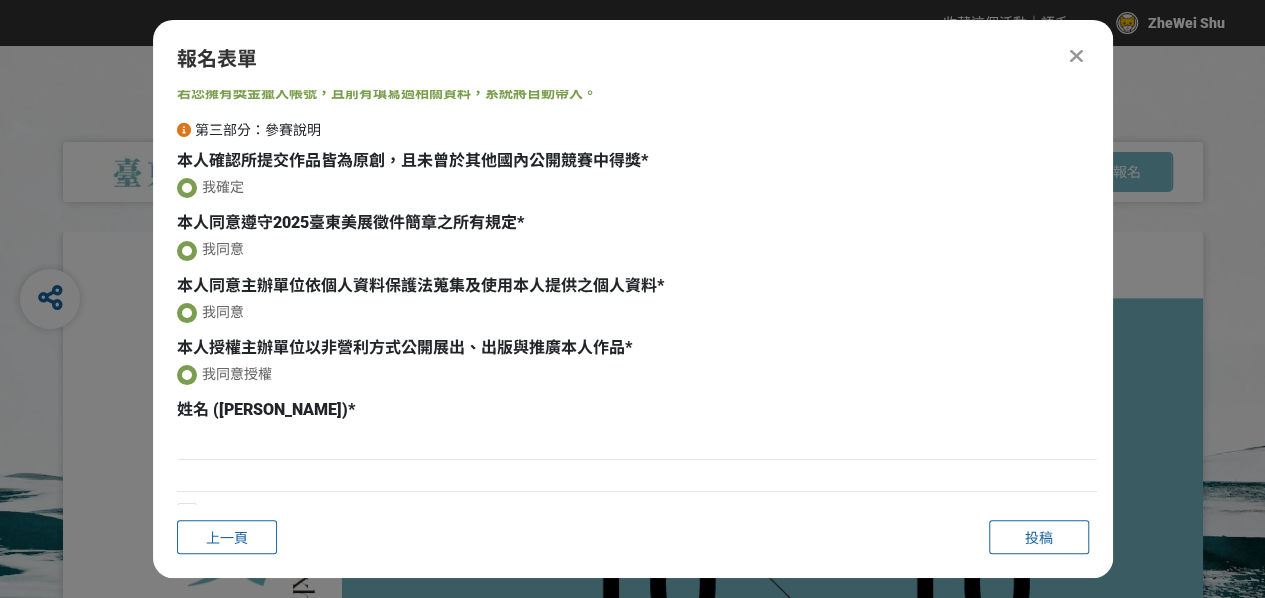 scroll, scrollTop: 80, scrollLeft: 0, axis: vertical 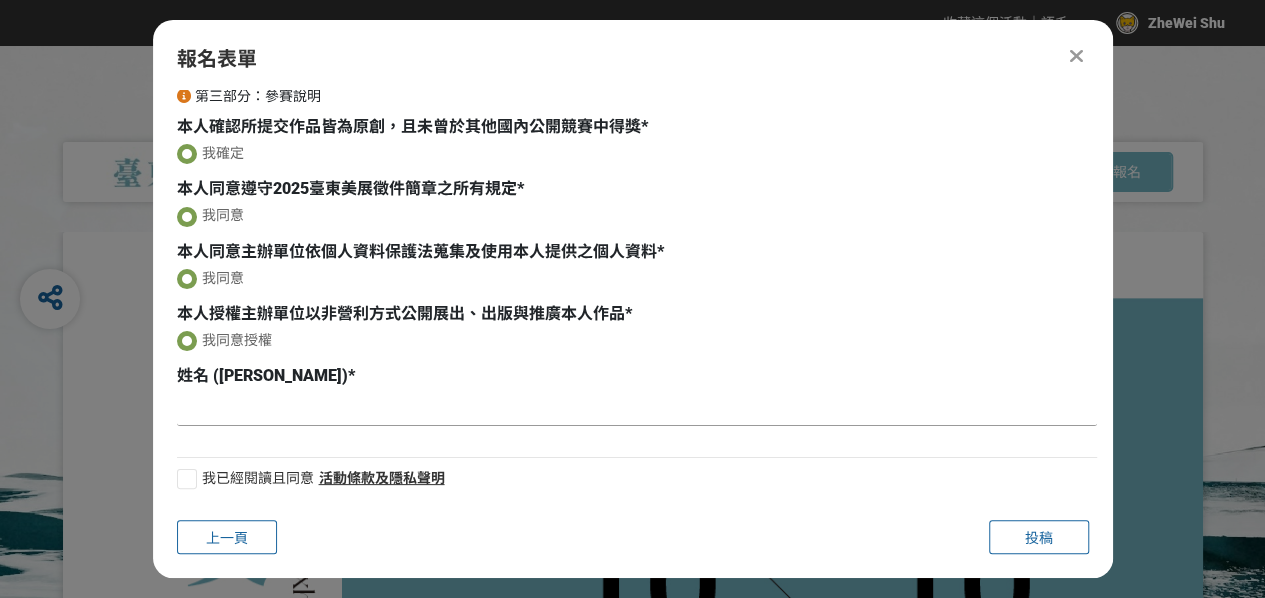 click at bounding box center (637, 409) 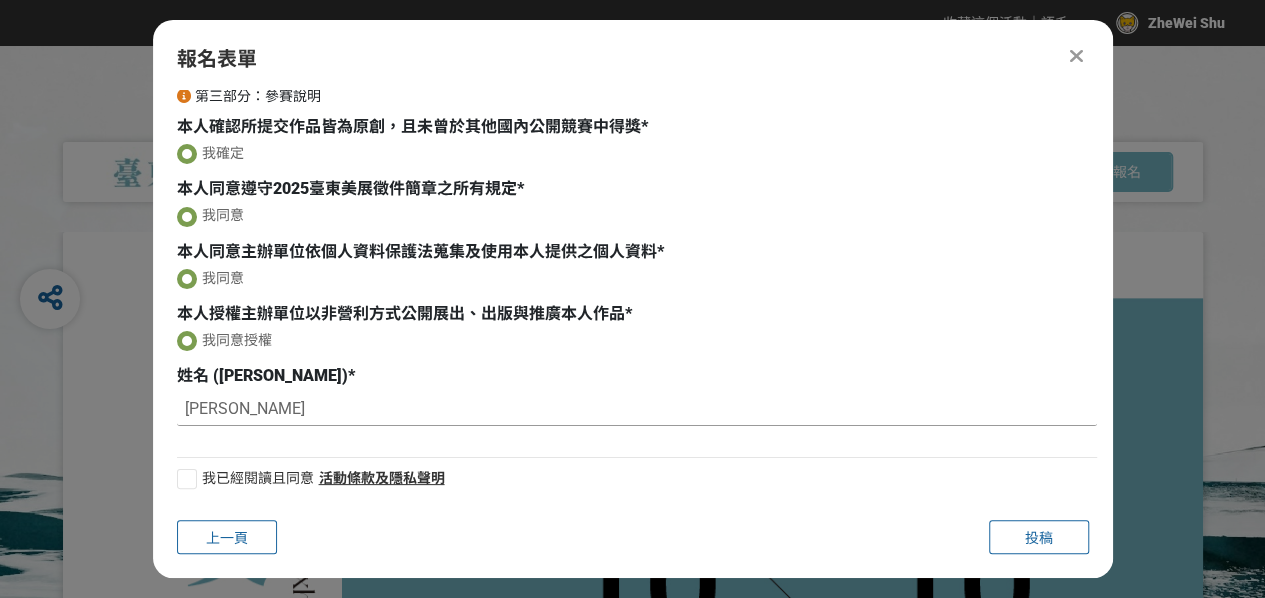 type on "[PERSON_NAME]" 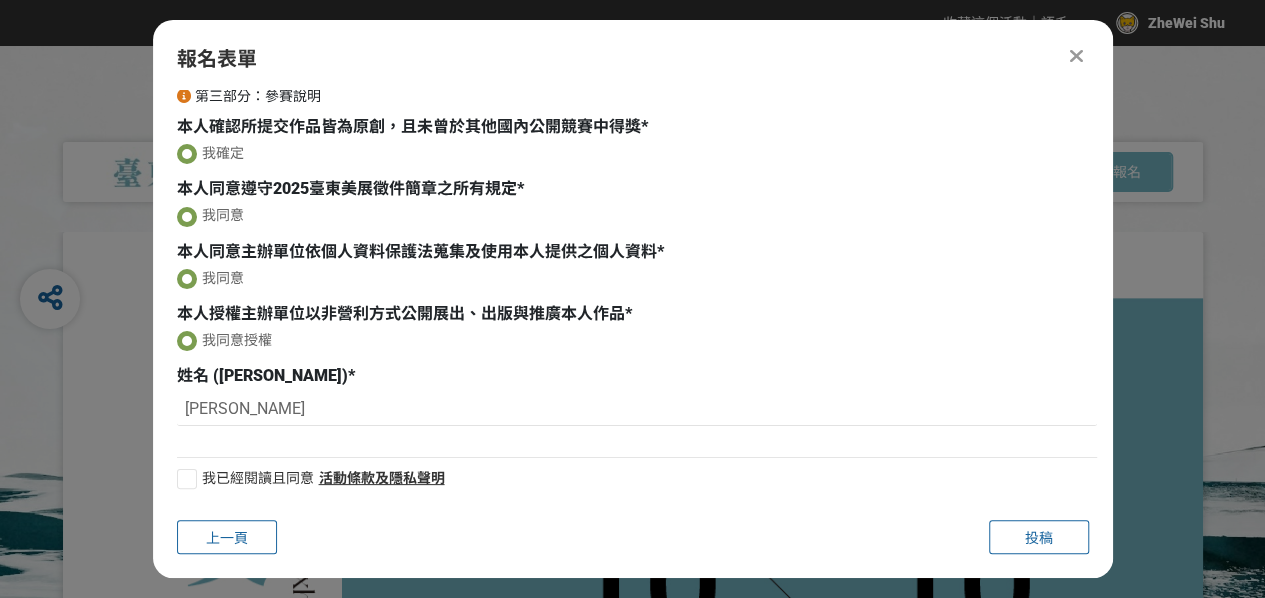 drag, startPoint x: 187, startPoint y: 479, endPoint x: 428, endPoint y: 383, distance: 259.41666 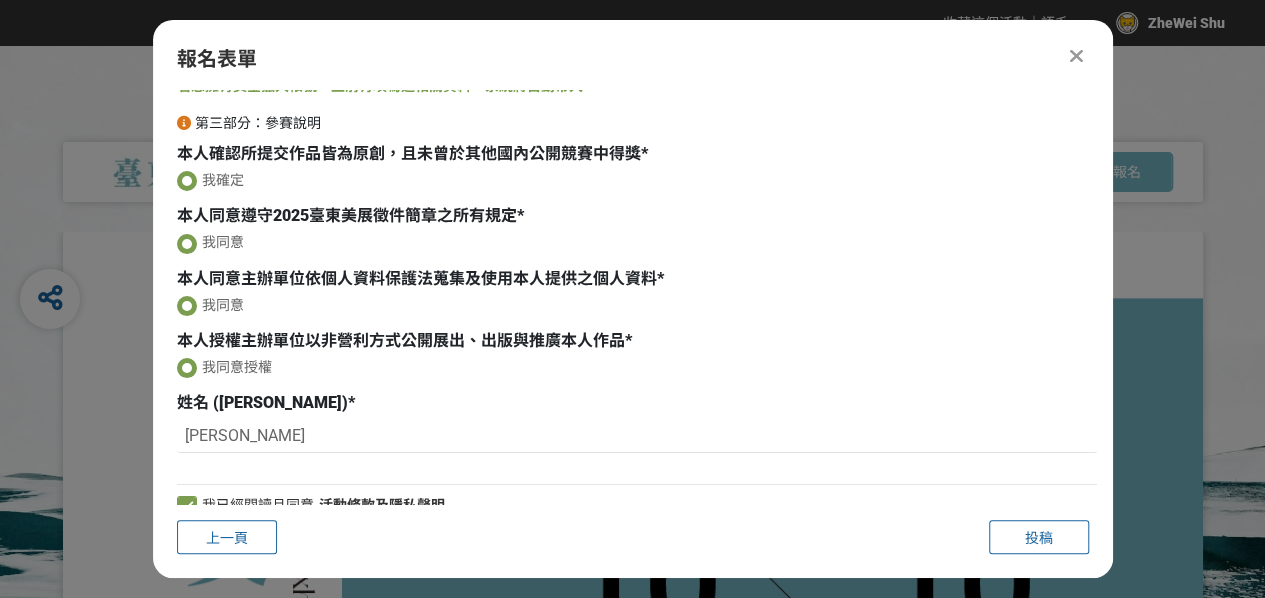 scroll, scrollTop: 80, scrollLeft: 0, axis: vertical 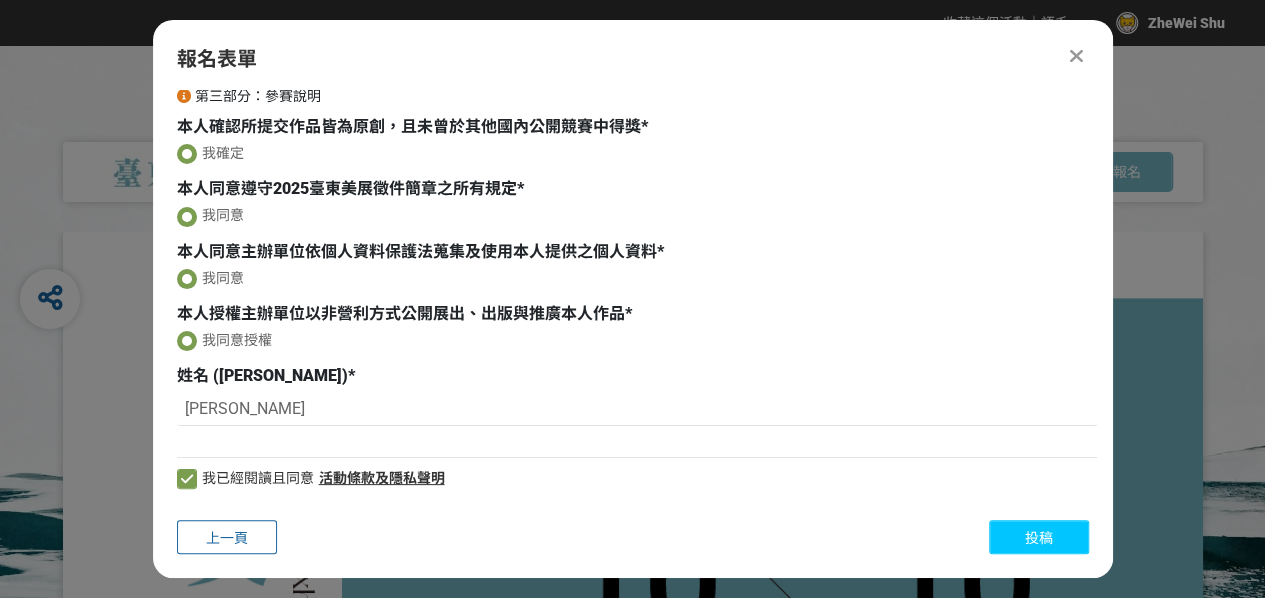 click on "投稿" at bounding box center [1039, 538] 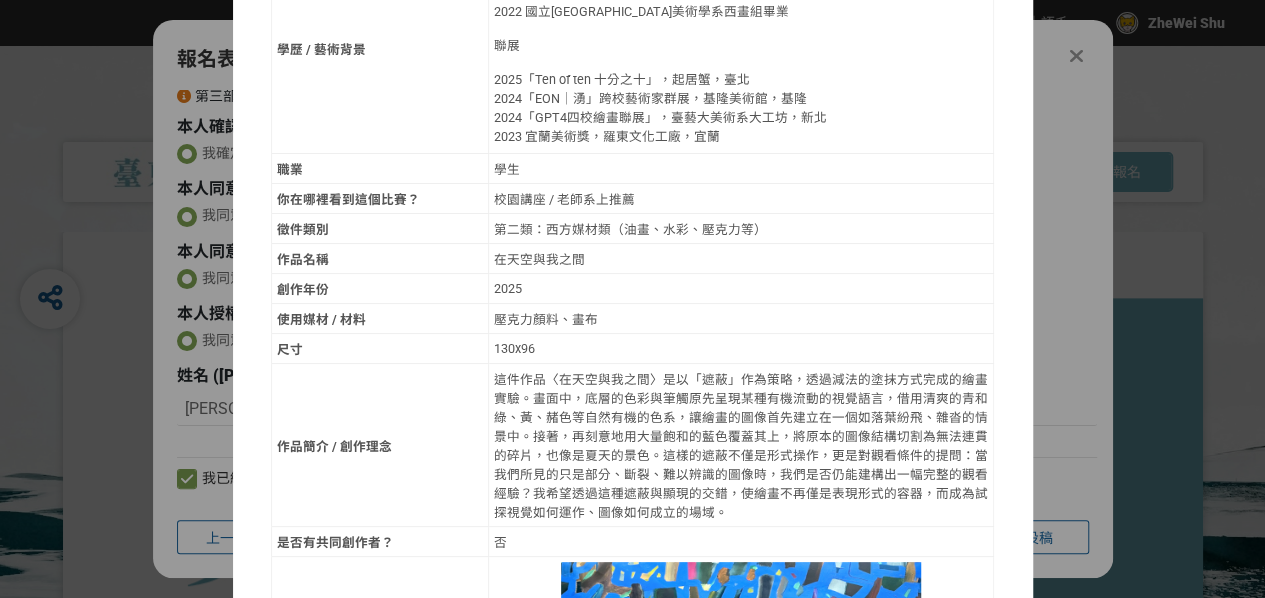 scroll, scrollTop: 500, scrollLeft: 0, axis: vertical 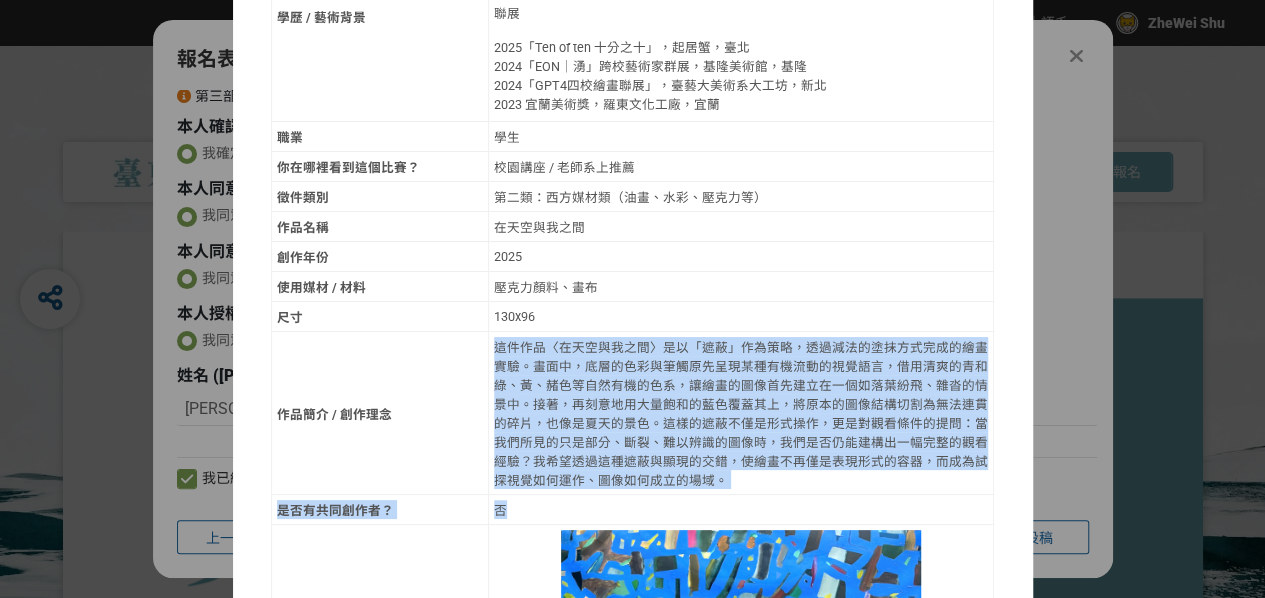 drag, startPoint x: 485, startPoint y: 321, endPoint x: 654, endPoint y: 469, distance: 224.64417 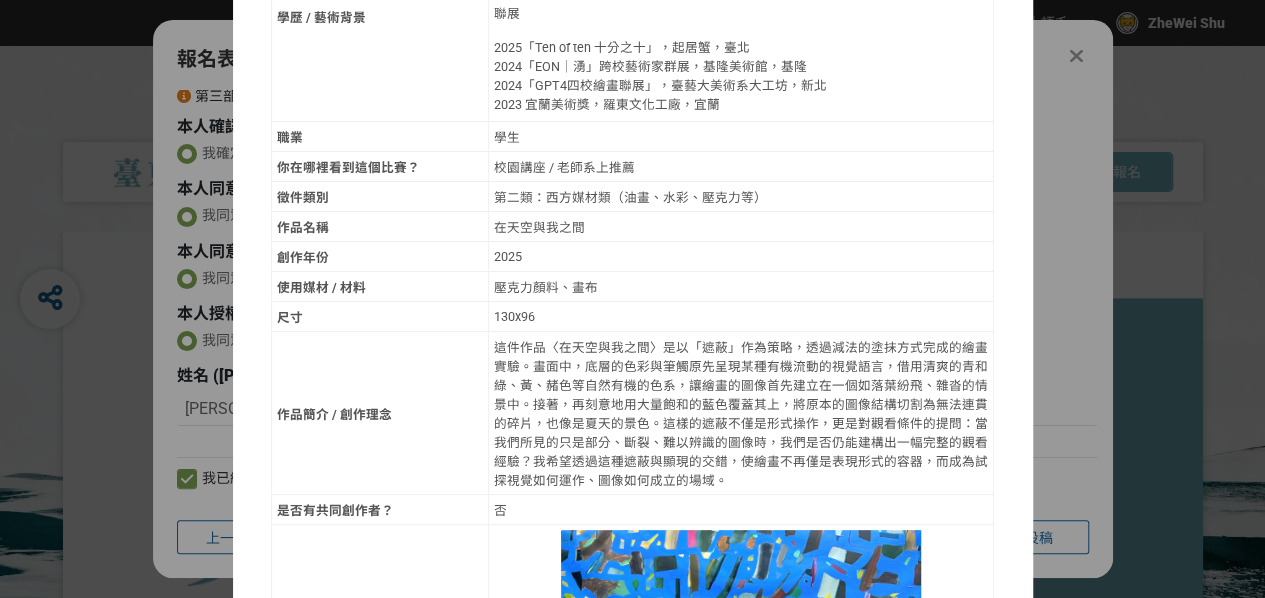 scroll, scrollTop: 600, scrollLeft: 0, axis: vertical 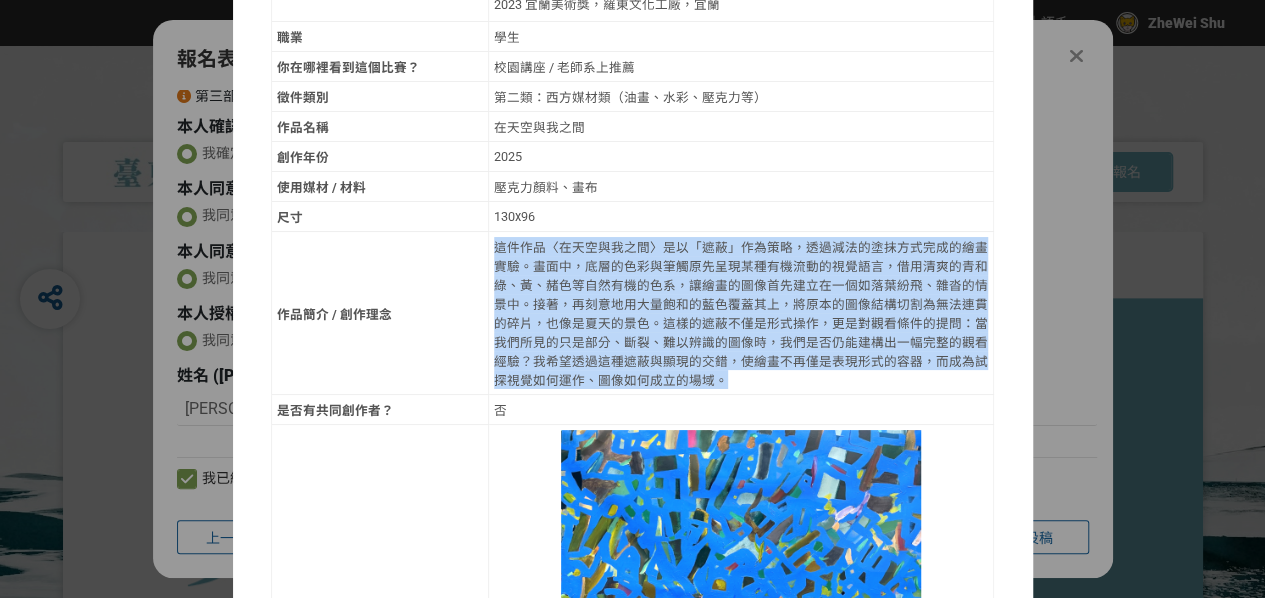 drag, startPoint x: 487, startPoint y: 226, endPoint x: 636, endPoint y: 359, distance: 199.72481 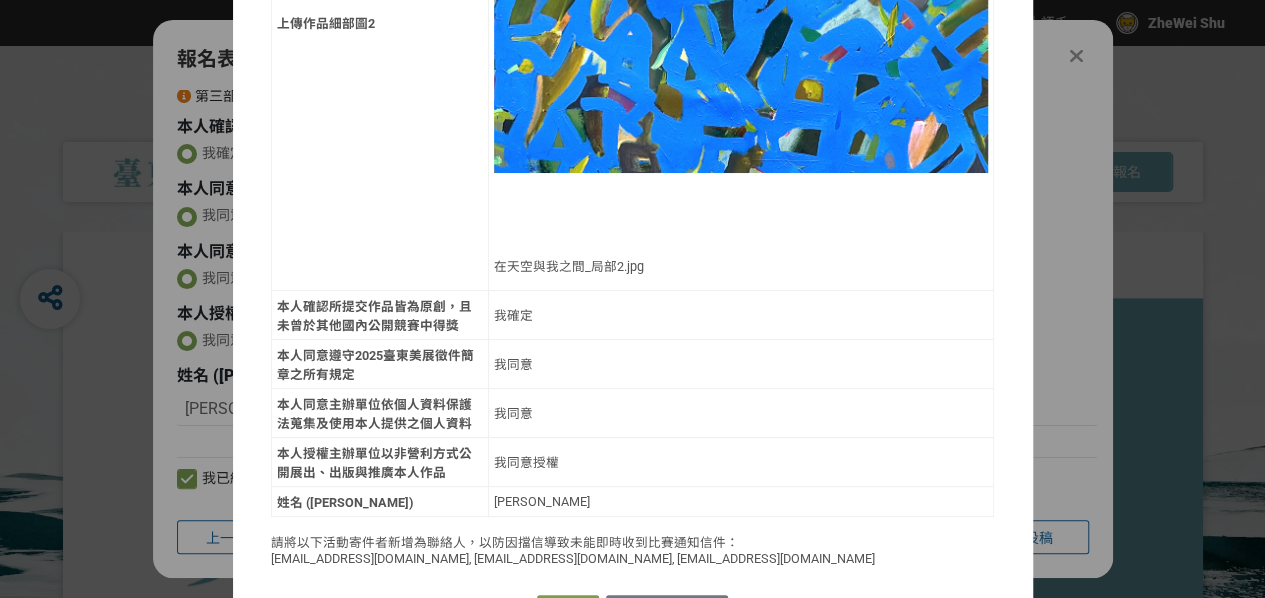 scroll, scrollTop: 2340, scrollLeft: 0, axis: vertical 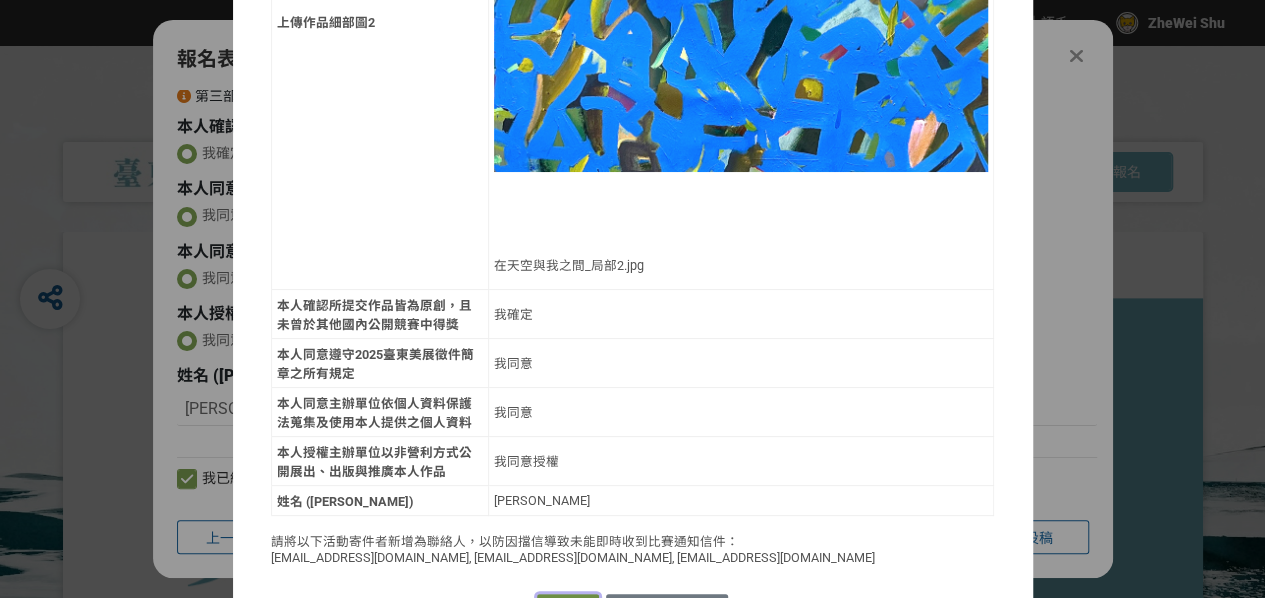 click on "確認送出" at bounding box center [568, 608] 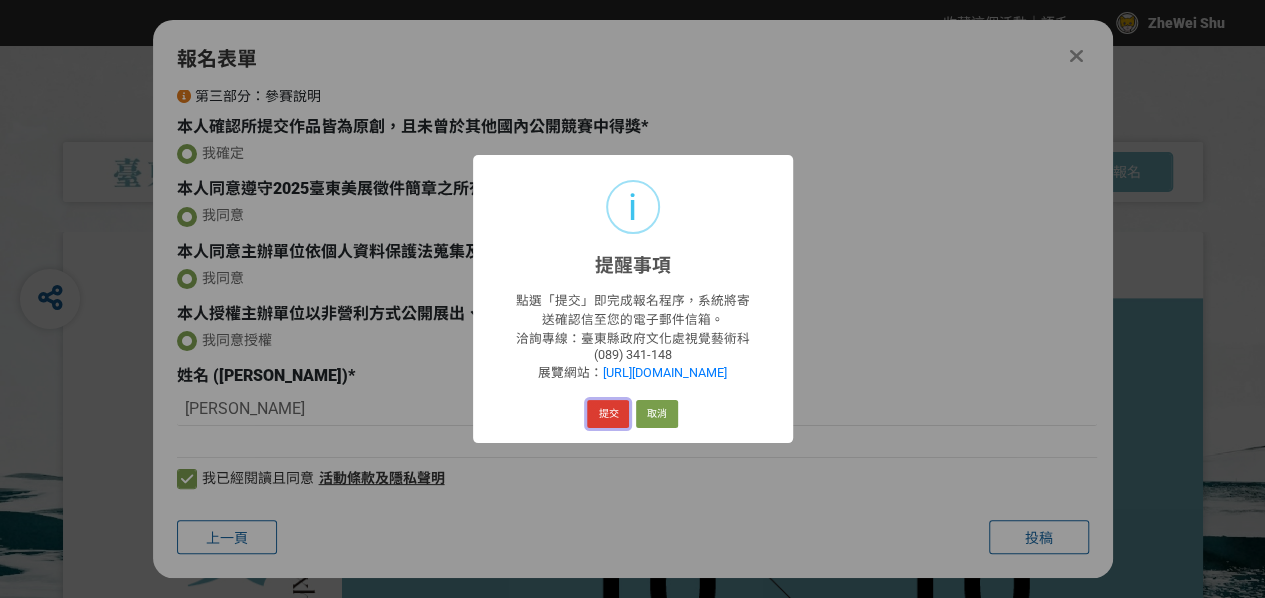 click on "提交" at bounding box center [608, 414] 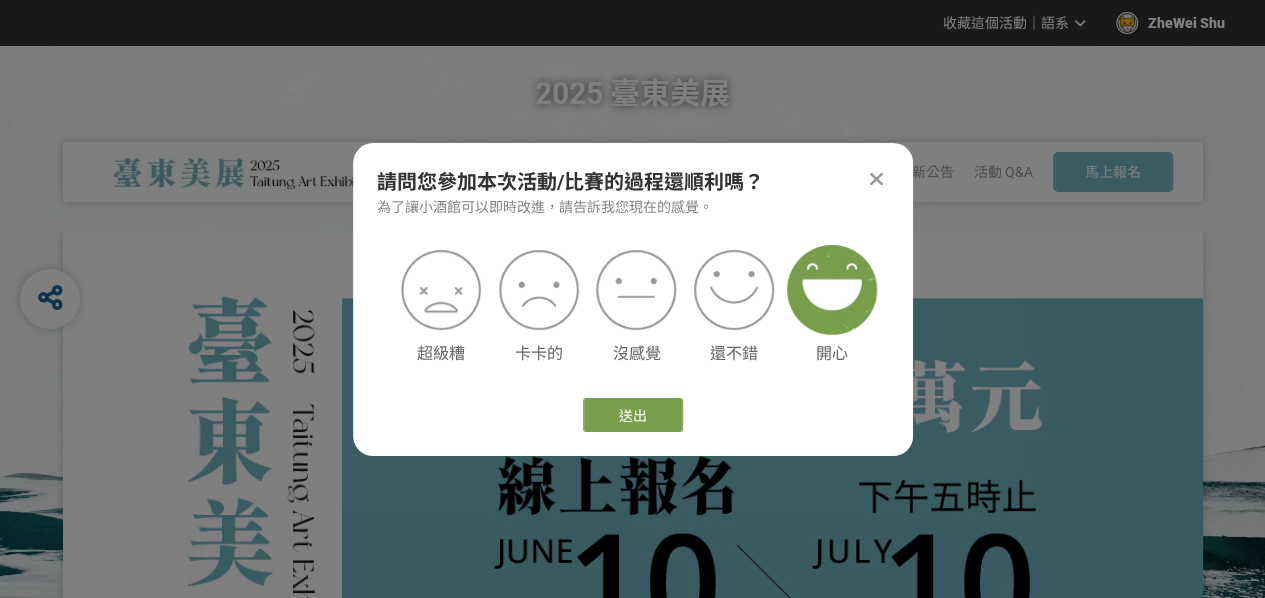 click at bounding box center (832, 290) 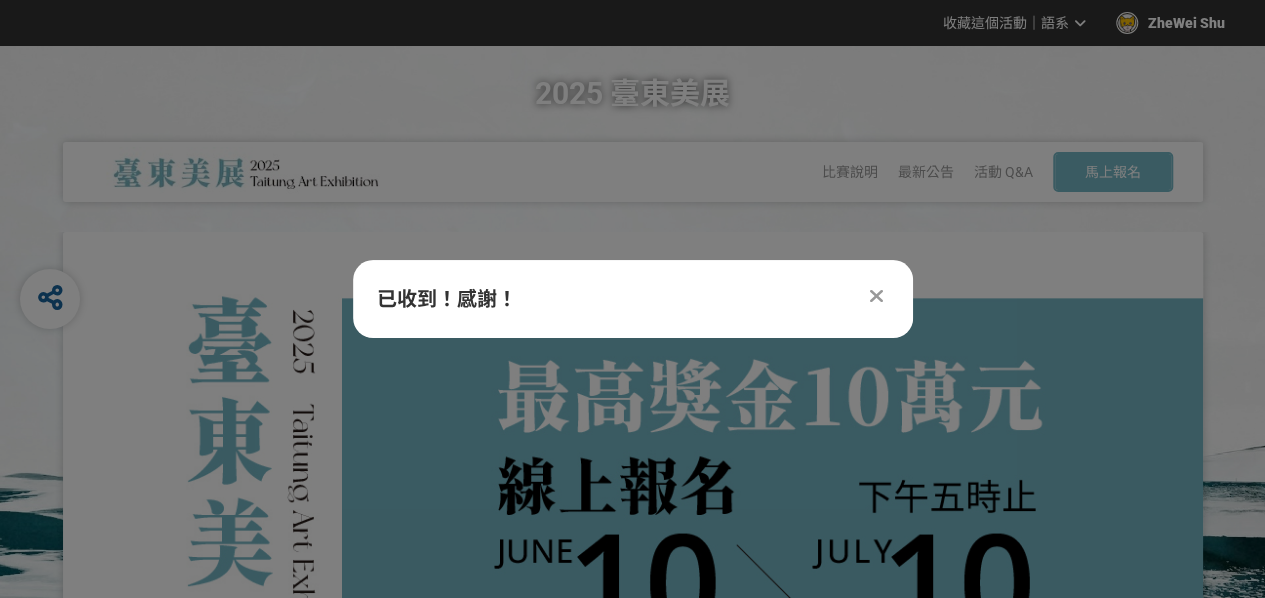 click at bounding box center [877, 296] 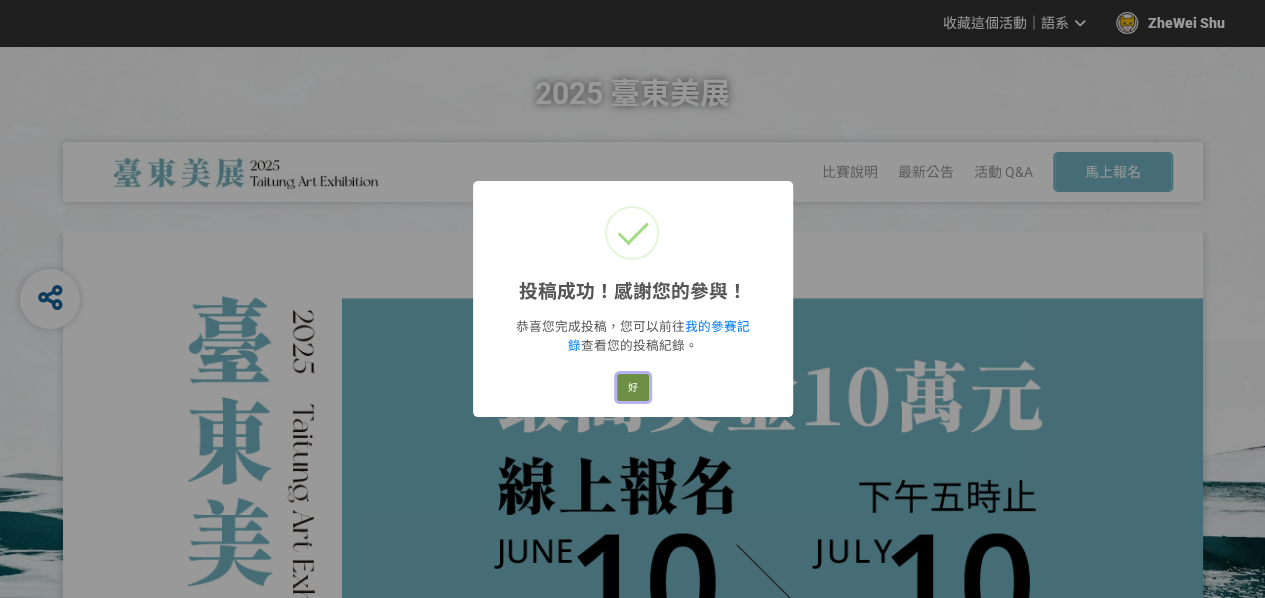 click on "好" at bounding box center [633, 388] 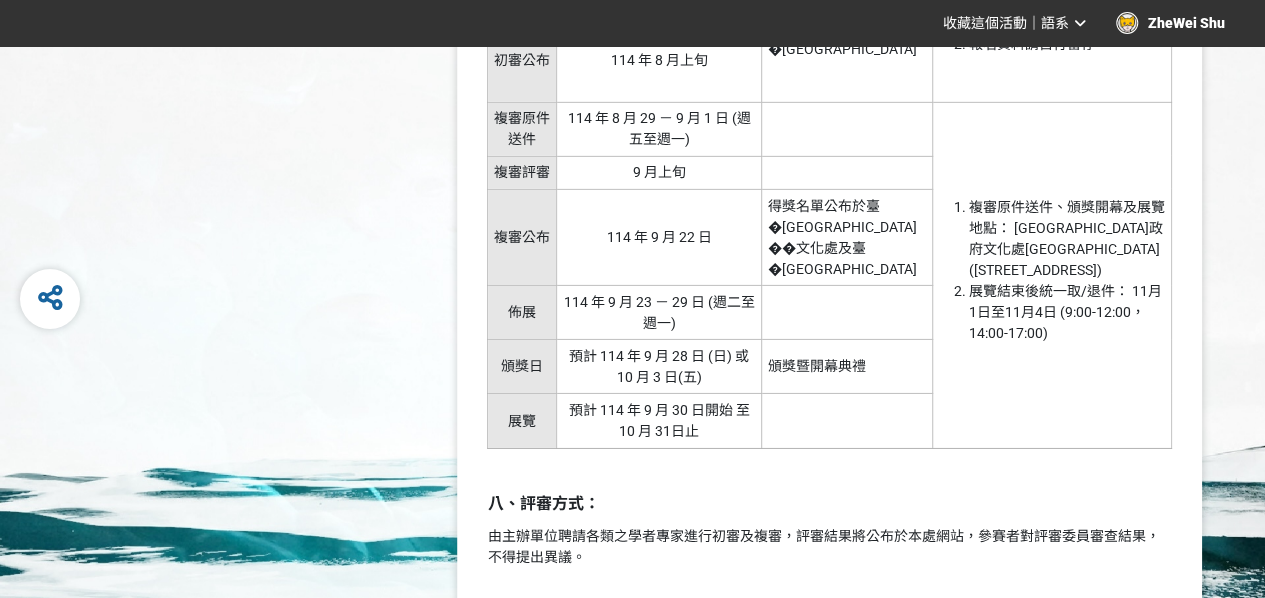 scroll, scrollTop: 2800, scrollLeft: 0, axis: vertical 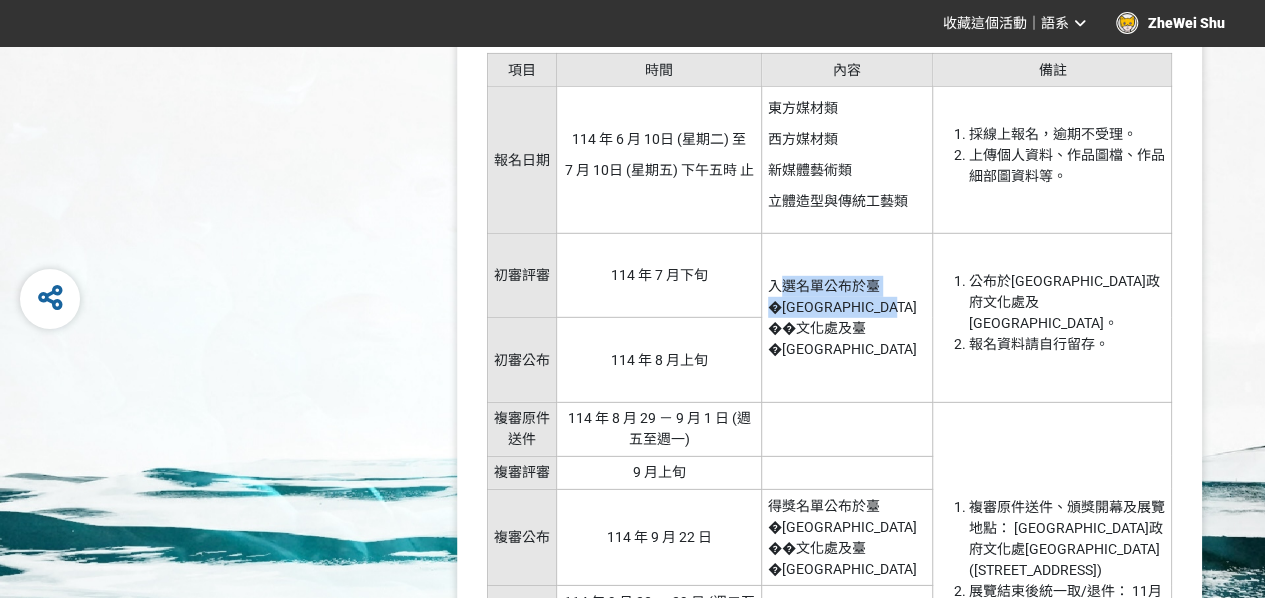 drag, startPoint x: 777, startPoint y: 289, endPoint x: 782, endPoint y: 328, distance: 39.319206 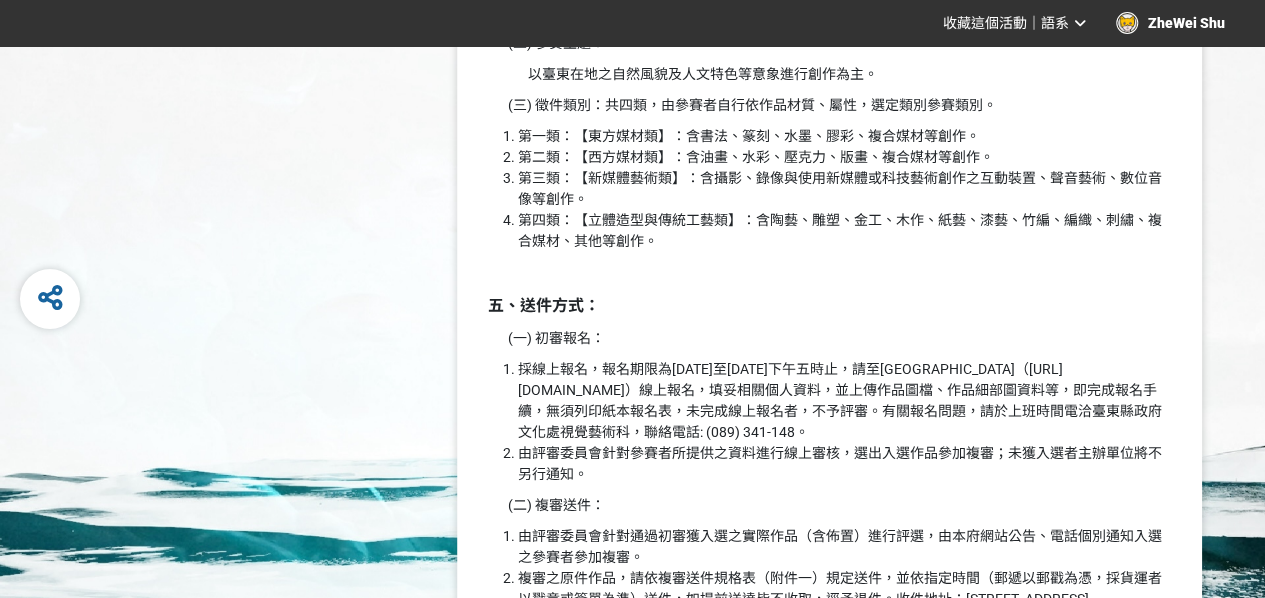 scroll, scrollTop: 1400, scrollLeft: 0, axis: vertical 